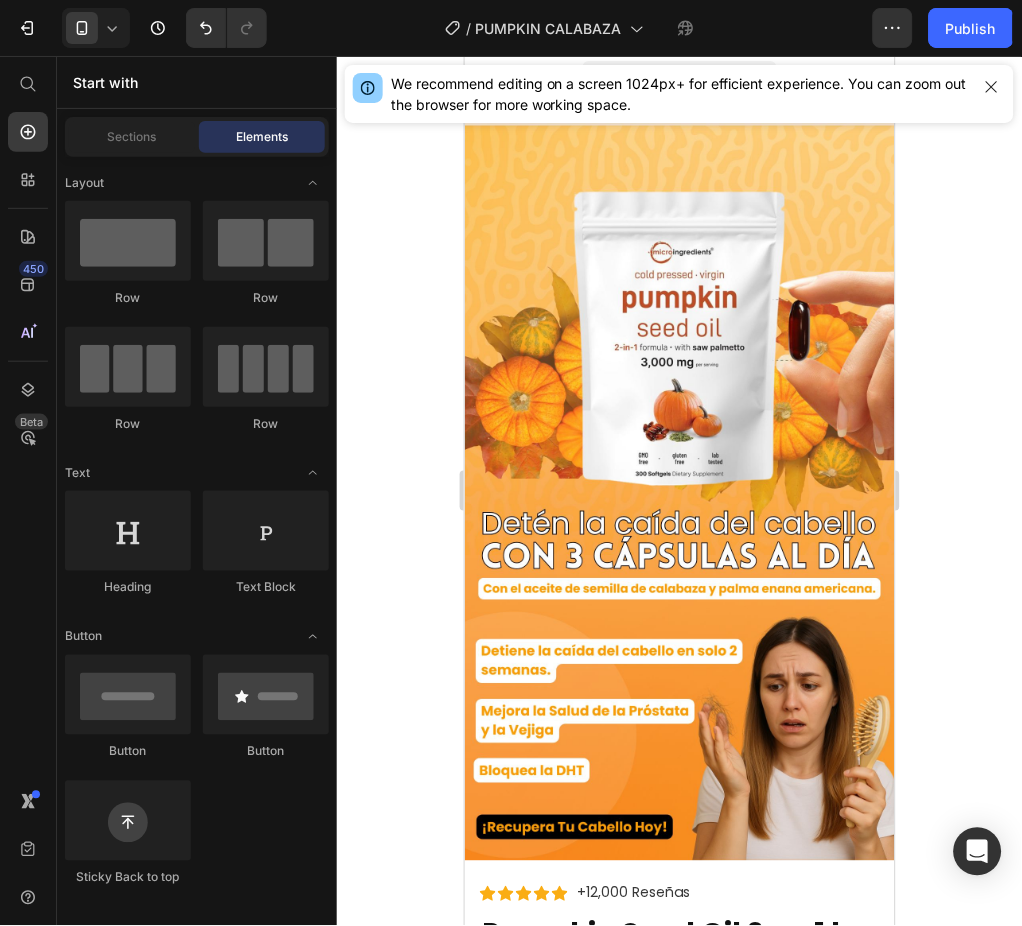 scroll, scrollTop: 1333, scrollLeft: 0, axis: vertical 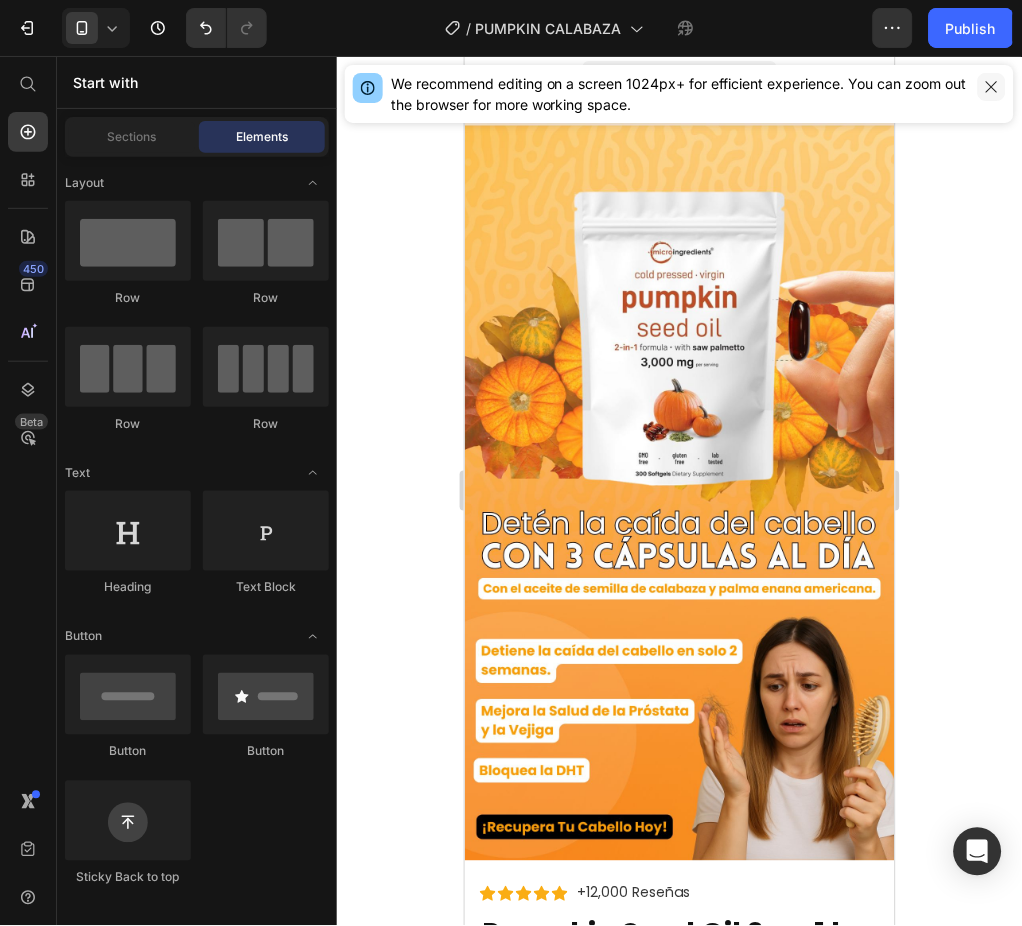 click 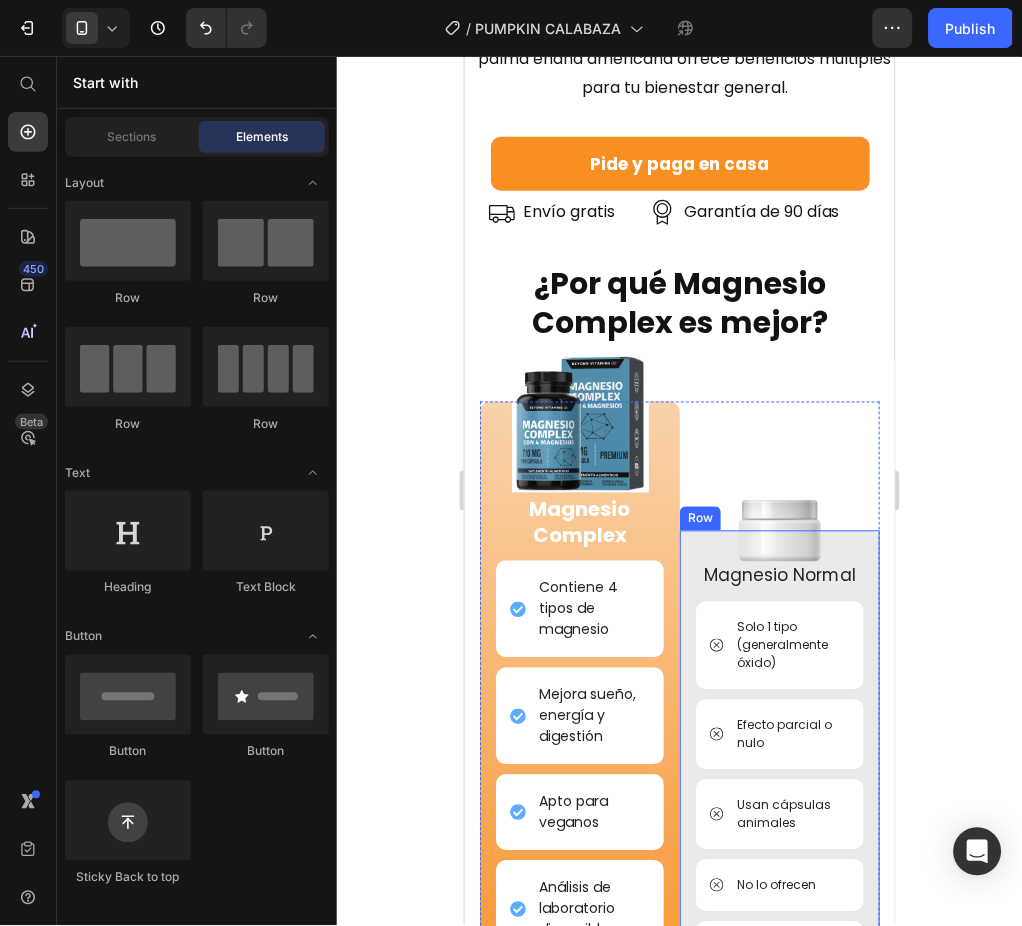 scroll, scrollTop: 6400, scrollLeft: 0, axis: vertical 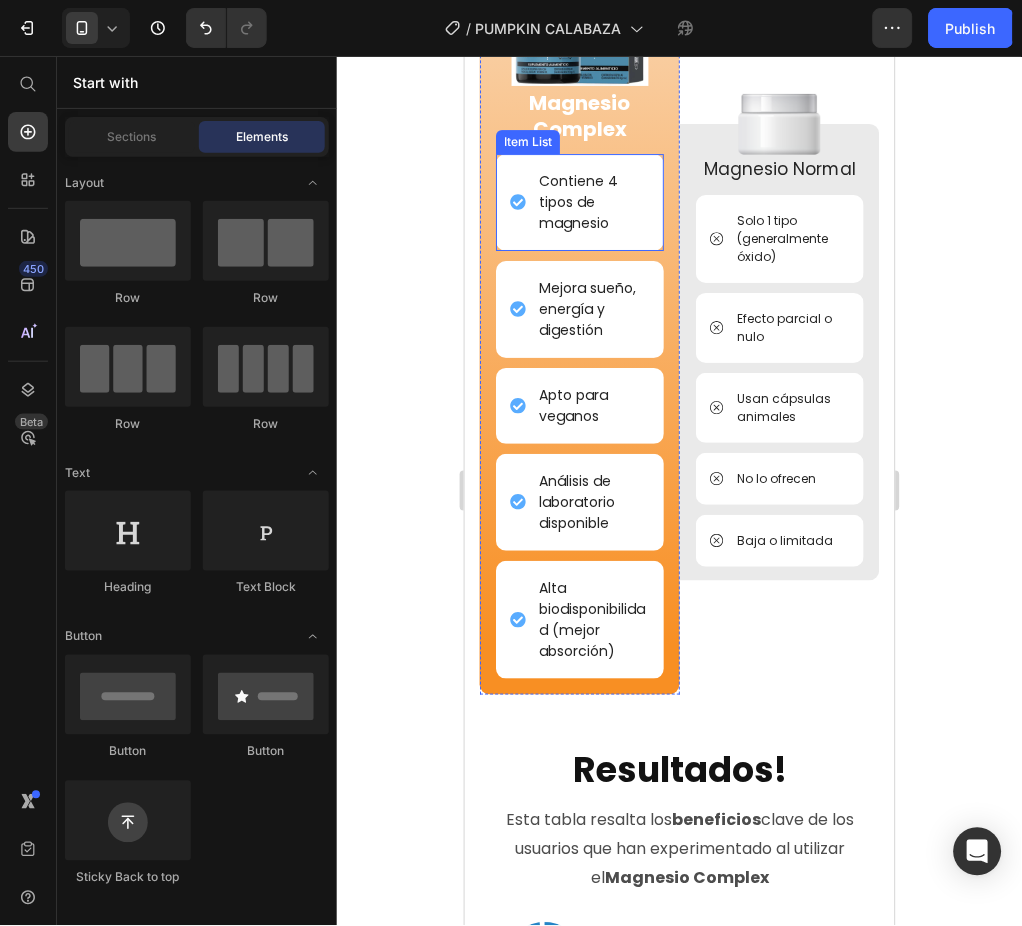 click on "Contiene 4 tipos de magnesio" at bounding box center [592, 201] 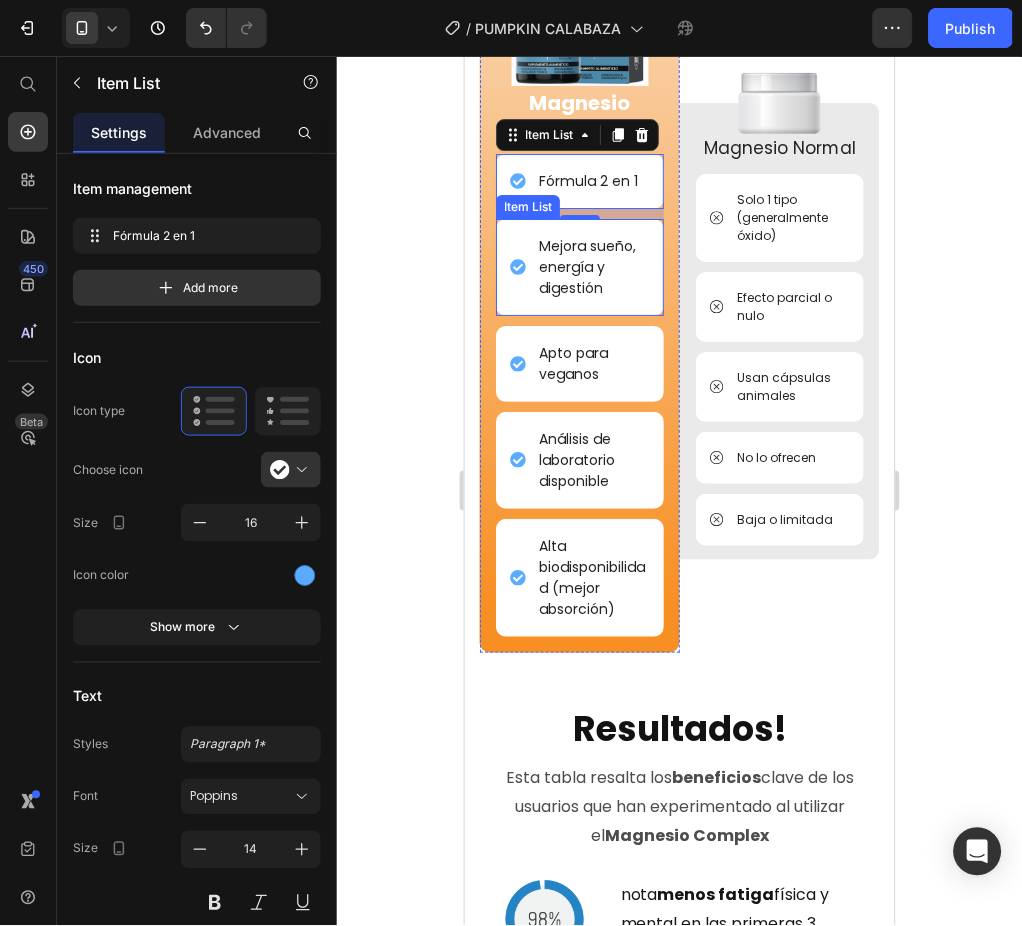 click on "Mejora sueño, energía y digestión" at bounding box center [592, 266] 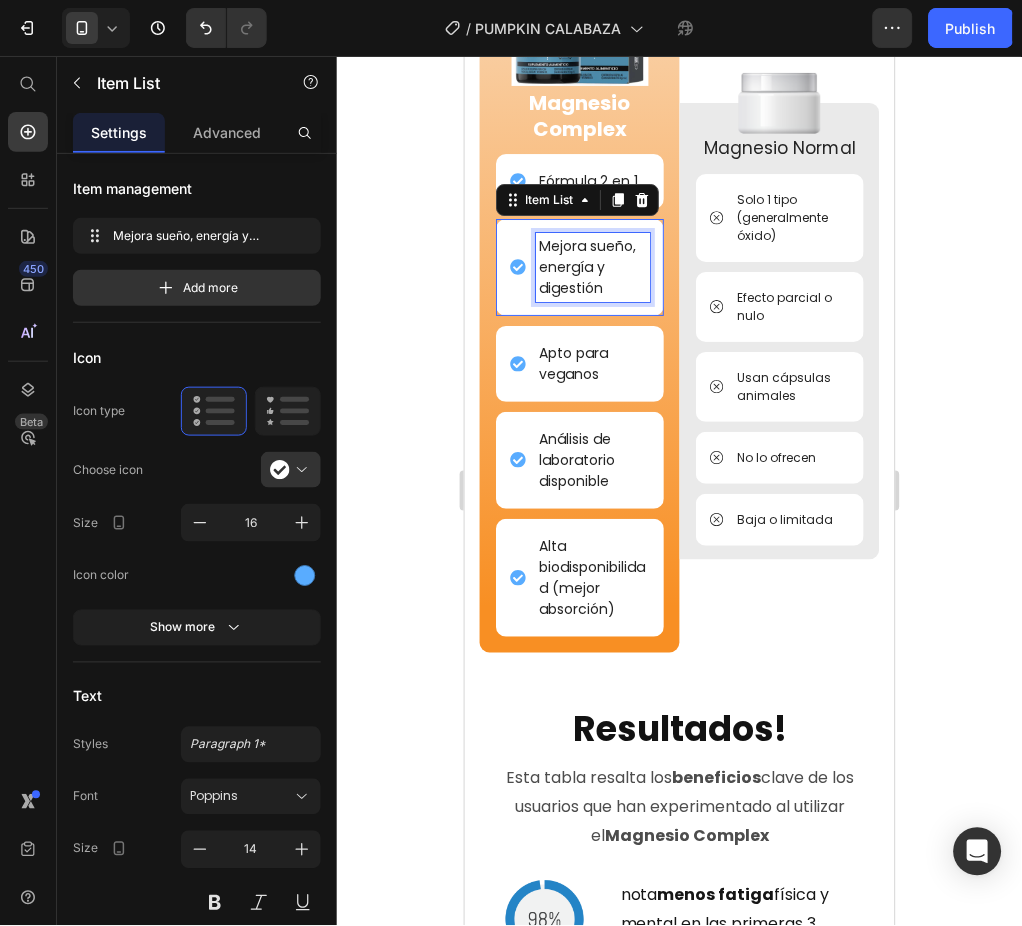 click on "Mejora sueño, energía y digestión" at bounding box center [592, 266] 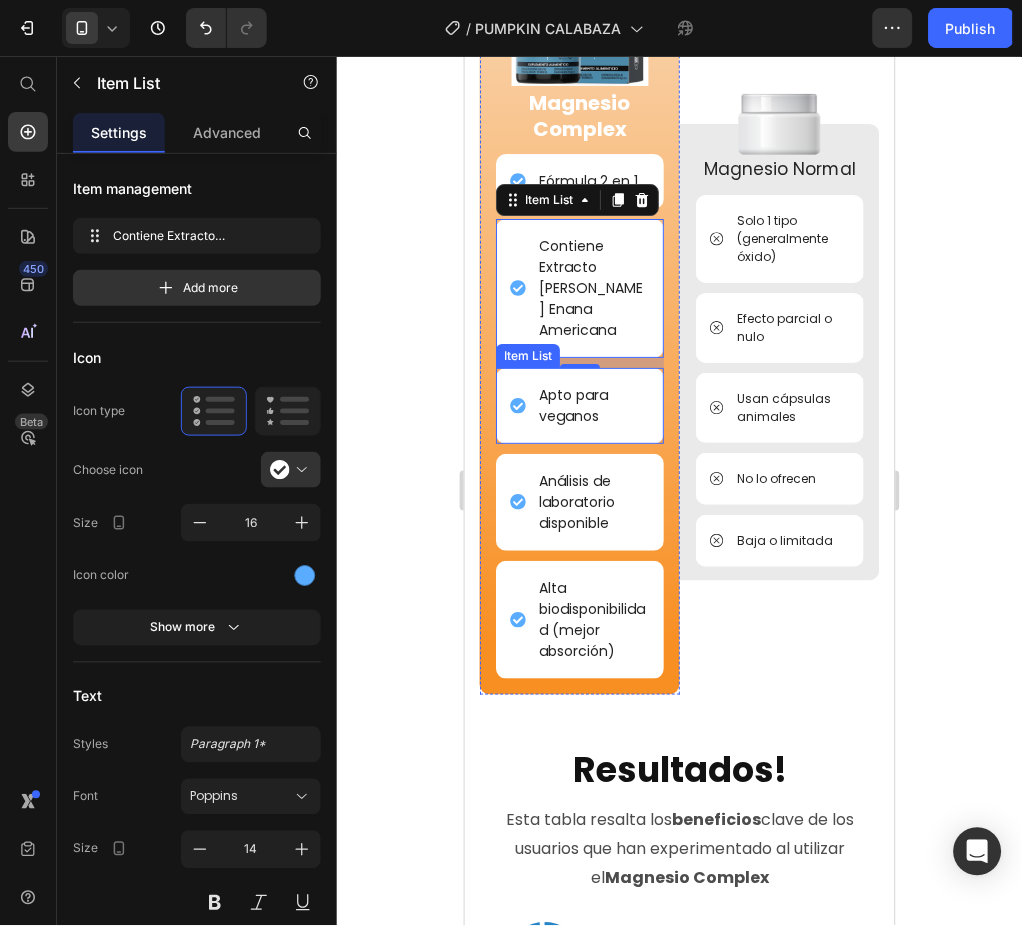 click on "Apto para veganos" at bounding box center [592, 405] 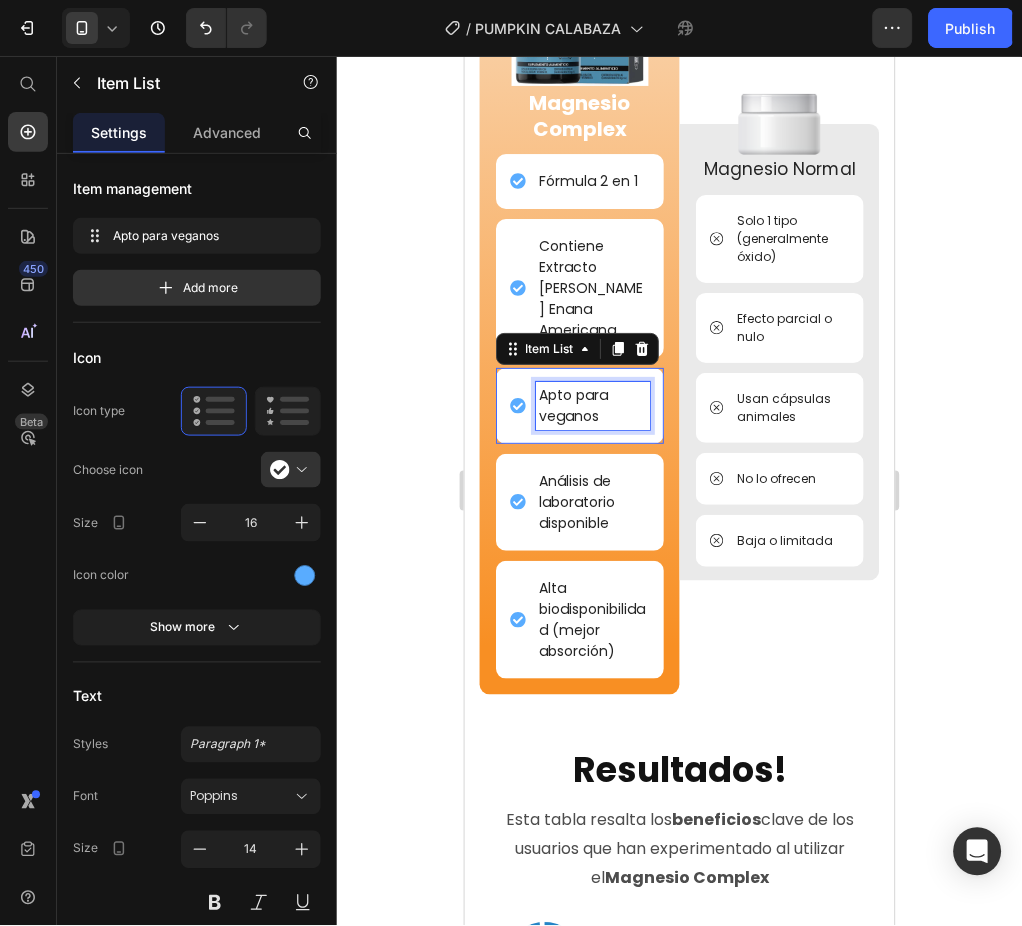 click on "Apto para veganos" at bounding box center (592, 405) 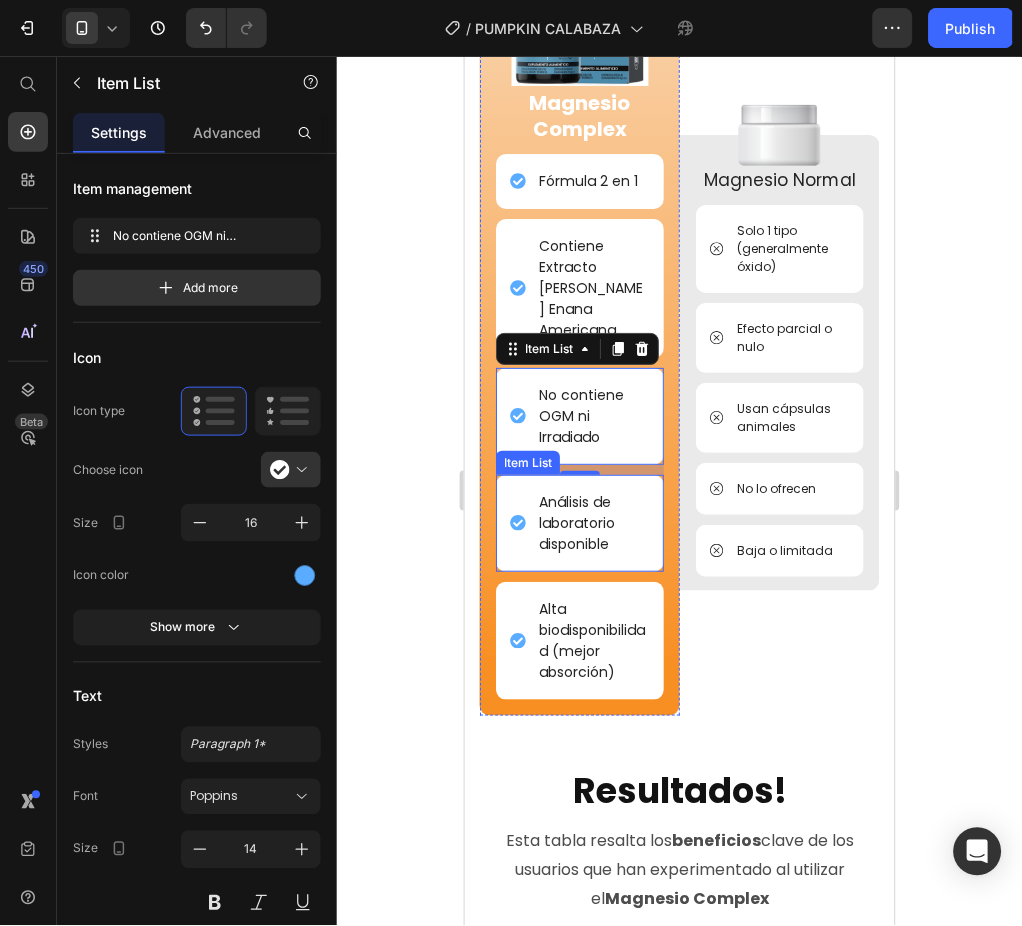 click on "Análisis de laboratorio disponible" at bounding box center [592, 522] 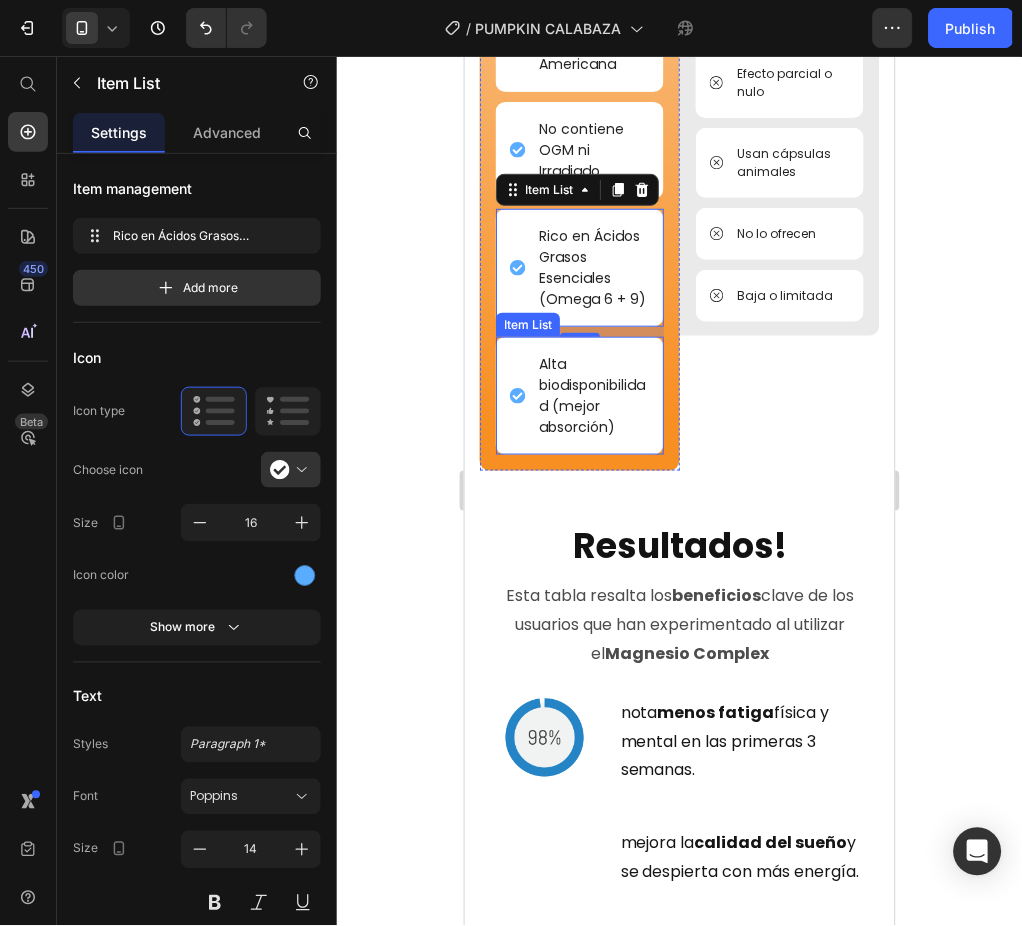 scroll, scrollTop: 6800, scrollLeft: 0, axis: vertical 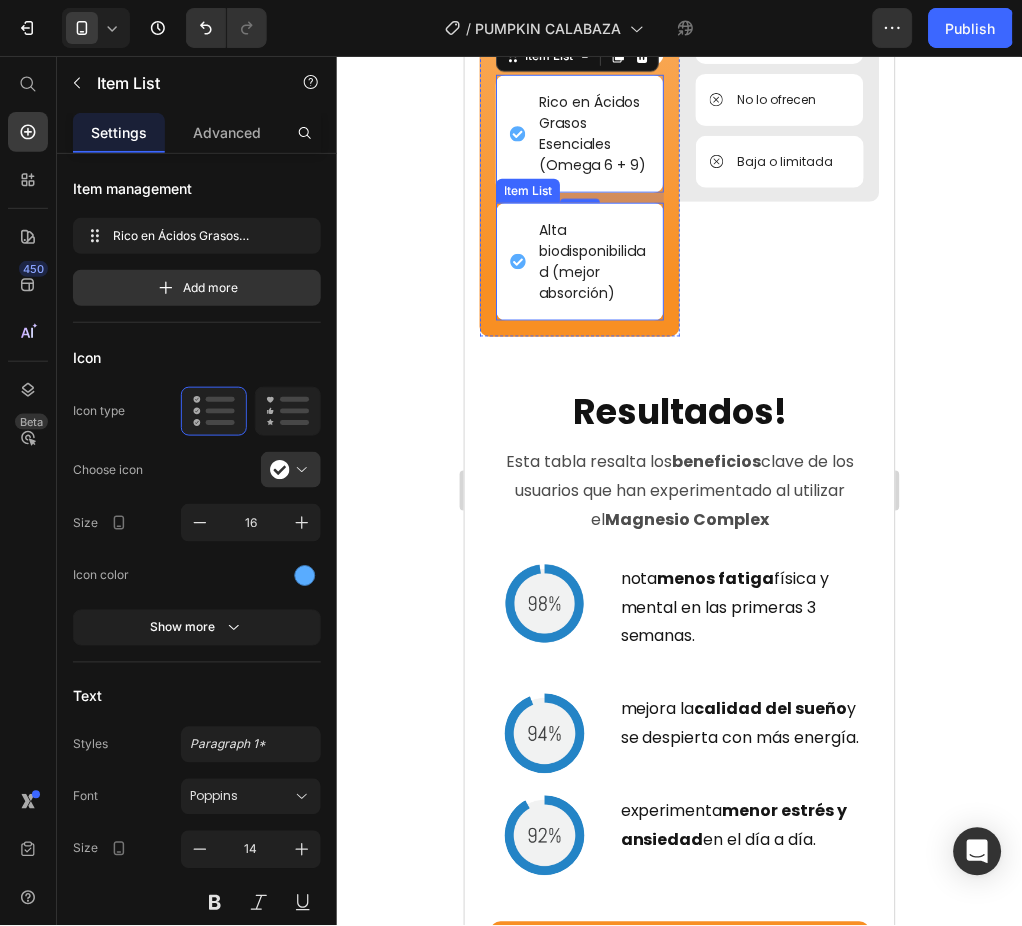 click on "Alta biodisponibilidad (mejor absorción)" at bounding box center [592, 261] 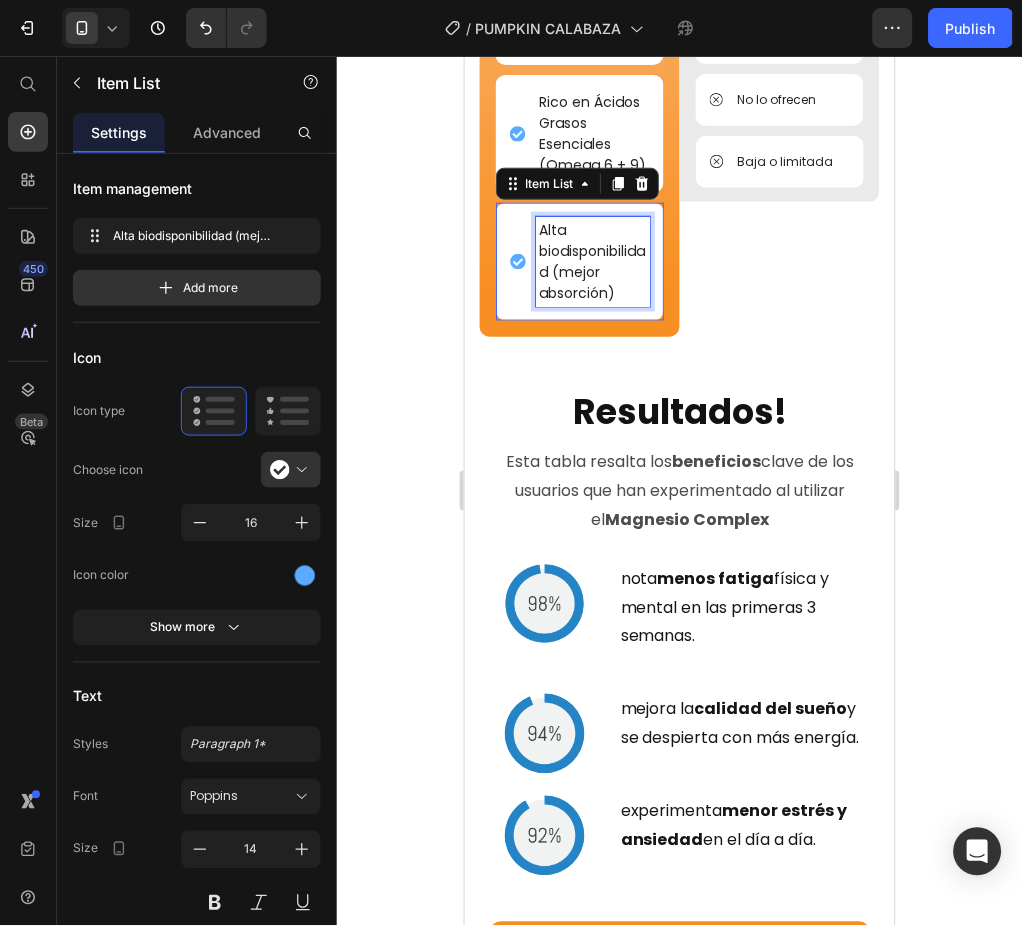 click on "Alta biodisponibilidad (mejor absorción)" at bounding box center (592, 261) 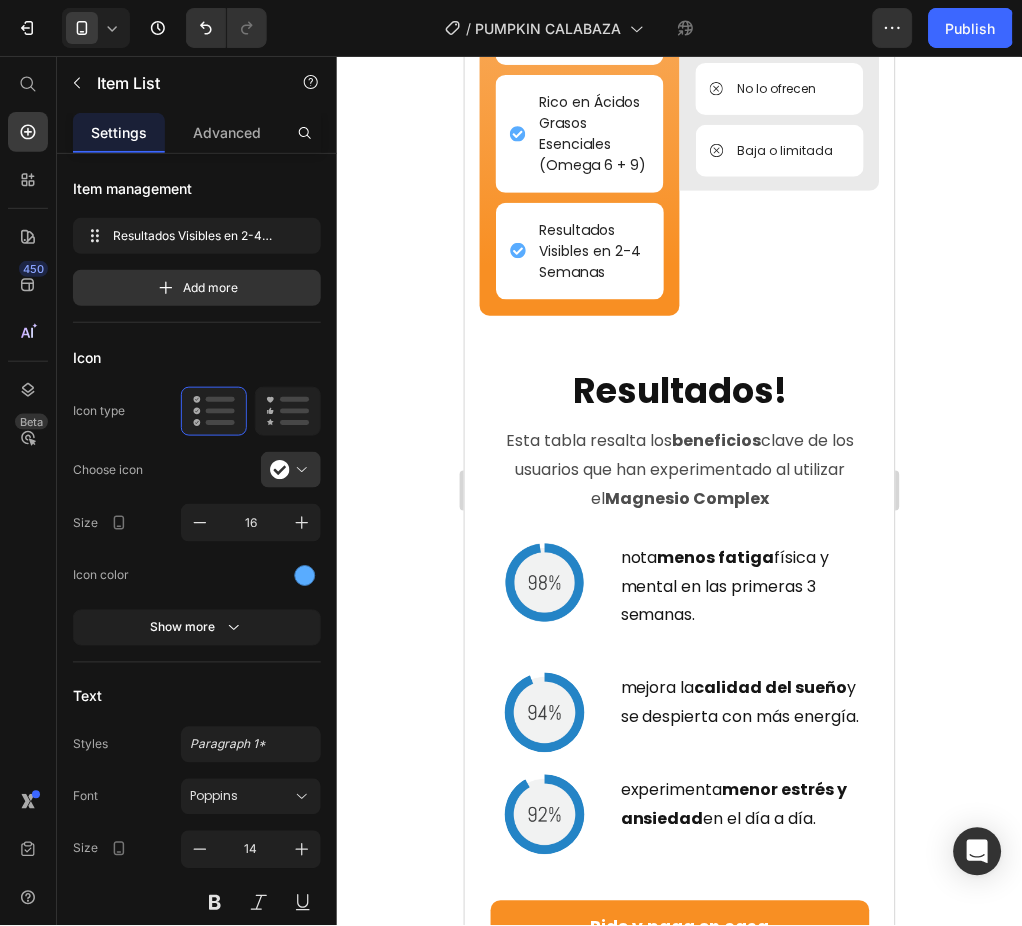click 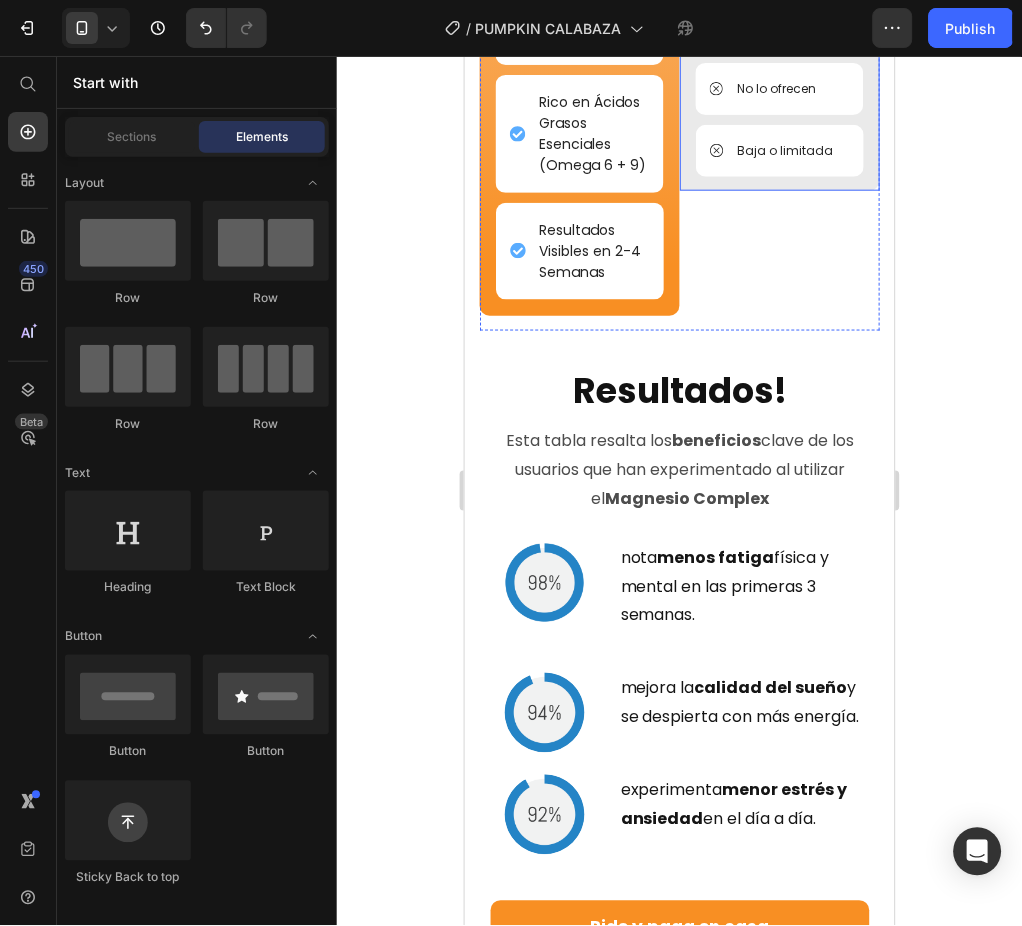 scroll, scrollTop: 6533, scrollLeft: 0, axis: vertical 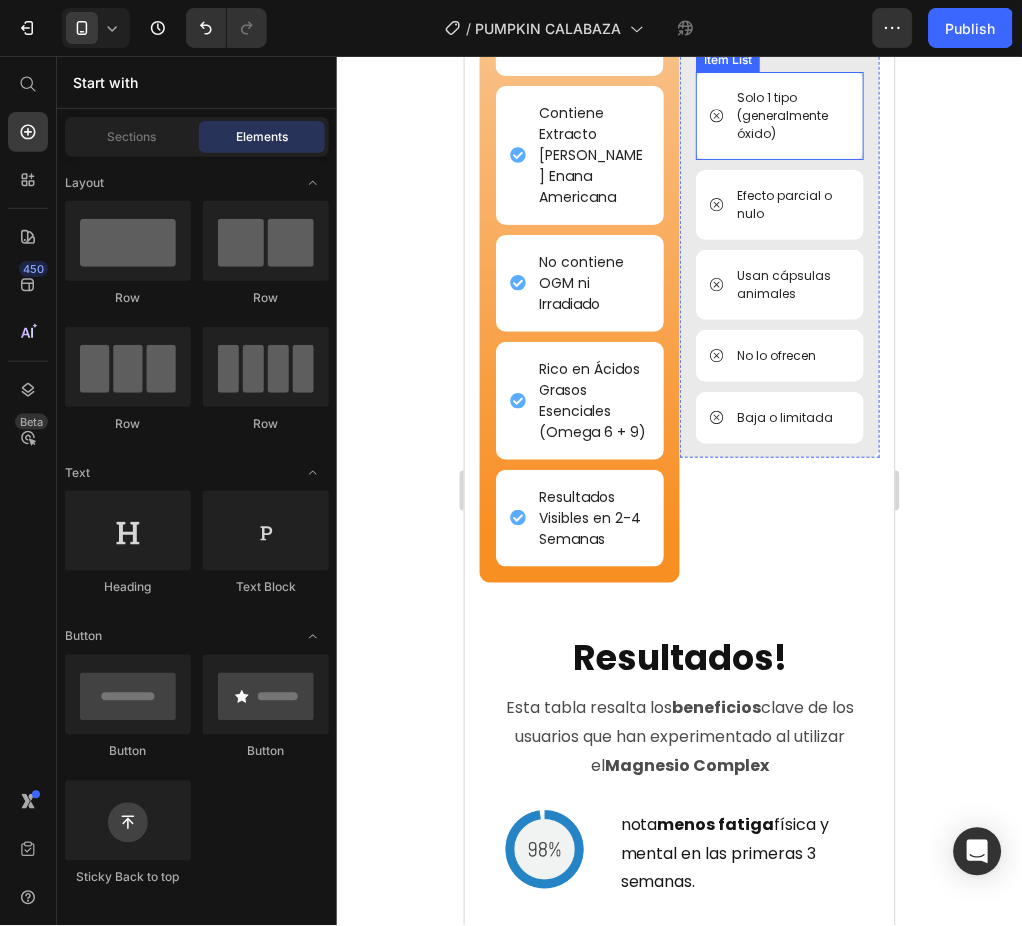 click on "Solo 1 tipo (generalmente óxido)" at bounding box center [791, 115] 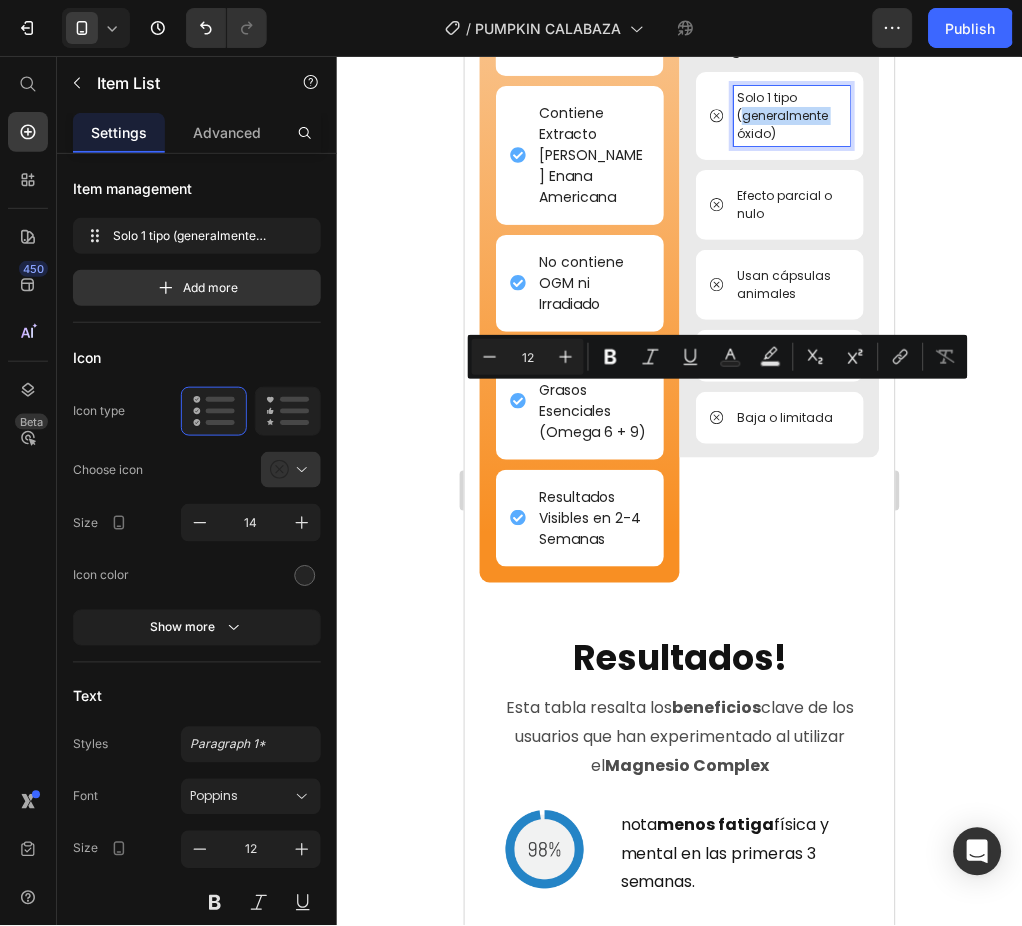 click on "Solo 1 tipo (generalmente óxido)" at bounding box center (791, 115) 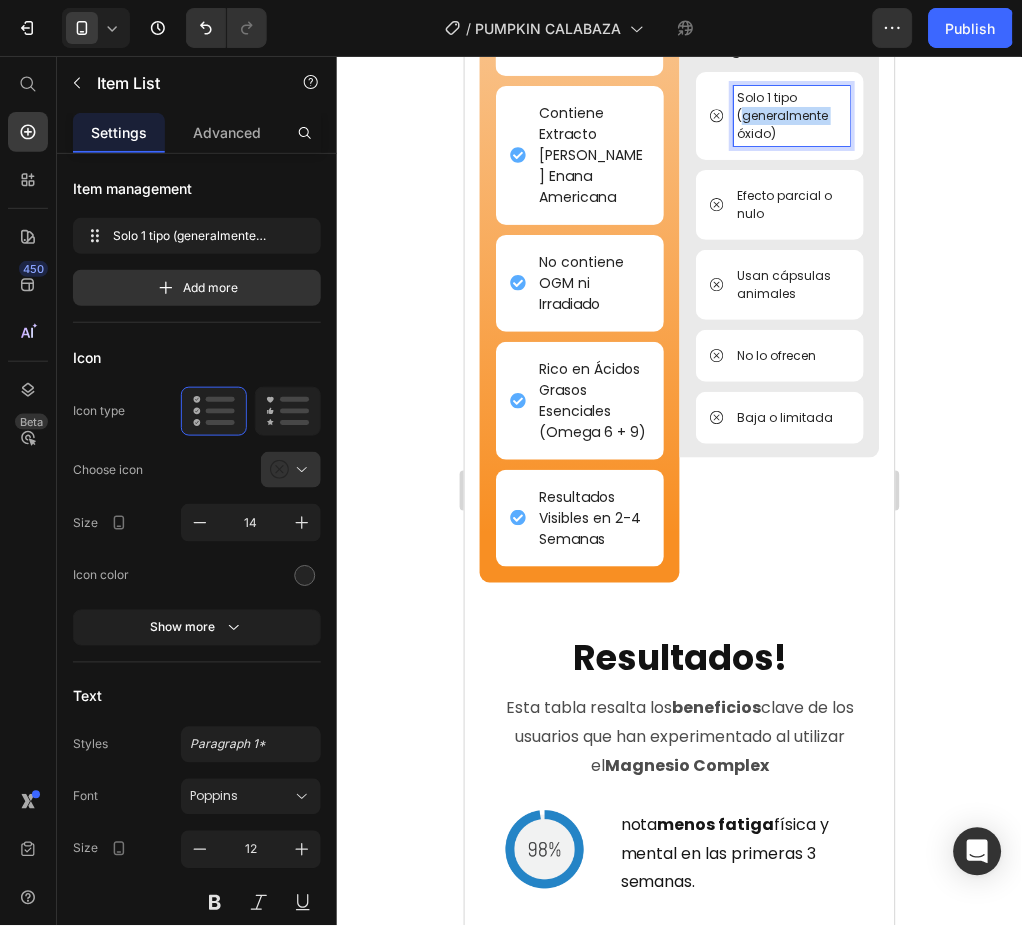click on "Solo 1 tipo (generalmente óxido)" at bounding box center (791, 115) 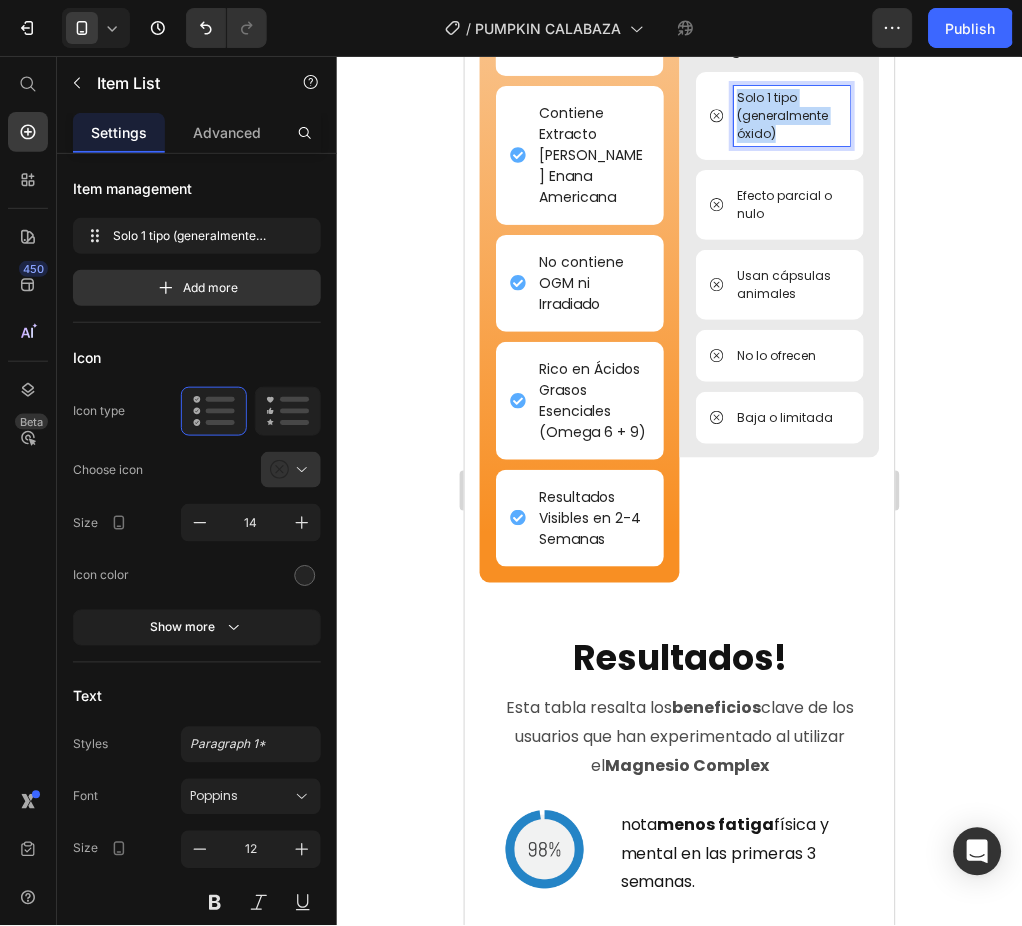 click on "Solo 1 tipo (generalmente óxido)" at bounding box center (791, 115) 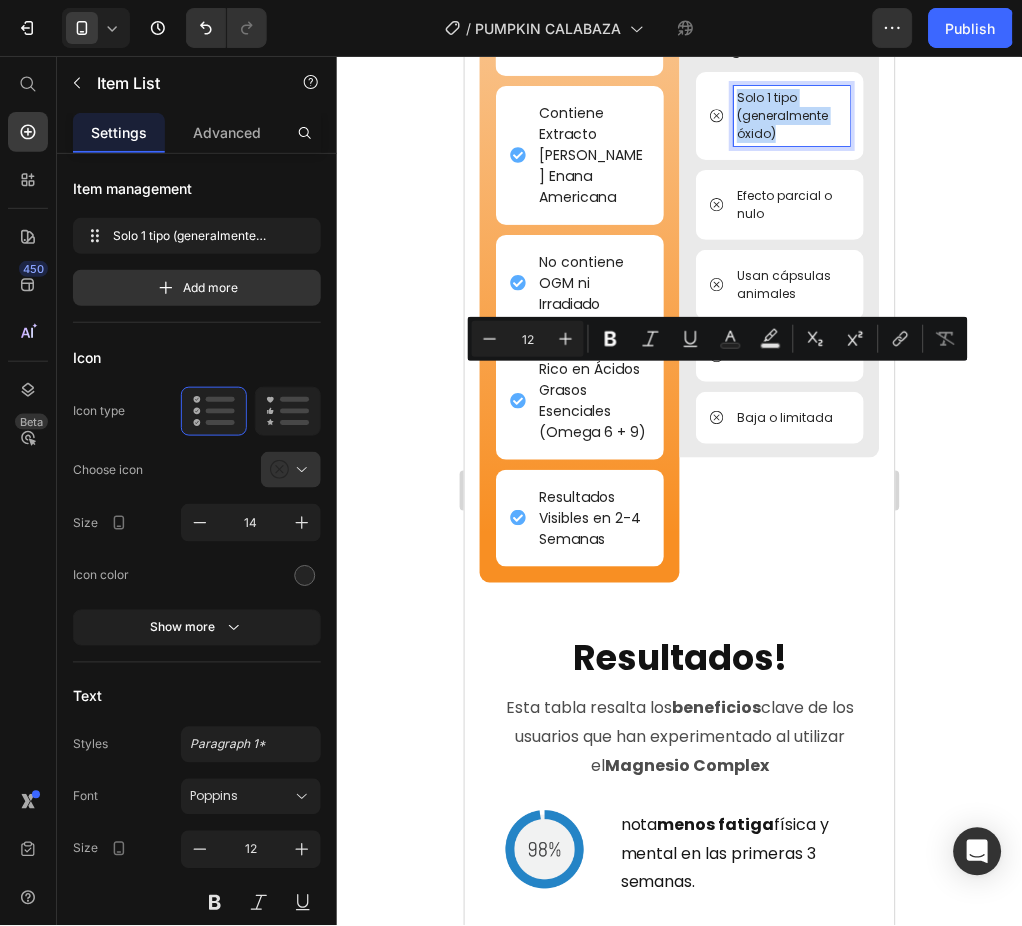 click on "Solo 1 tipo (generalmente óxido)" at bounding box center (791, 115) 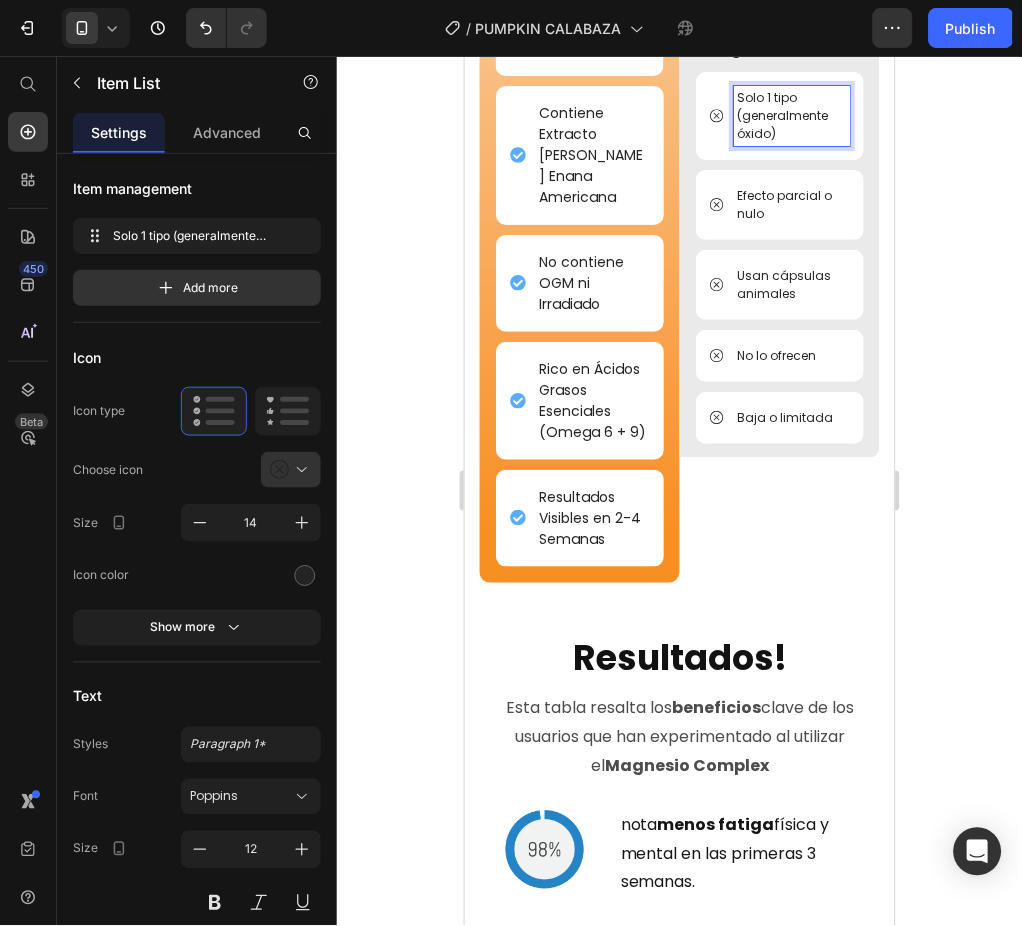 click on "Solo 1 tipo (generalmente óxido)" at bounding box center (791, 115) 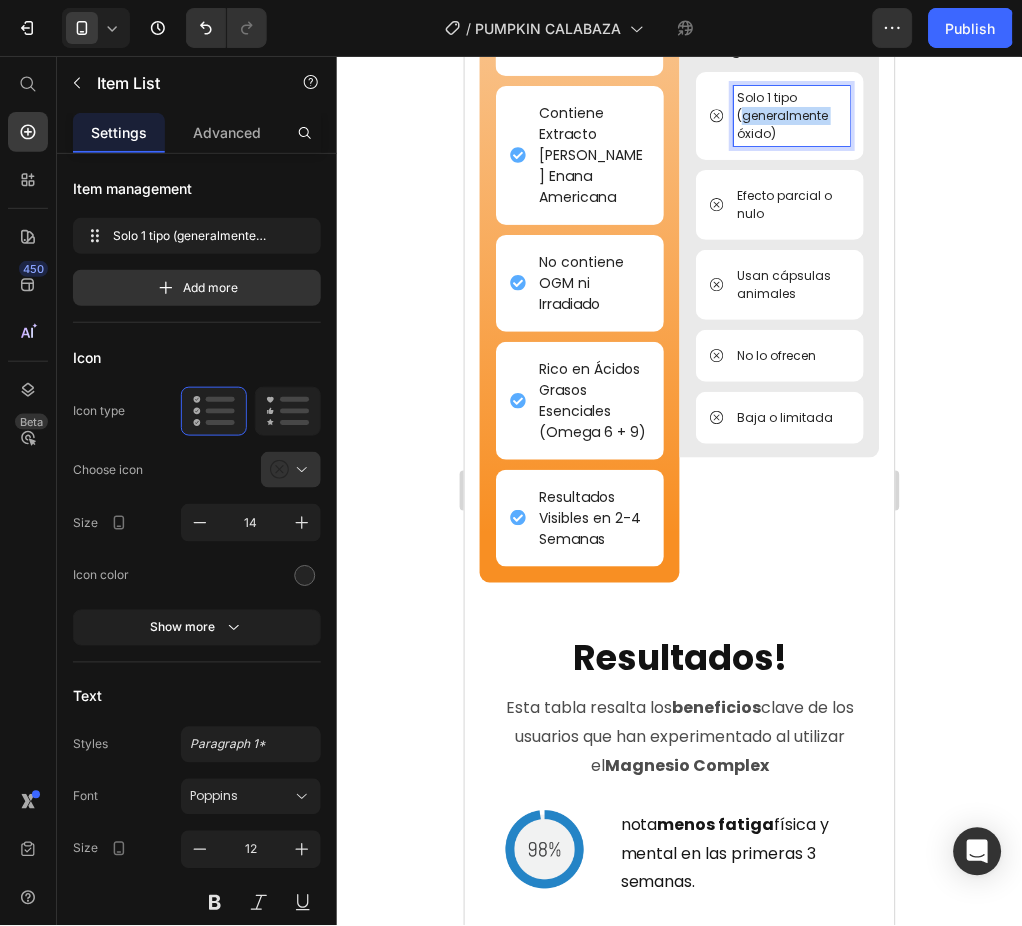 click on "Solo 1 tipo (generalmente óxido)" at bounding box center (791, 115) 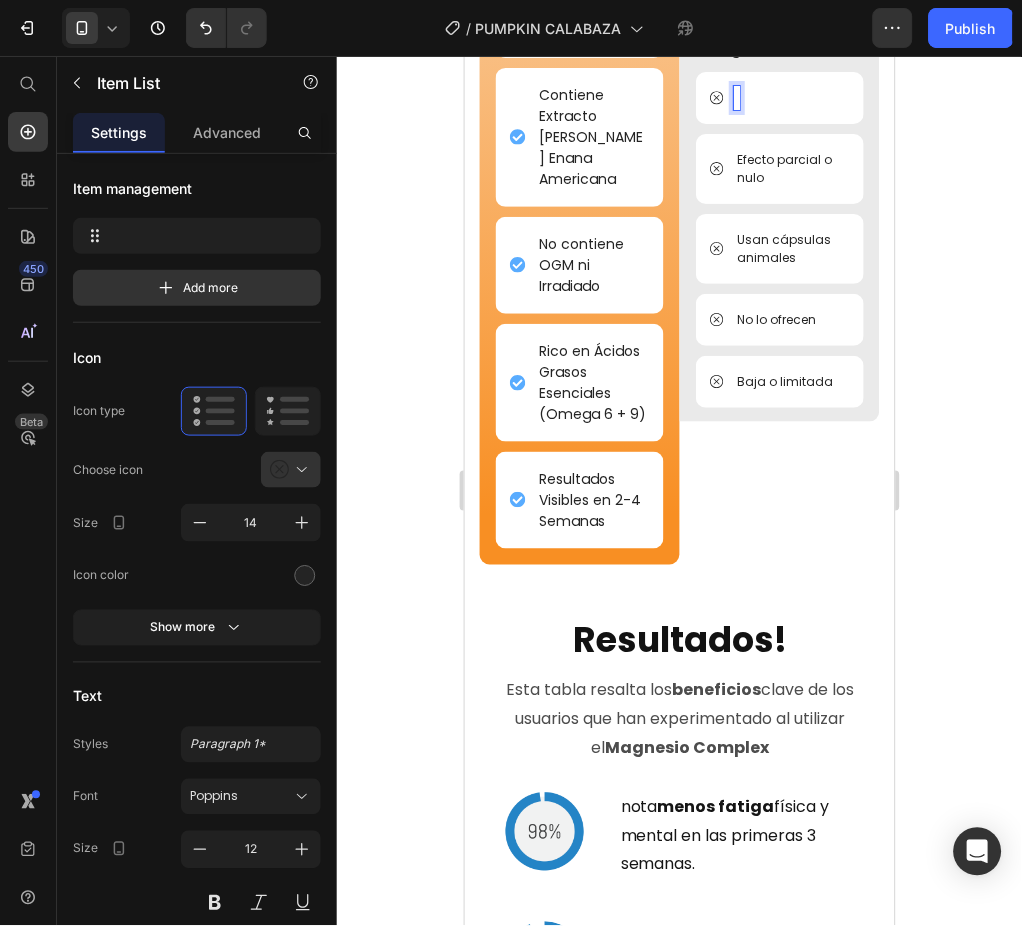 scroll, scrollTop: 6541, scrollLeft: 0, axis: vertical 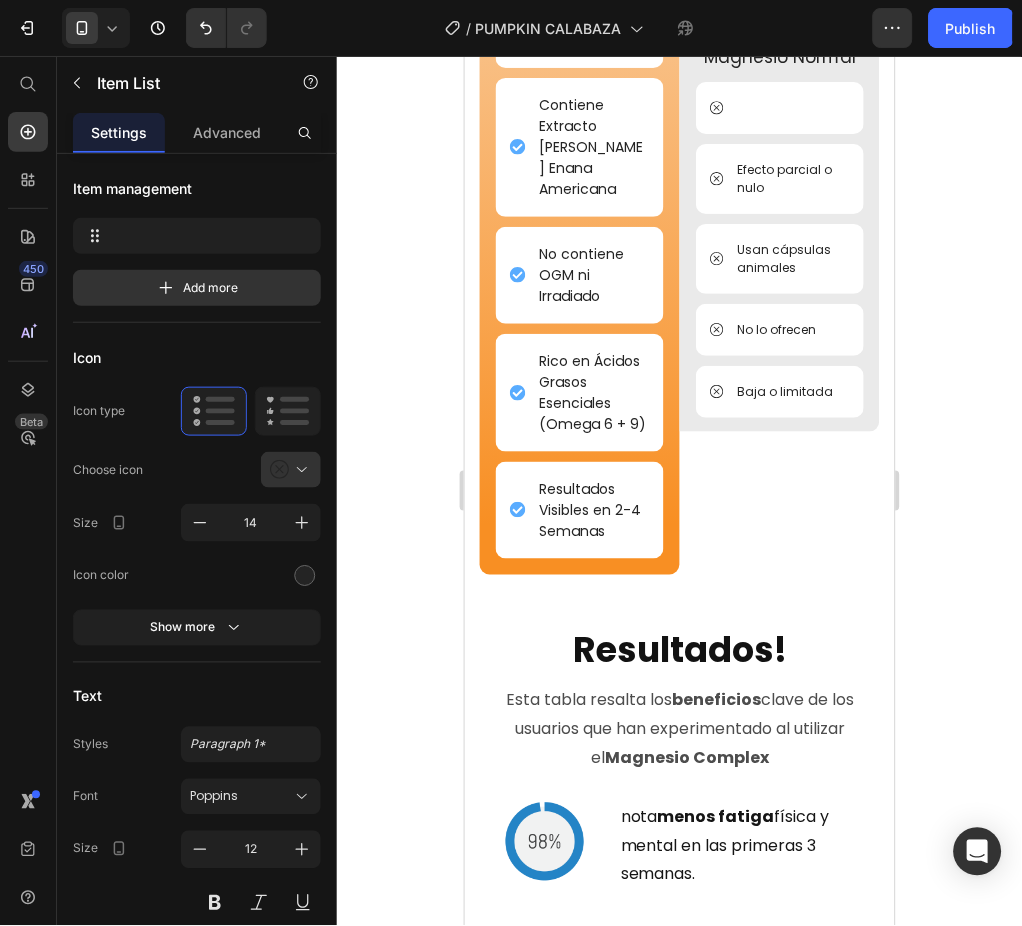 click 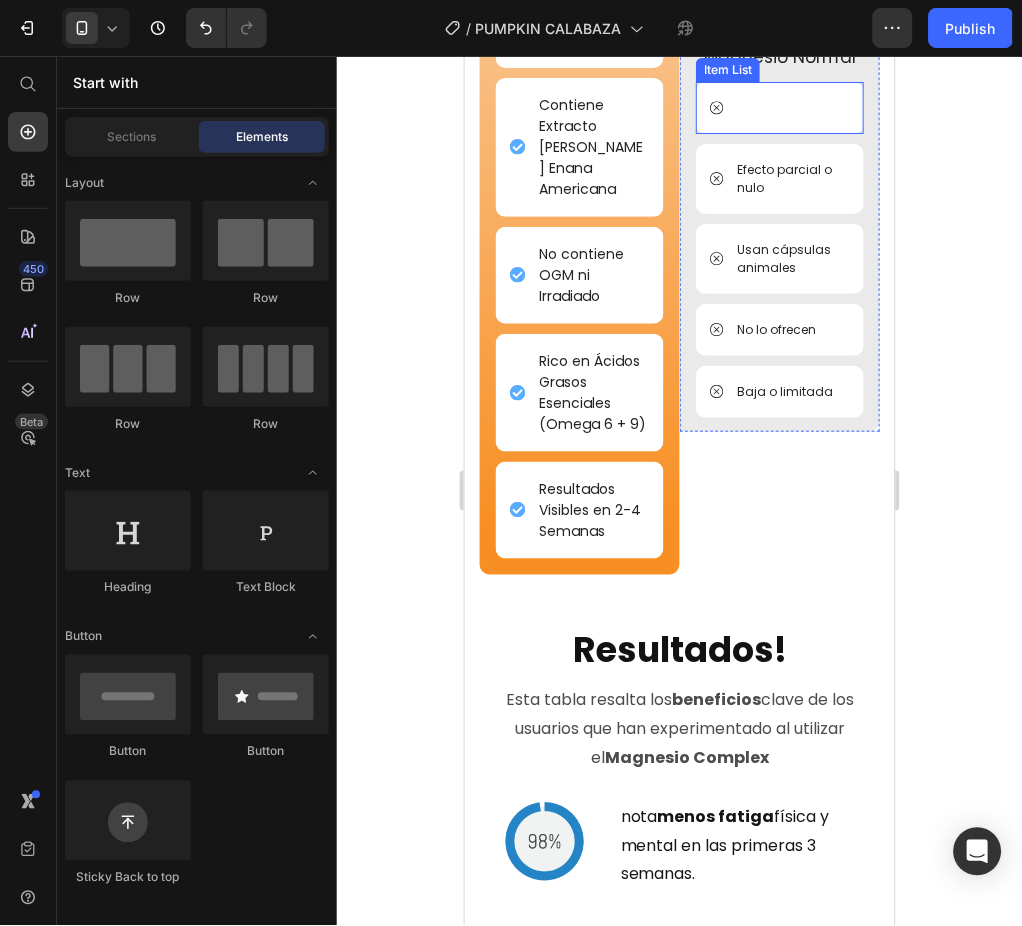 click 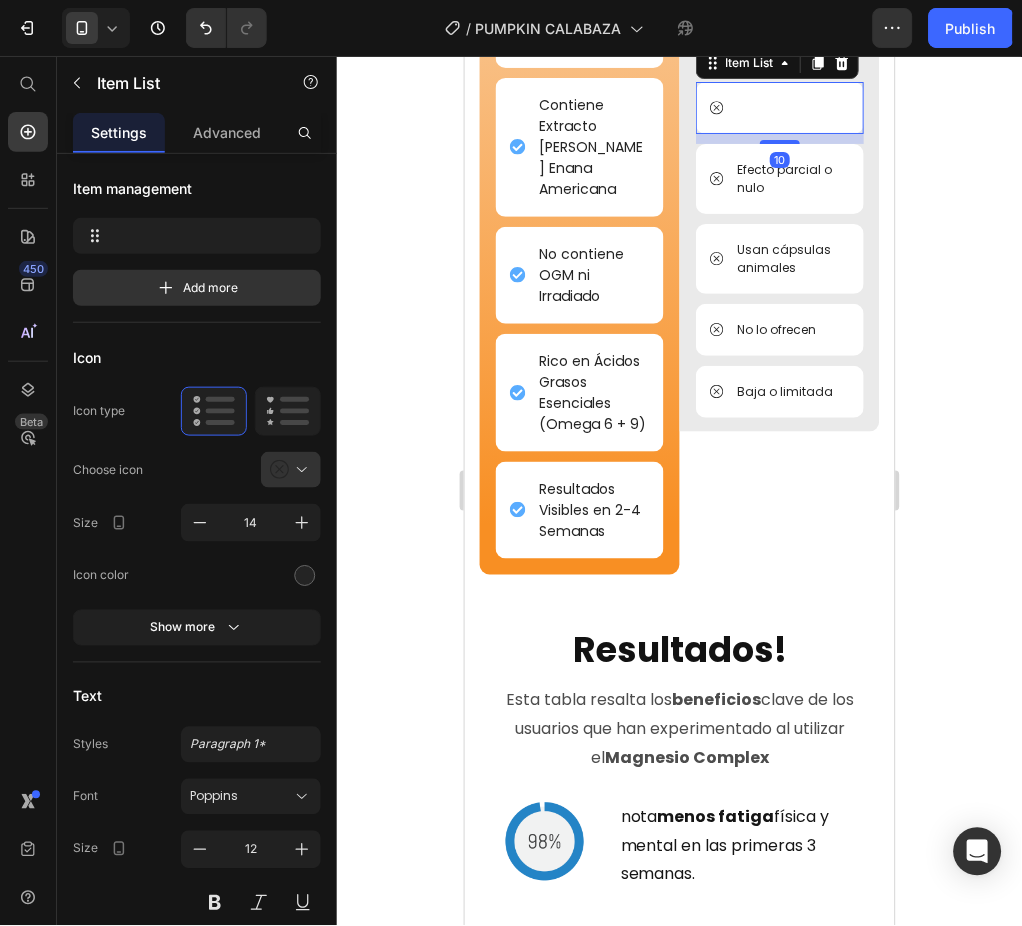 click at bounding box center [779, 107] 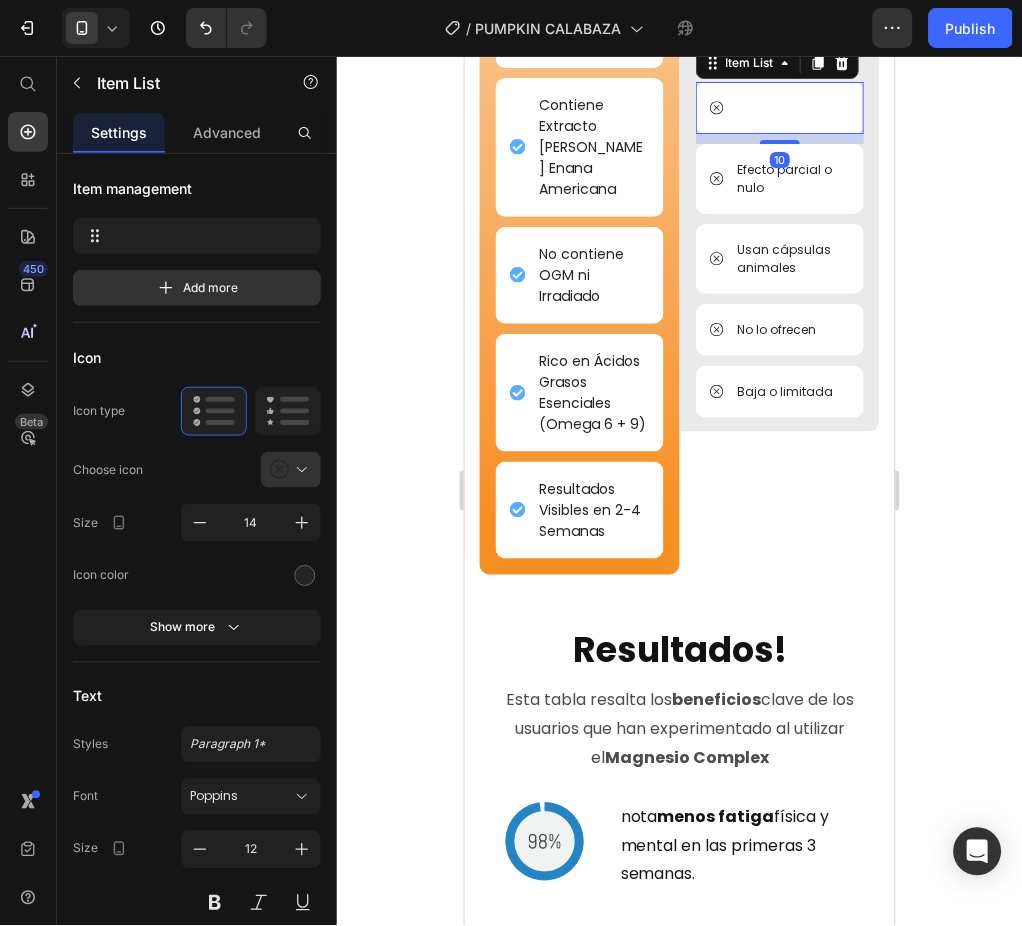 click at bounding box center (779, 107) 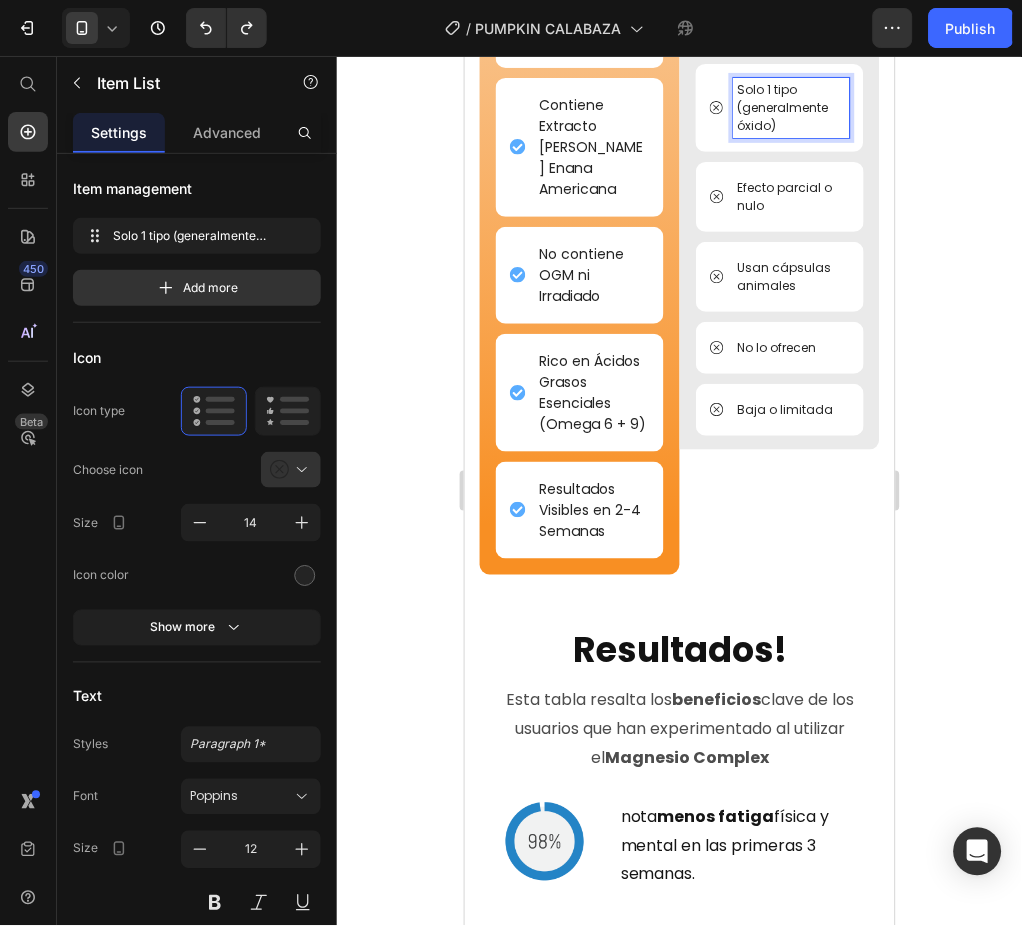 click on "Solo 1 tipo (generalmente óxido)" at bounding box center [791, 107] 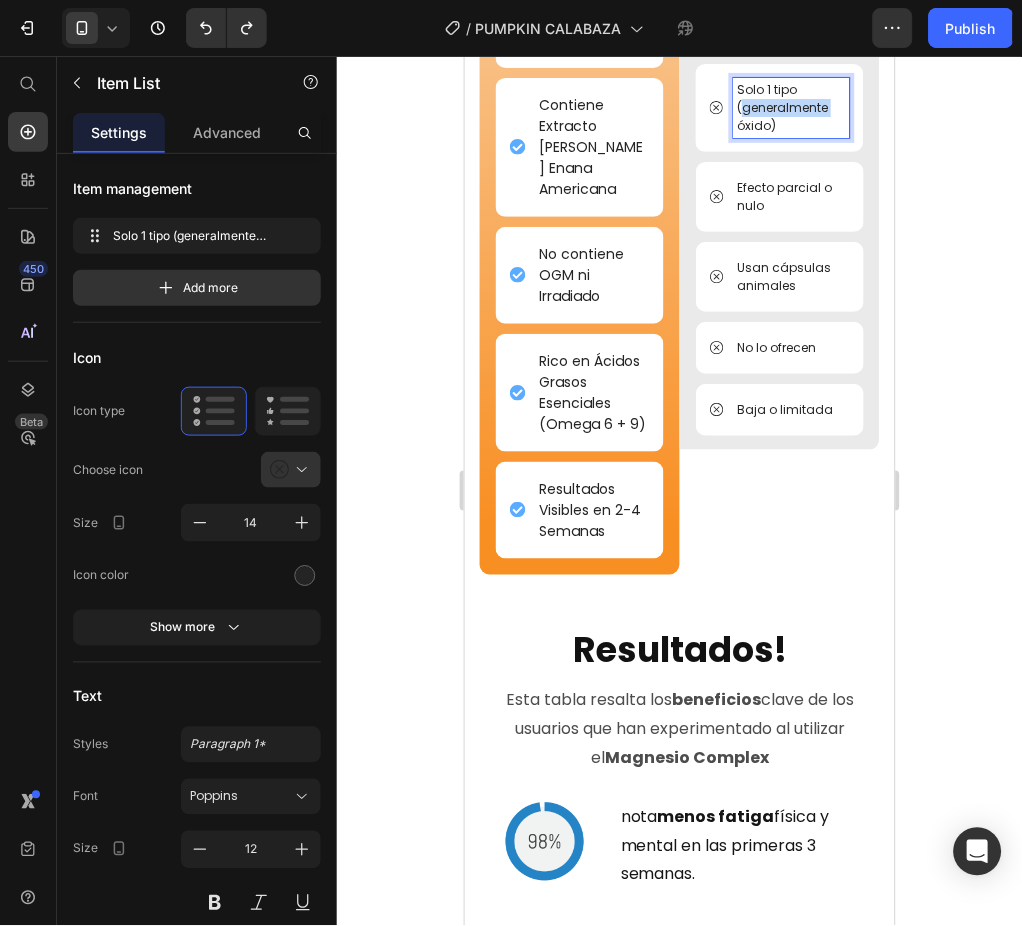 click on "Solo 1 tipo (generalmente óxido)" at bounding box center [791, 107] 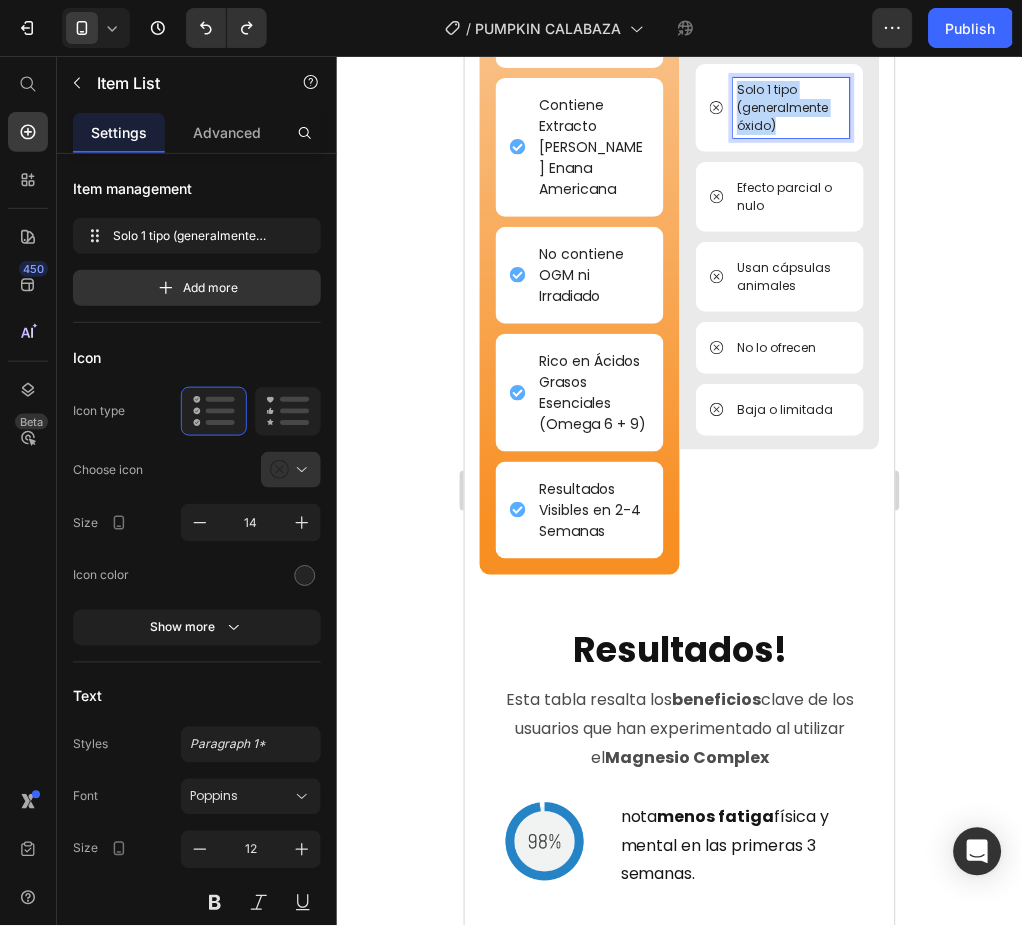 click on "Solo 1 tipo (generalmente óxido)" at bounding box center (791, 107) 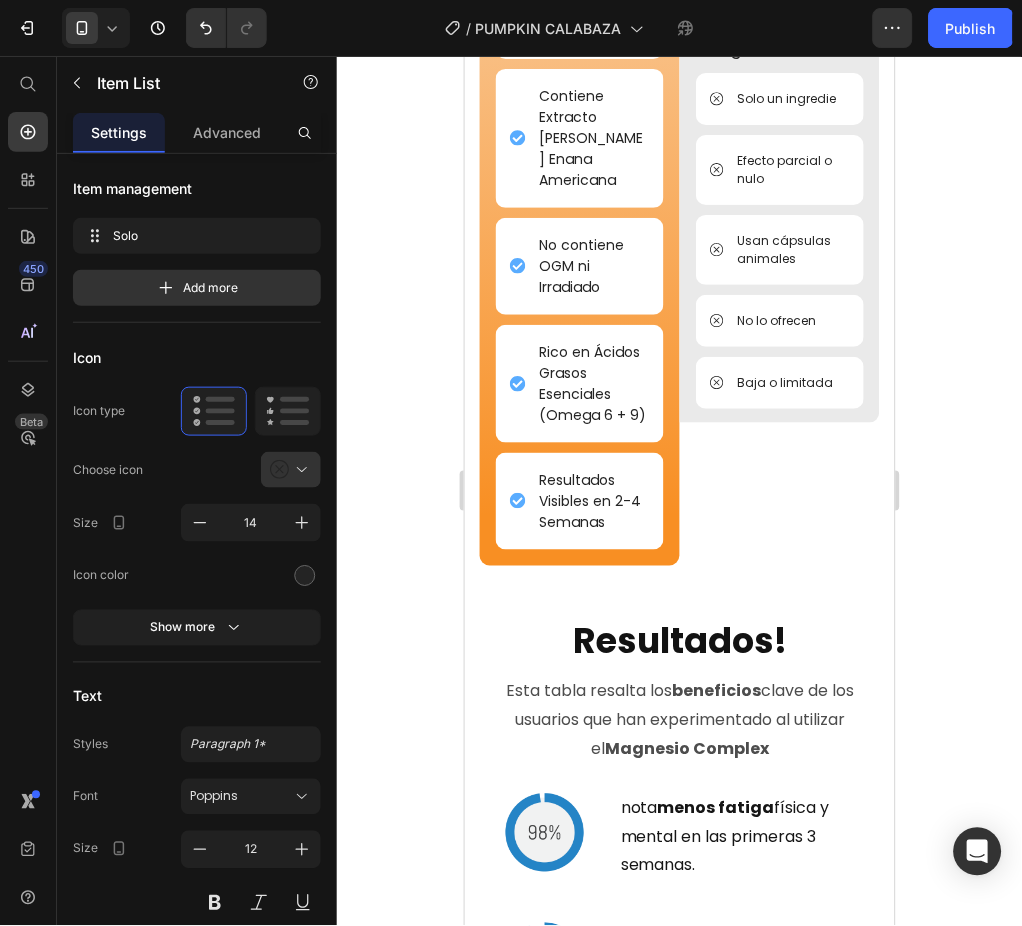 scroll, scrollTop: 6541, scrollLeft: 0, axis: vertical 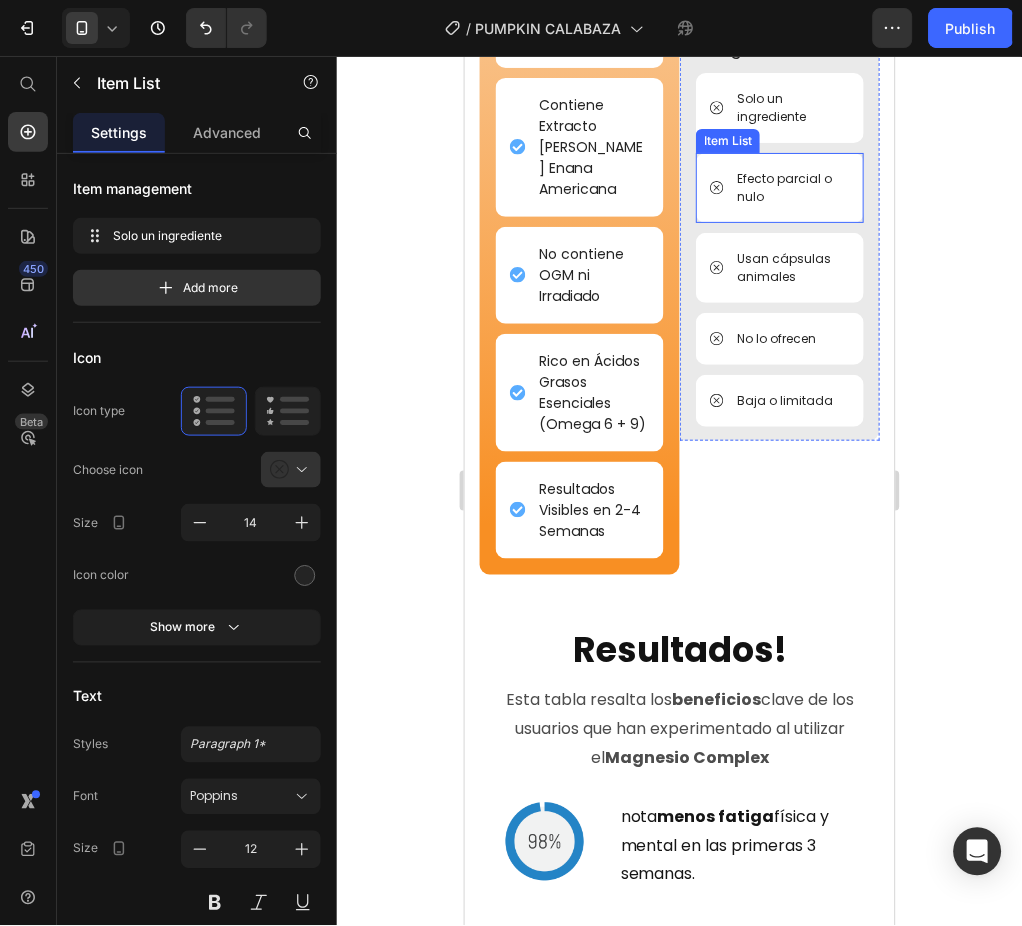 click on "Efecto parcial o nulo" at bounding box center [791, 187] 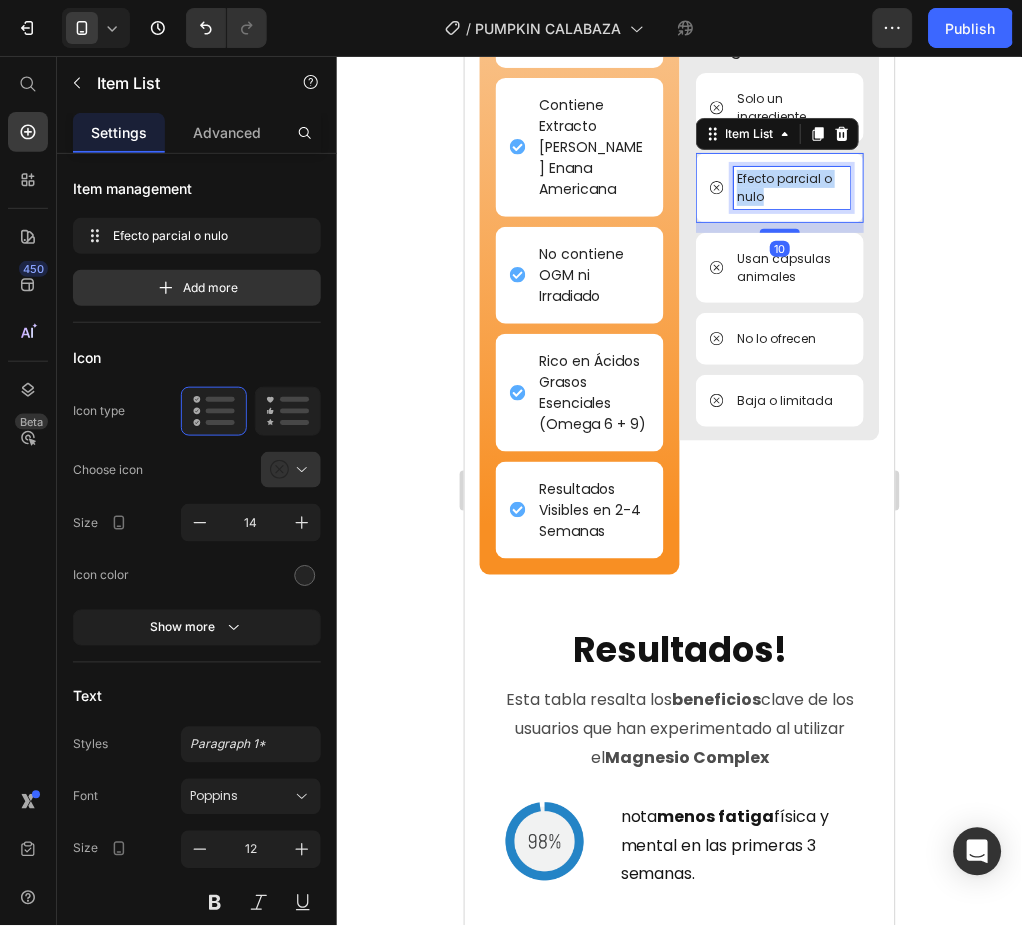 click on "Efecto parcial o nulo" at bounding box center (791, 187) 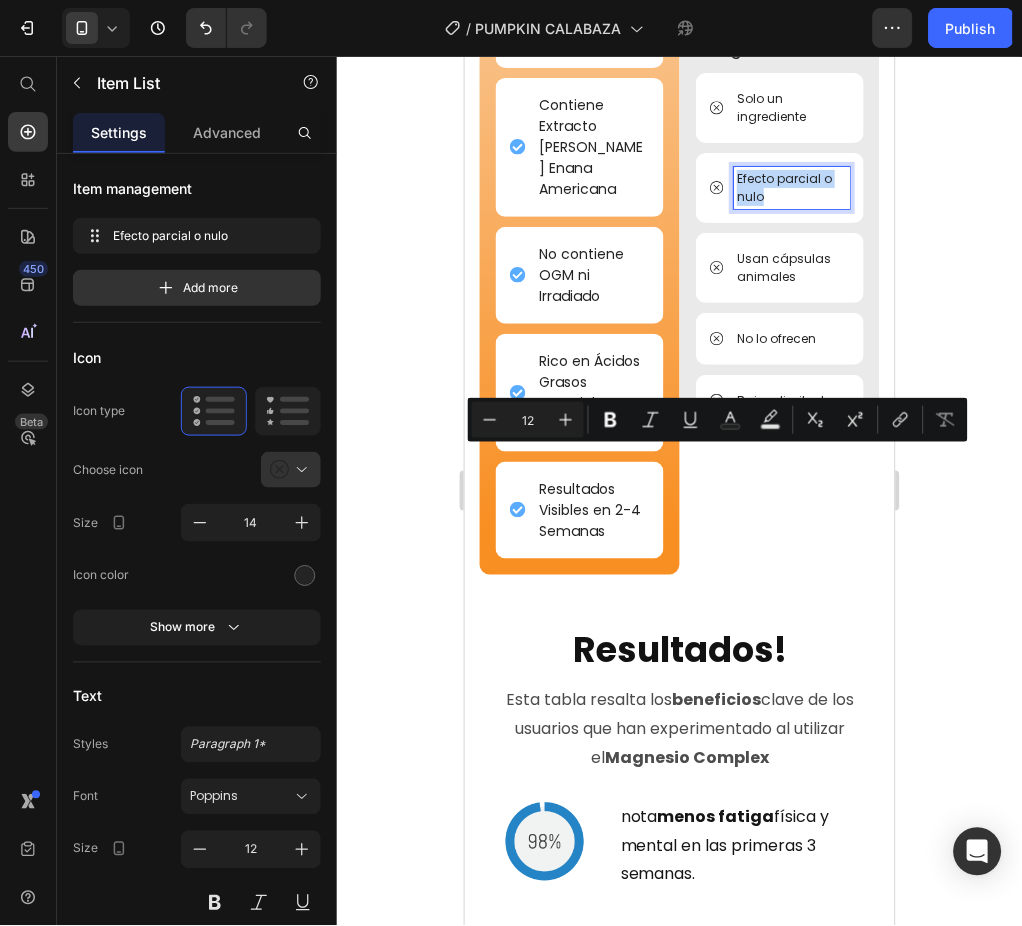 copy on "Efecto parcial o nulo" 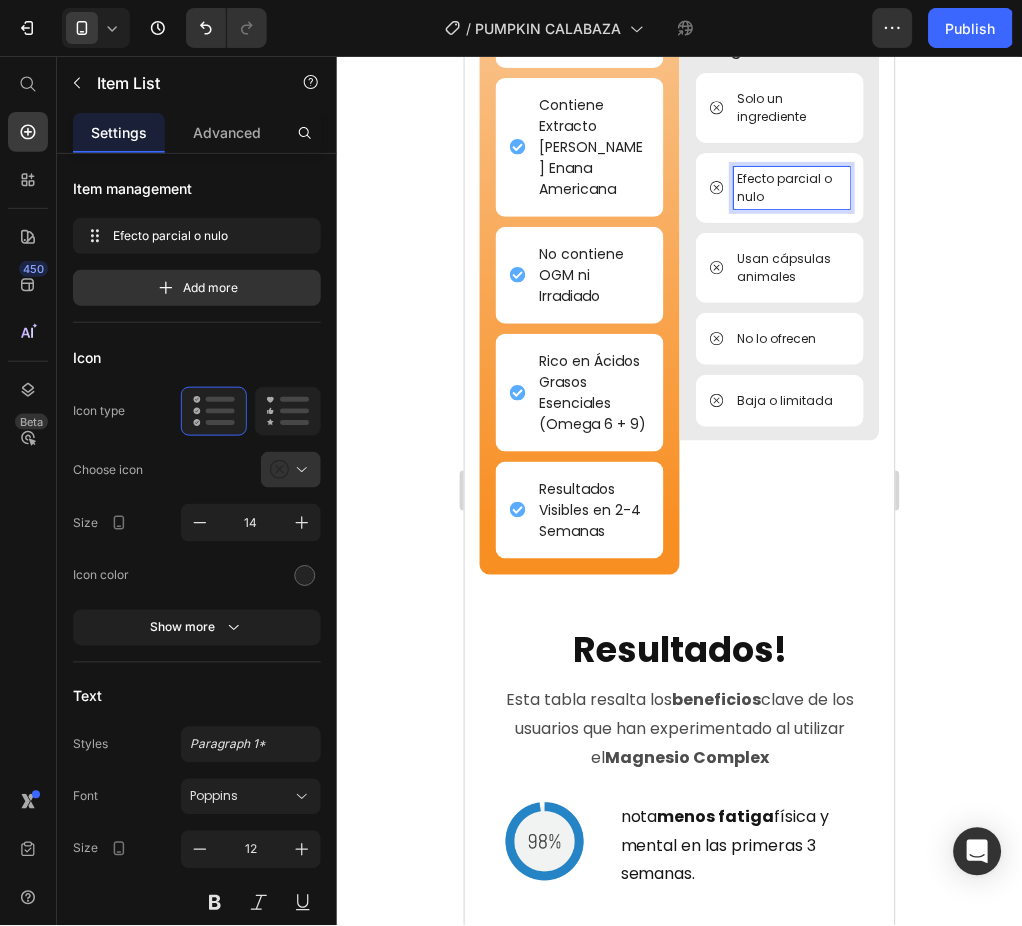 click on "Efecto parcial o nulo" at bounding box center [791, 187] 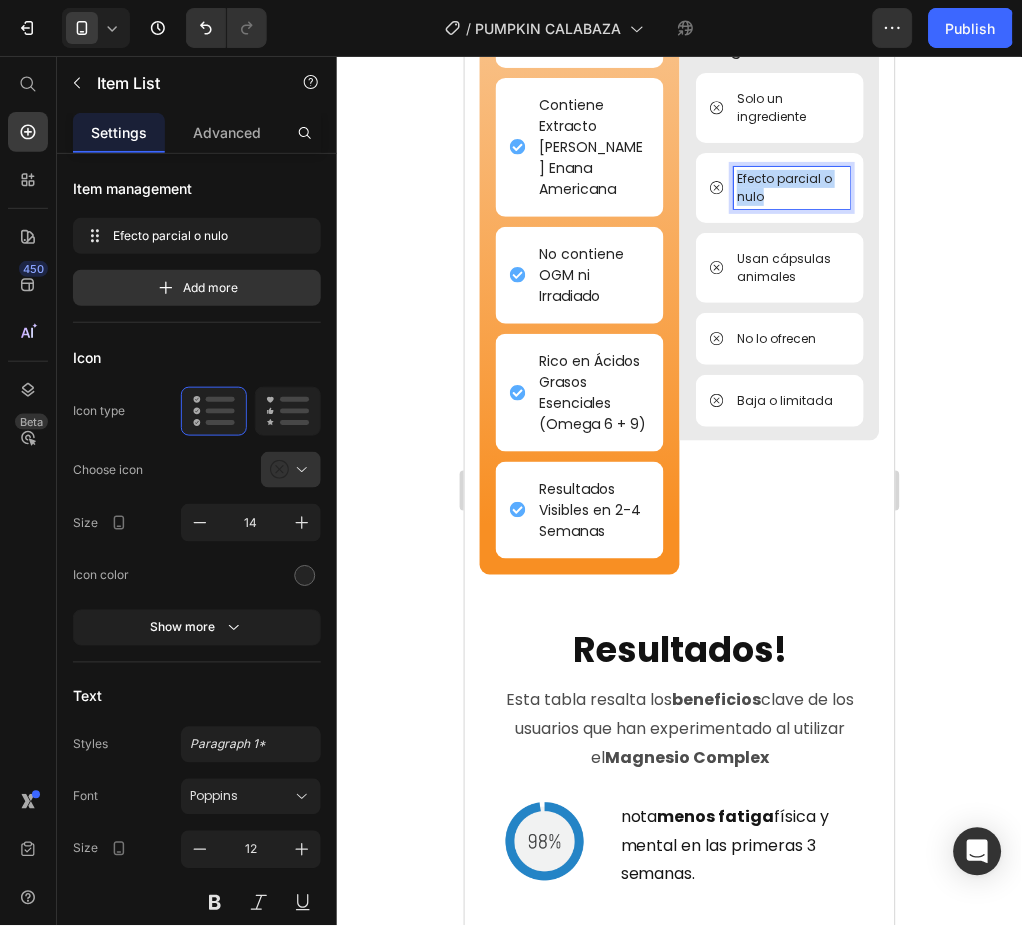 drag, startPoint x: 757, startPoint y: 473, endPoint x: 727, endPoint y: 454, distance: 35.510563 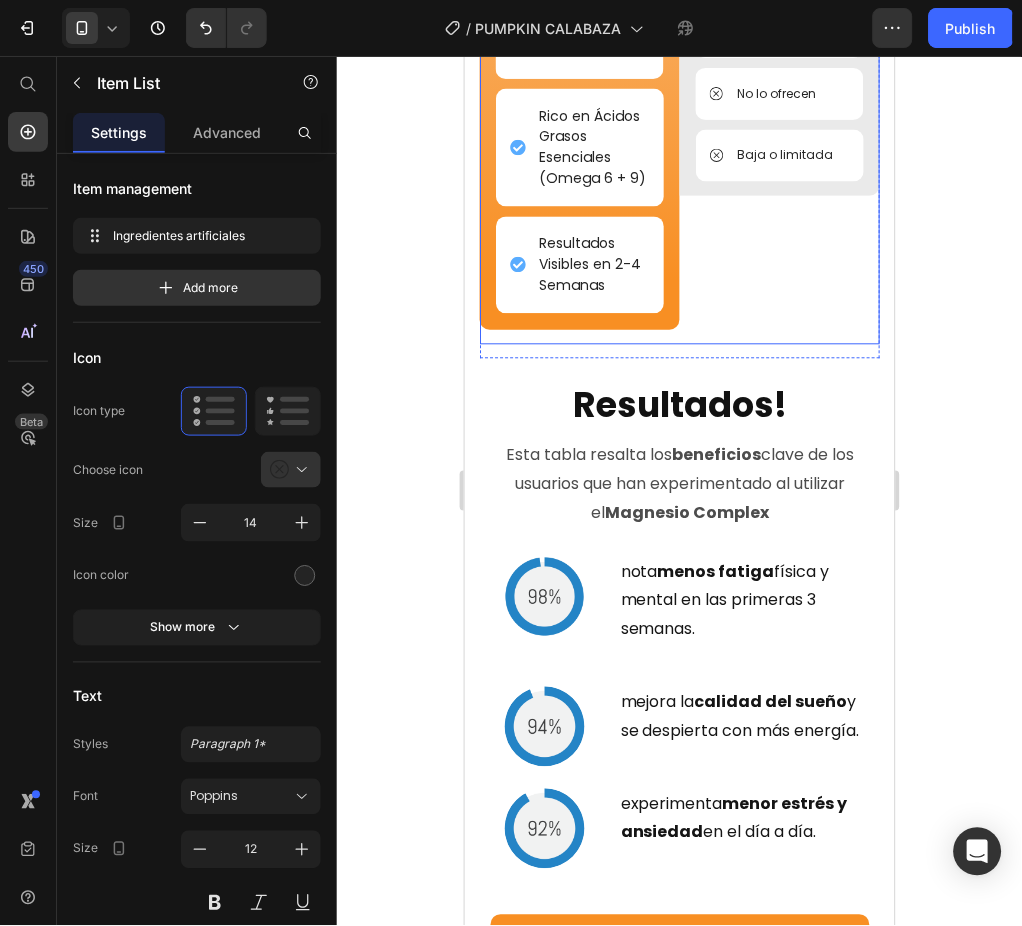 scroll, scrollTop: 7341, scrollLeft: 0, axis: vertical 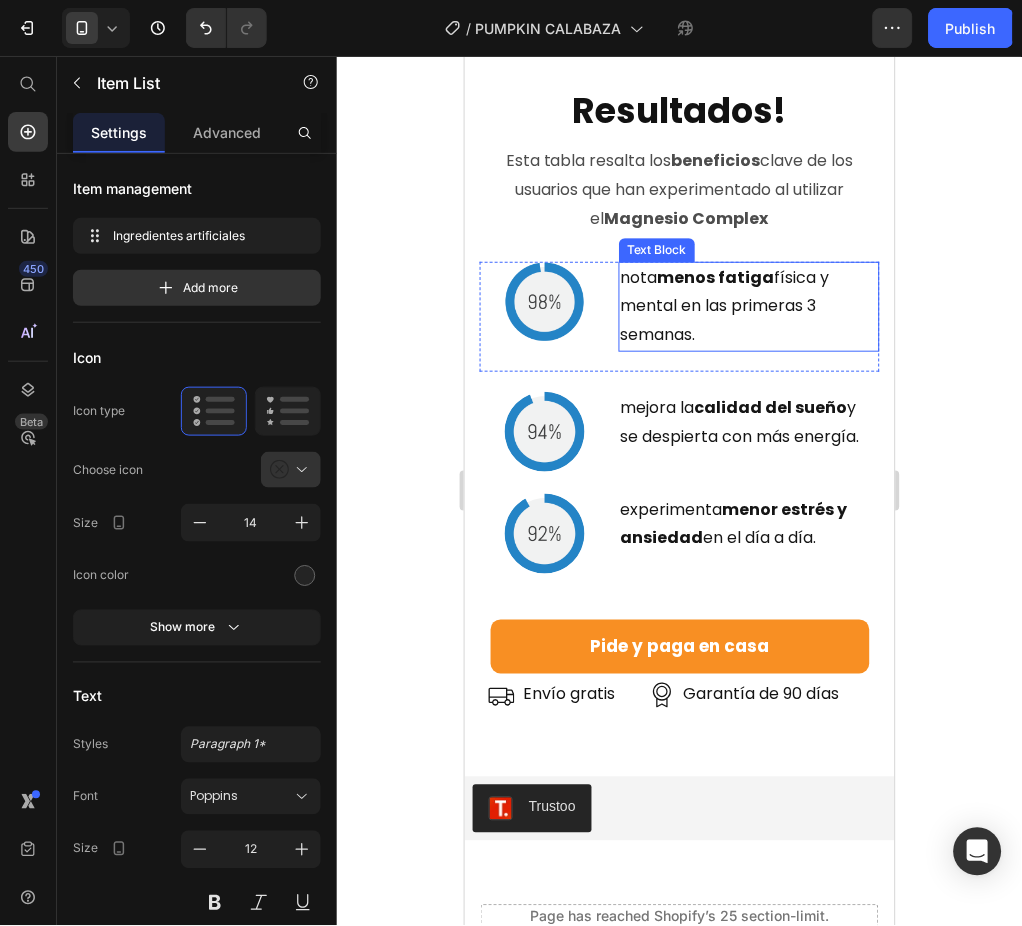 click on "nota  menos fatiga  física y mental en las primeras 3 semanas." at bounding box center (748, 306) 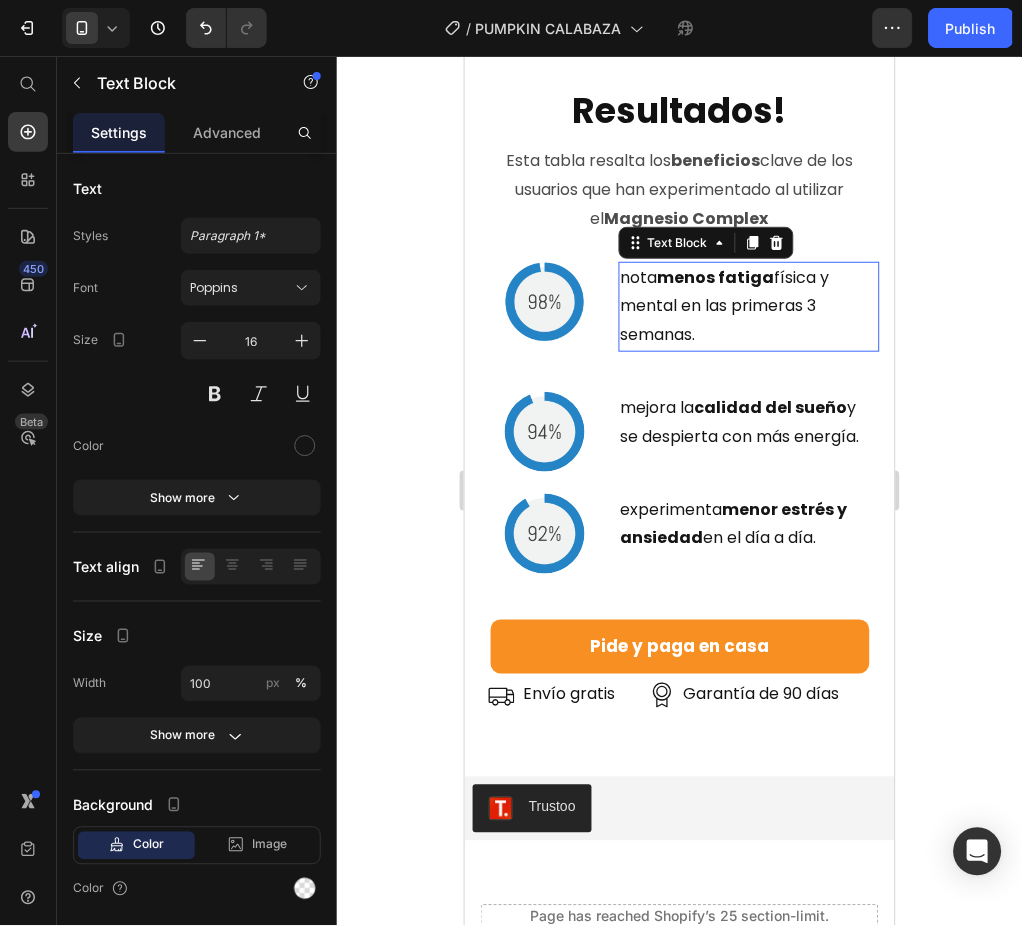 click on "nota  menos fatiga  física y mental en las primeras 3 semanas." at bounding box center (748, 306) 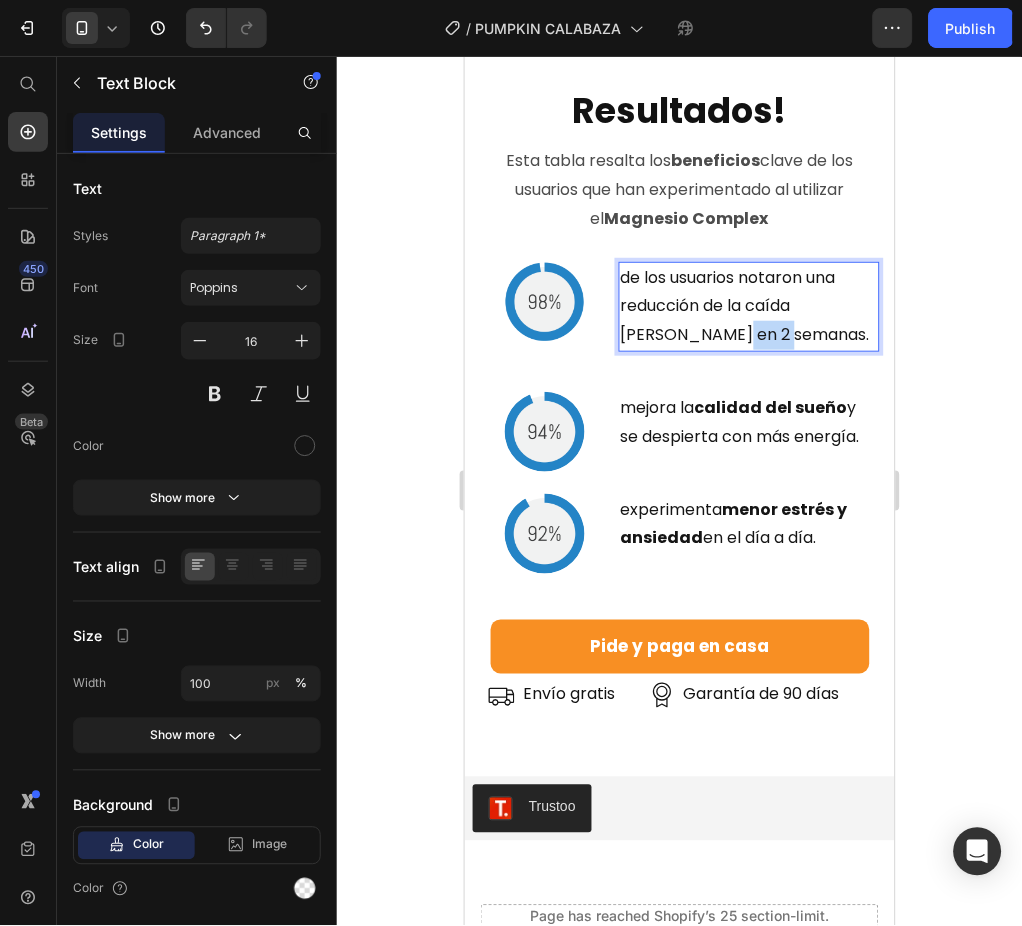 click on "de los usuarios notaron una reducción de la caída [PERSON_NAME] en 2 semanas." at bounding box center [748, 306] 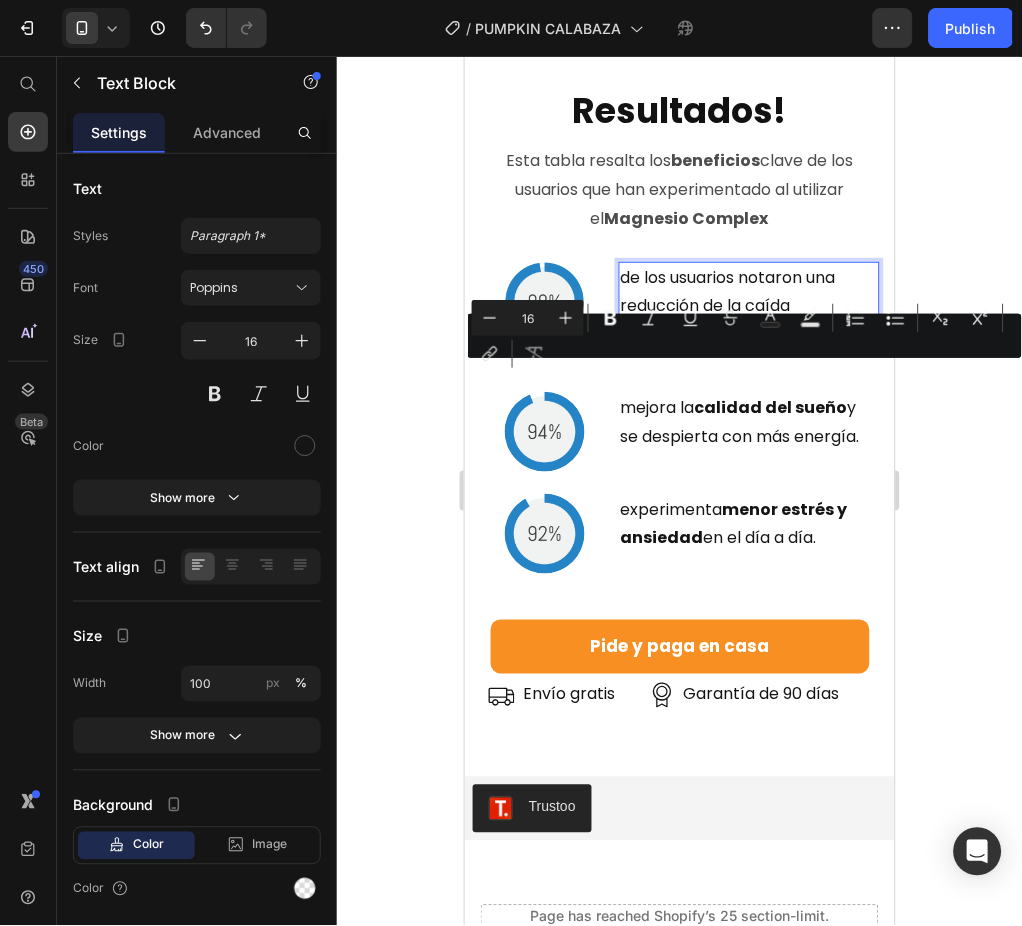 click on "de los usuarios notaron una reducción de la caída [PERSON_NAME] en 2 semanas." at bounding box center (748, 306) 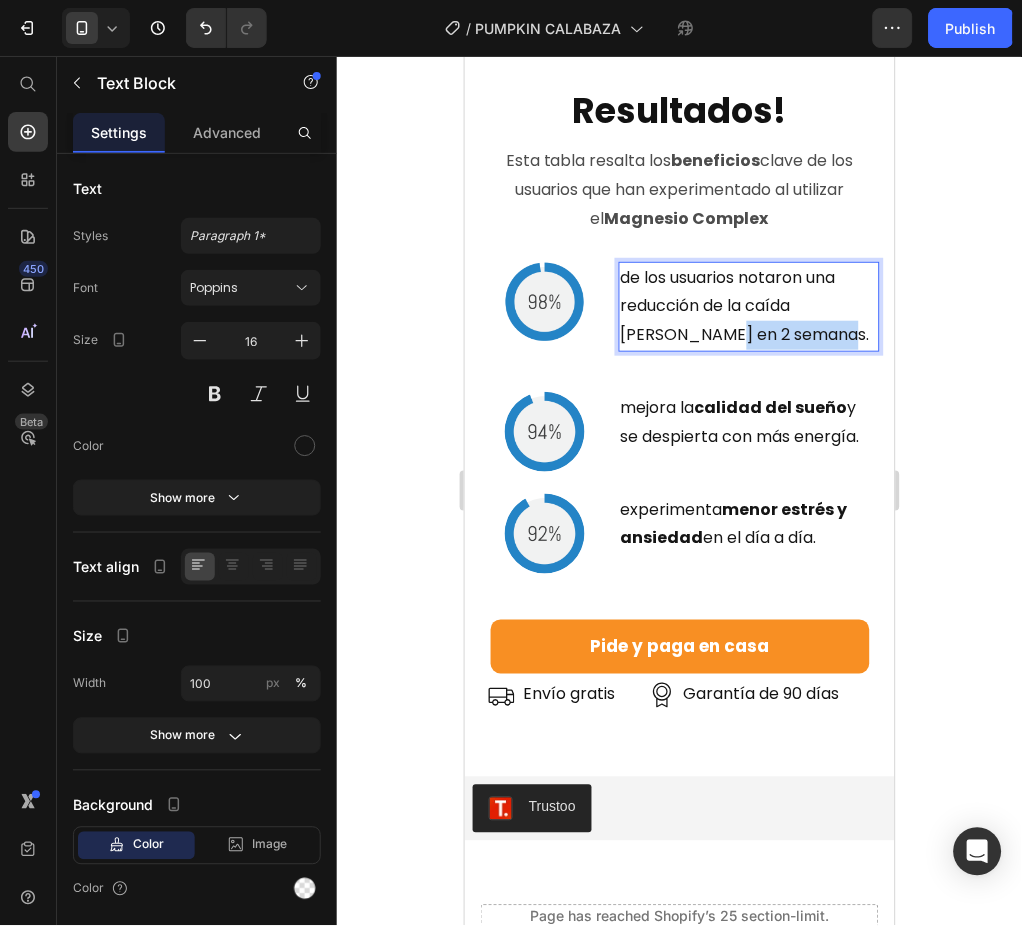 drag, startPoint x: 680, startPoint y: 376, endPoint x: 795, endPoint y: 380, distance: 115.06954 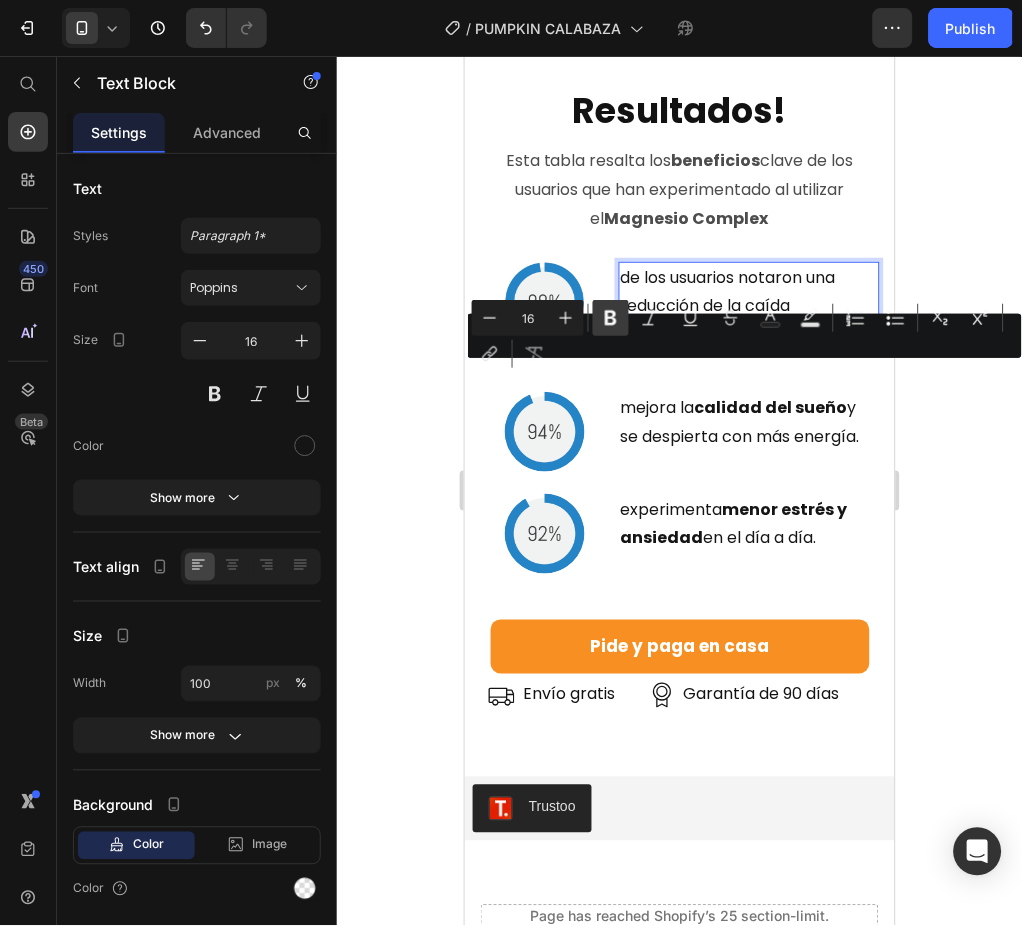 click 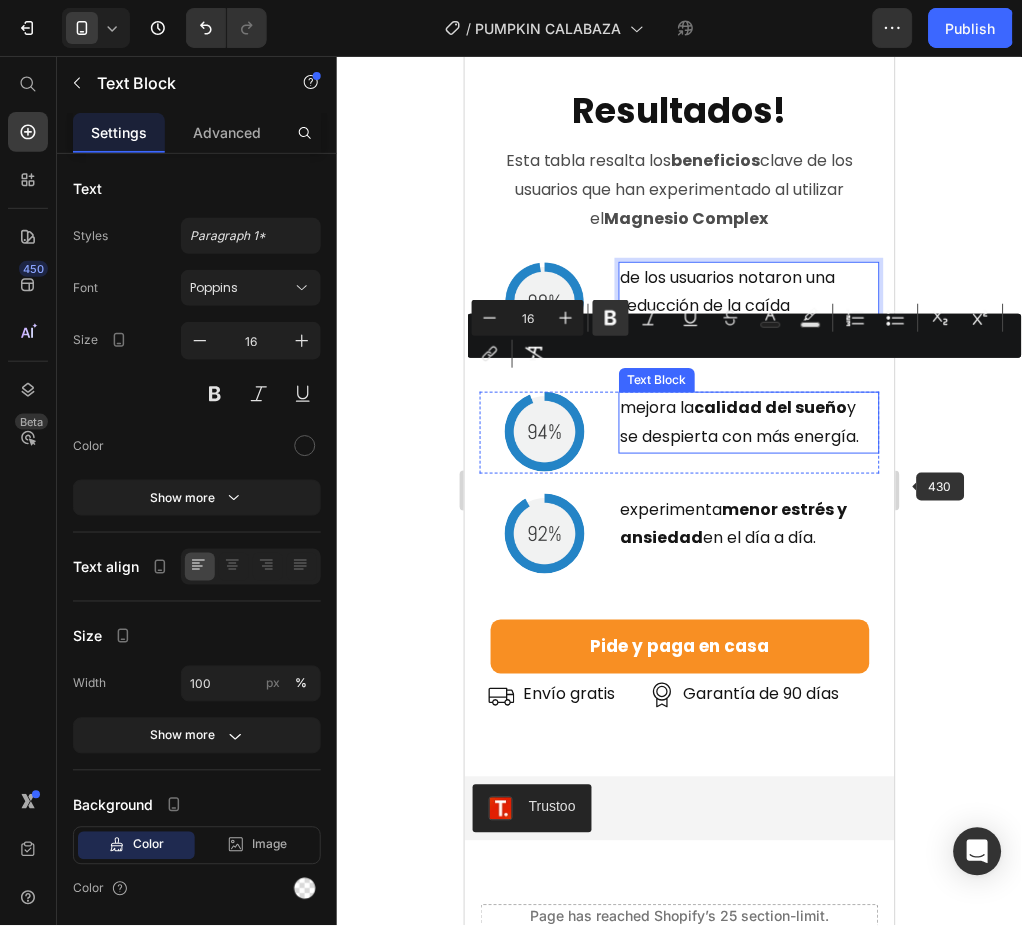 click on "mejora la  calidad del sueño  y se despierta con más energía." at bounding box center (748, 422) 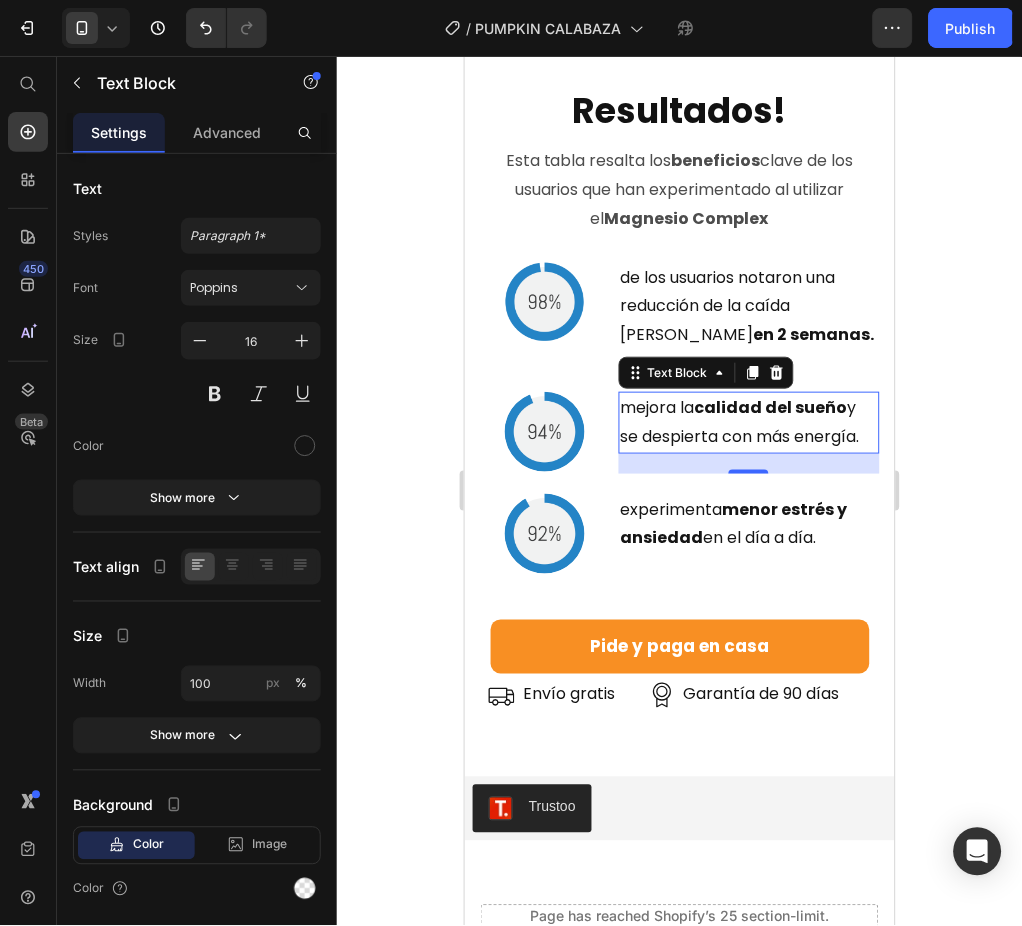 click on "mejora la  calidad del sueño  y se despierta con más energía." at bounding box center (748, 422) 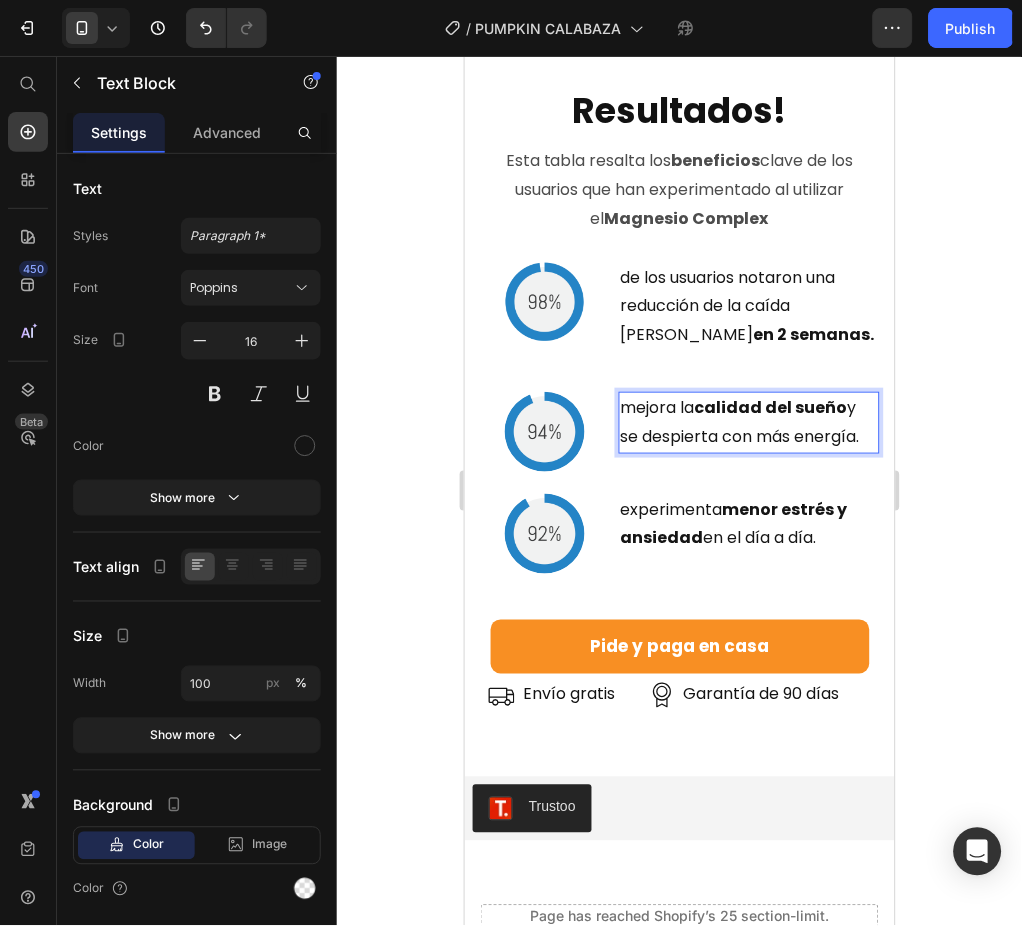 click on "mejora la  calidad del sueño  y se despierta con más energía." at bounding box center (748, 422) 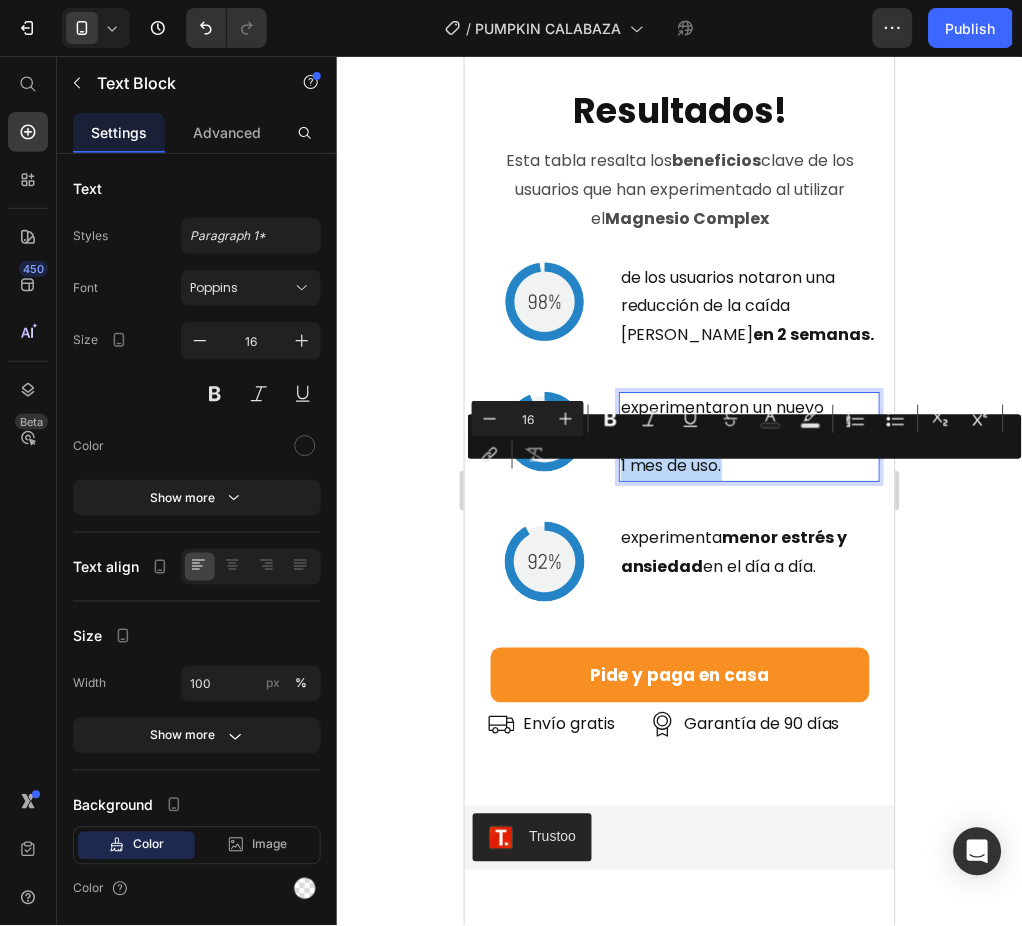 drag, startPoint x: 775, startPoint y: 478, endPoint x: 752, endPoint y: 513, distance: 41.880783 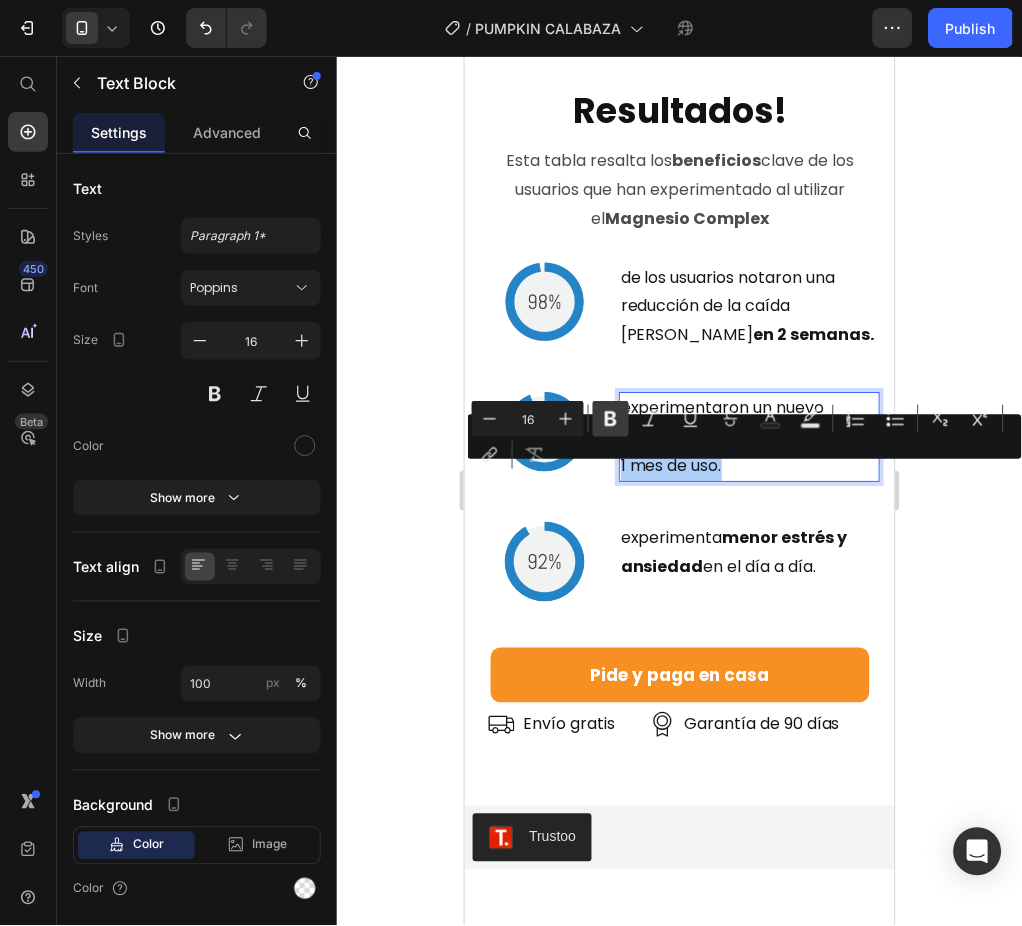 click 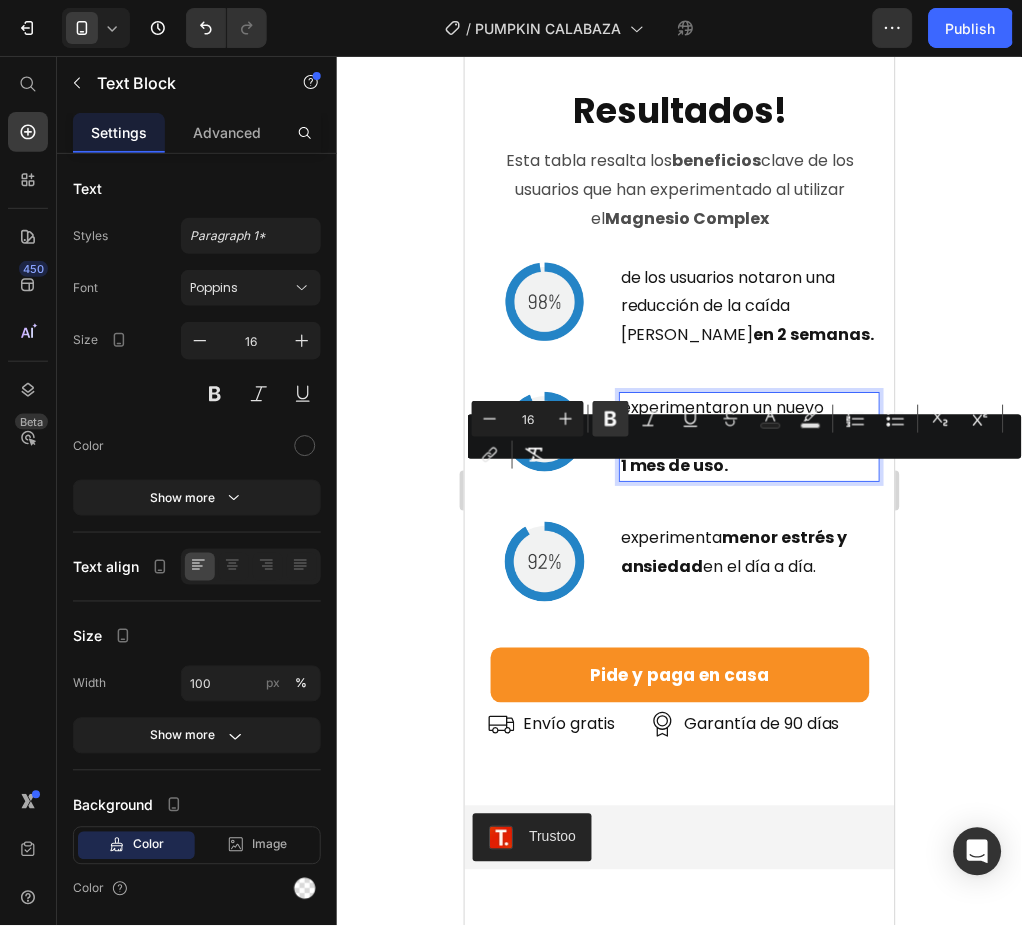click on "después de 1 mes de uso." at bounding box center (746, 450) 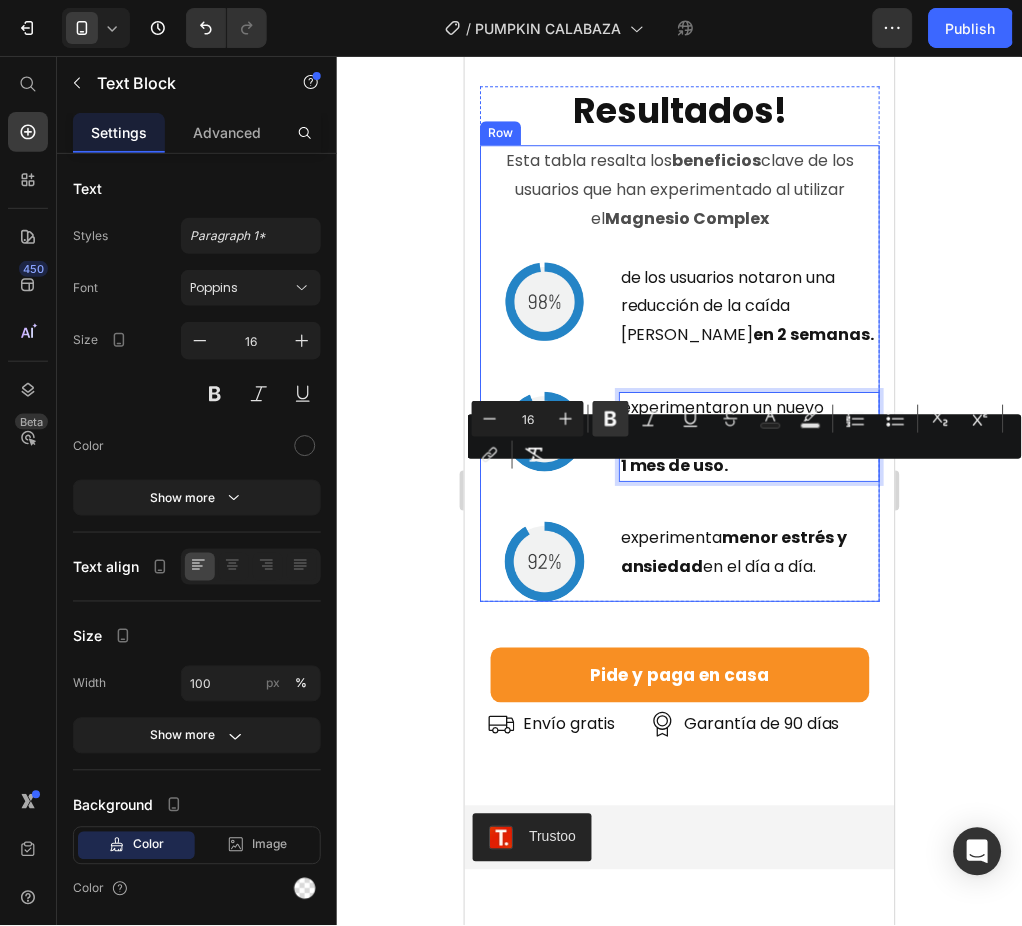 click on "Esta tabla resalta los  beneficios  clave de los usuarios que han experimentado al utilizar el  Magnesio Complex Text Block Image de los usuarios notaron una reducción de la caída [PERSON_NAME]  en 2 semanas. Text Block Row Image experimentaron un nuevo crecimiento capilar  después de 1 mes de uso. Text Block   20 Row Image experimenta  menor estrés y ansiedad  en el día a día. Text Block Row" at bounding box center (679, 372) 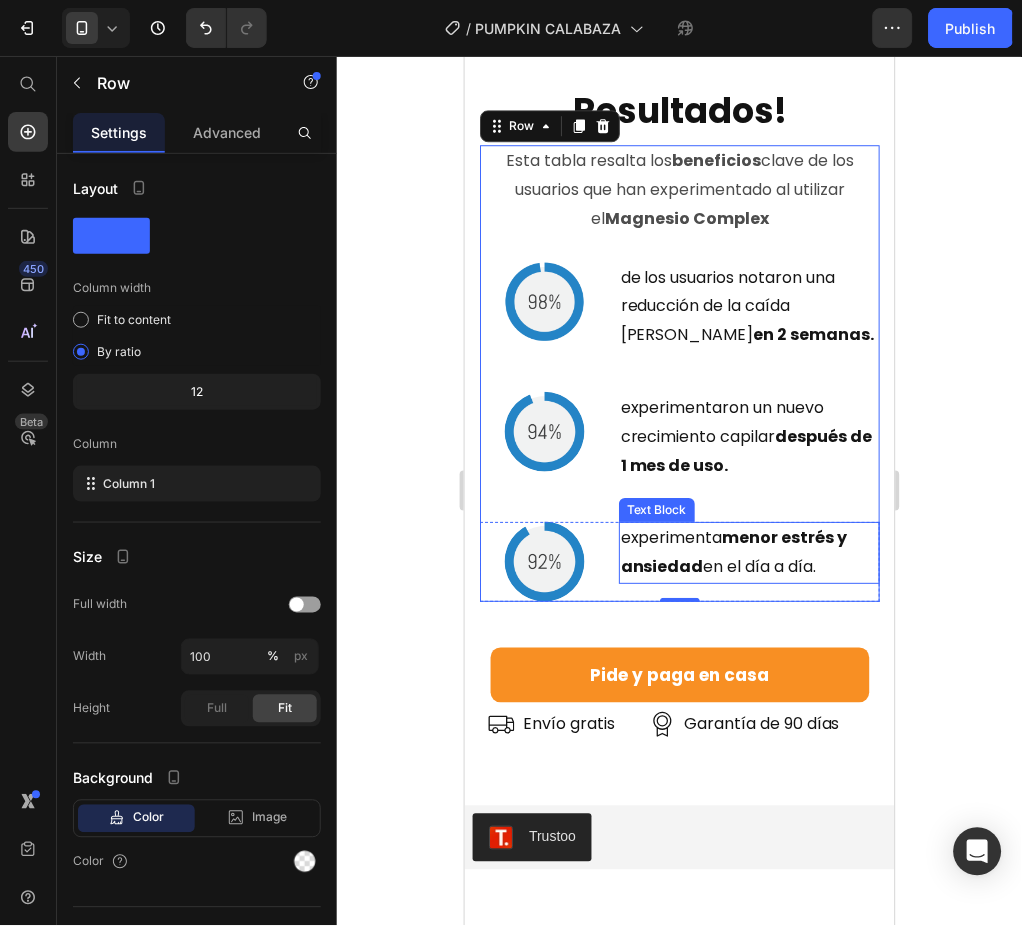 click on "experimenta  menor estrés y ansiedad  en el día a día." at bounding box center [748, 552] 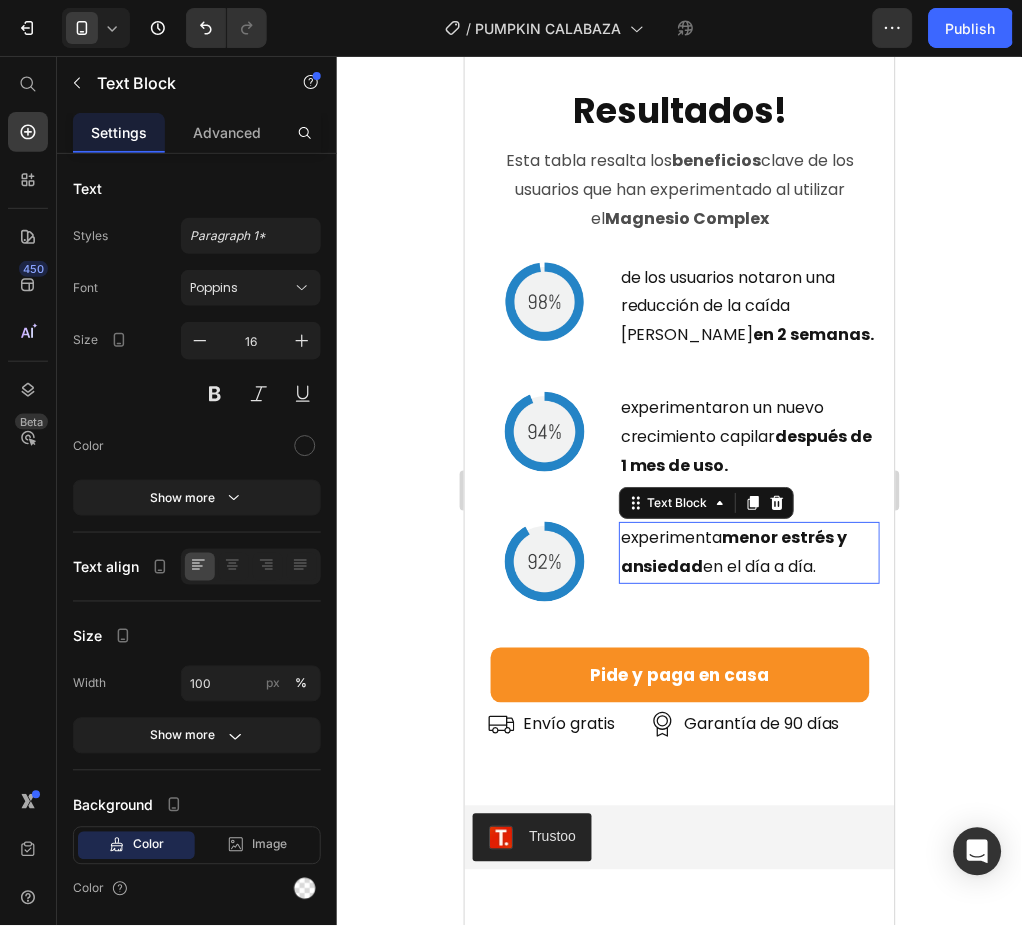 click on "experimenta  menor estrés y ansiedad  en el día a día." at bounding box center (748, 552) 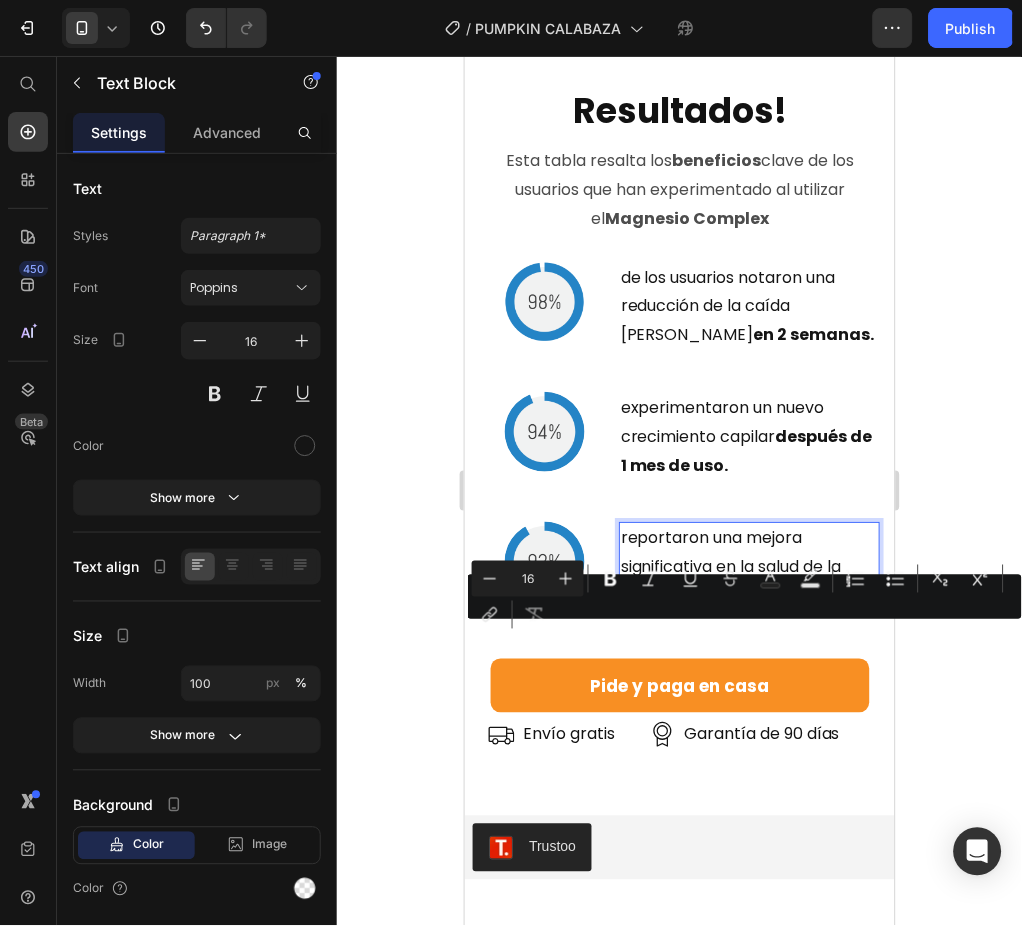 drag, startPoint x: 614, startPoint y: 640, endPoint x: 825, endPoint y: 641, distance: 211.00237 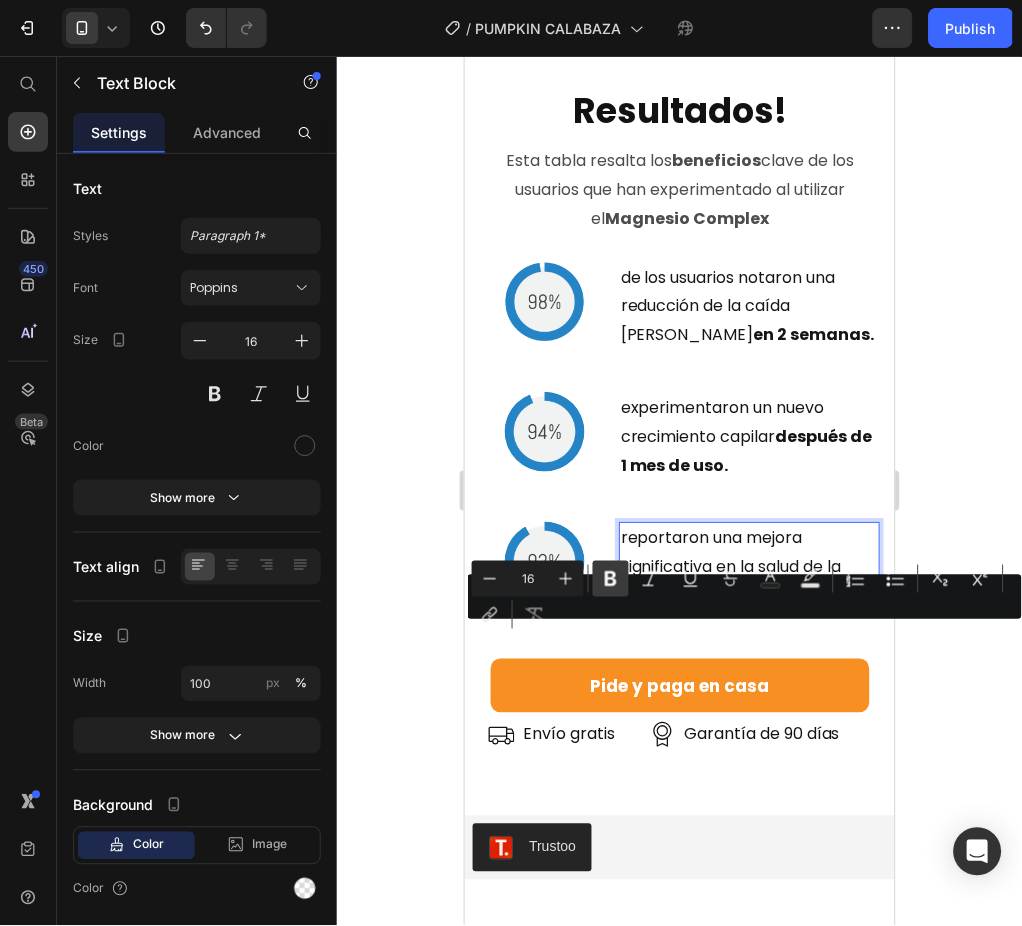 click 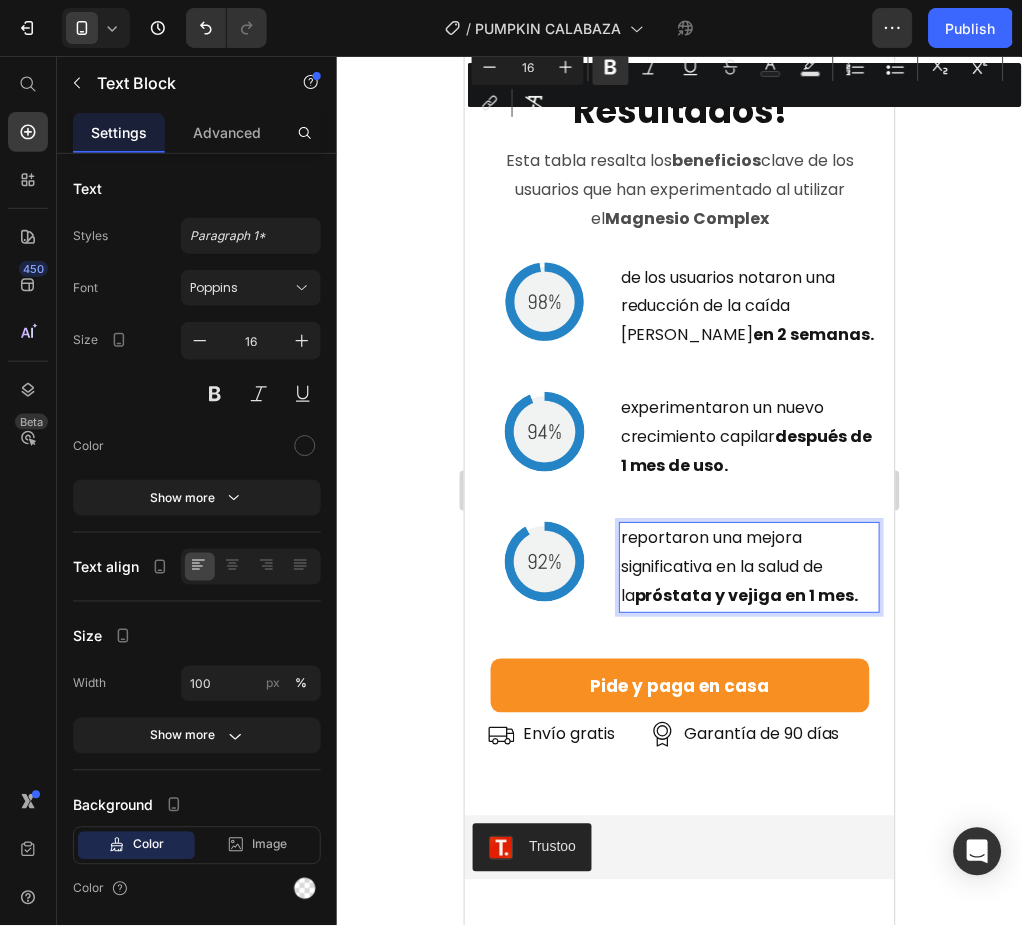 scroll, scrollTop: 7875, scrollLeft: 0, axis: vertical 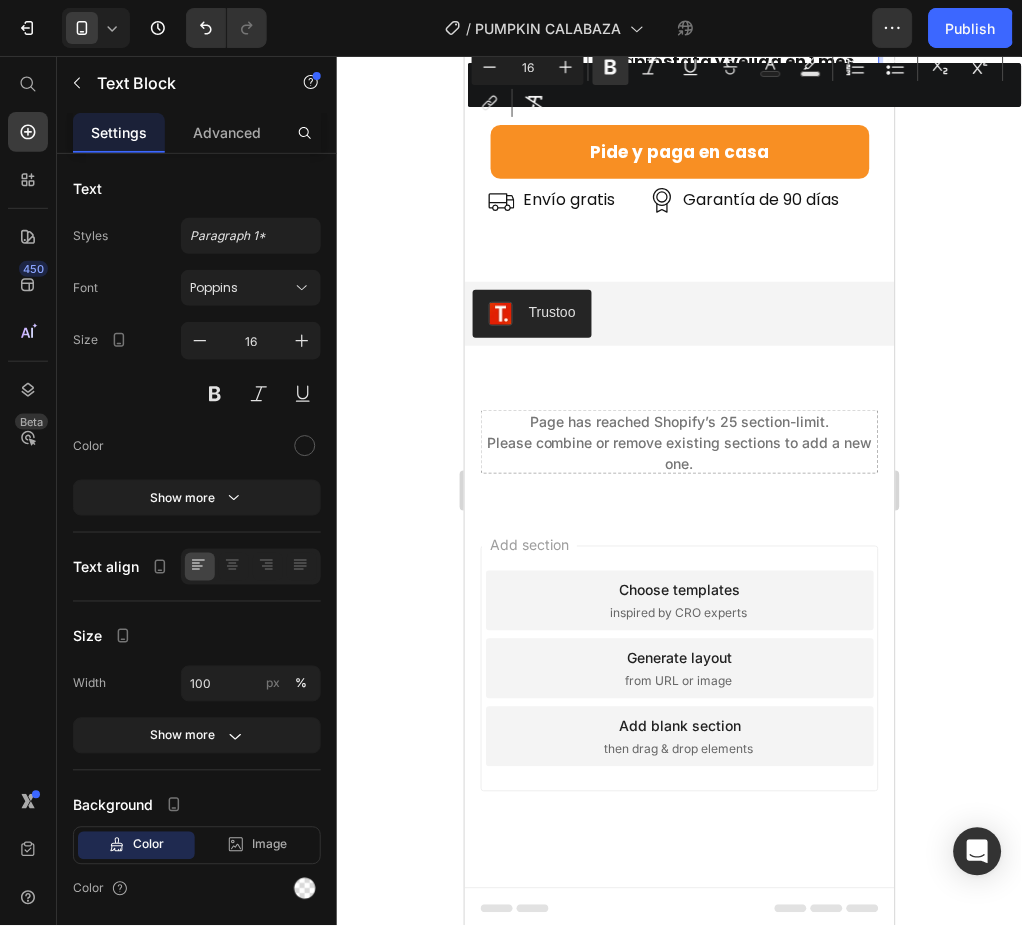 click 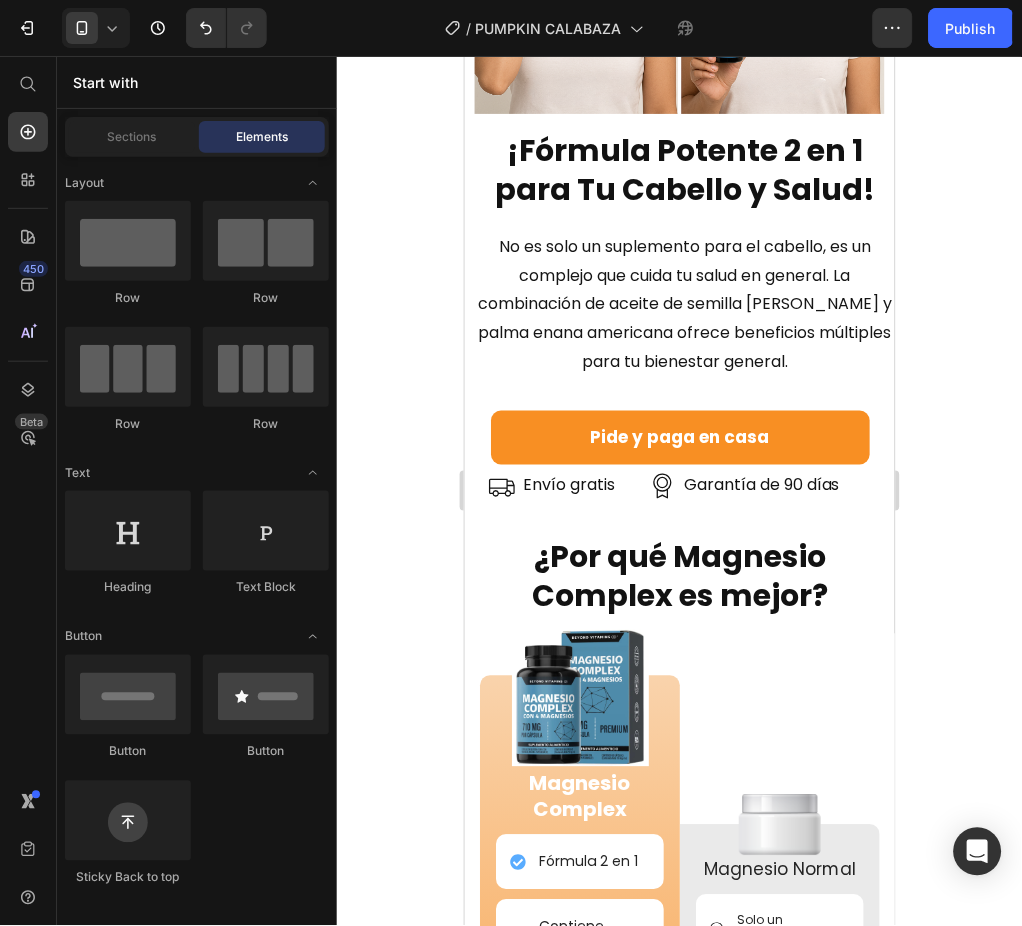 scroll, scrollTop: 5475, scrollLeft: 0, axis: vertical 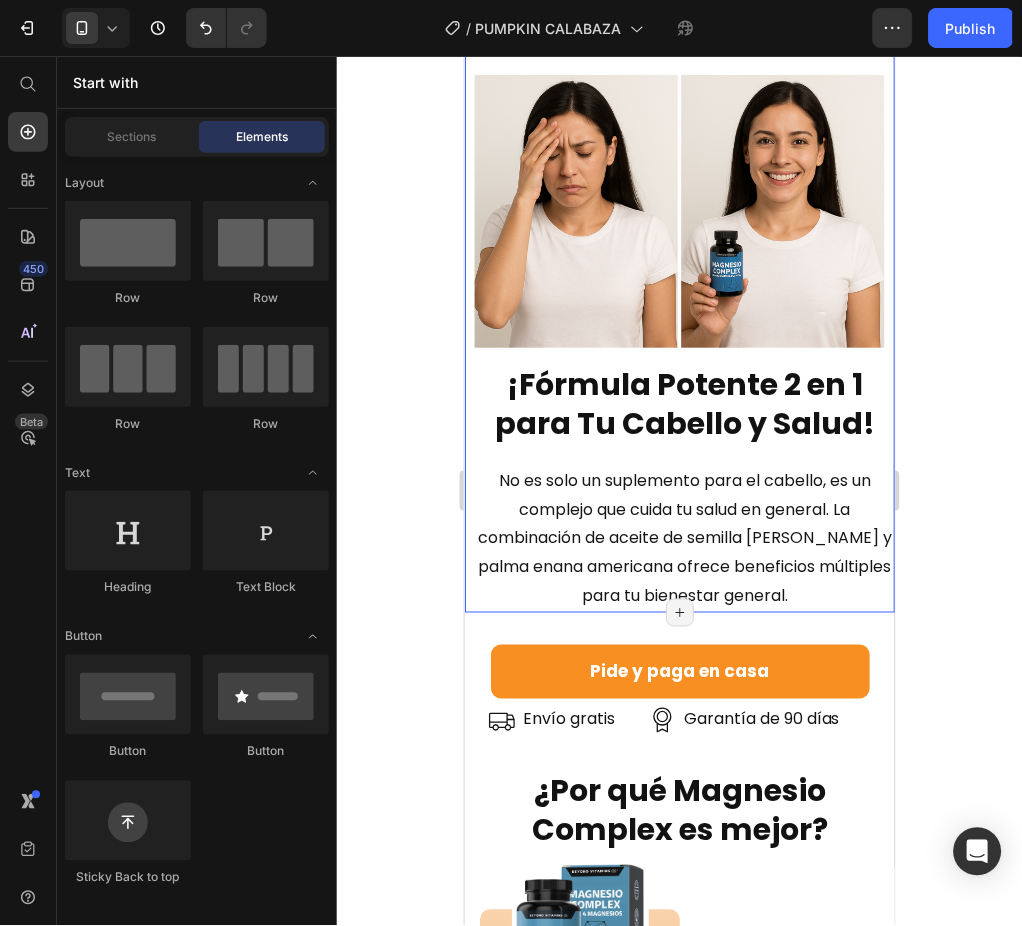 click on "Image ¡Fórmula Potente 2 en 1 para Tu Cabello y Salud! Heading No es solo un suplemento para el cabello, es un complejo que cuida tu salud en general. La combinación de aceite de semilla [PERSON_NAME] y palma enana americana ofrece beneficios múltiples para tu bienestar general. Text Block Section 12/25 Page has reached Shopify’s 25 section-limit Page has reached Shopify’s 25 section-limit" at bounding box center (679, 327) 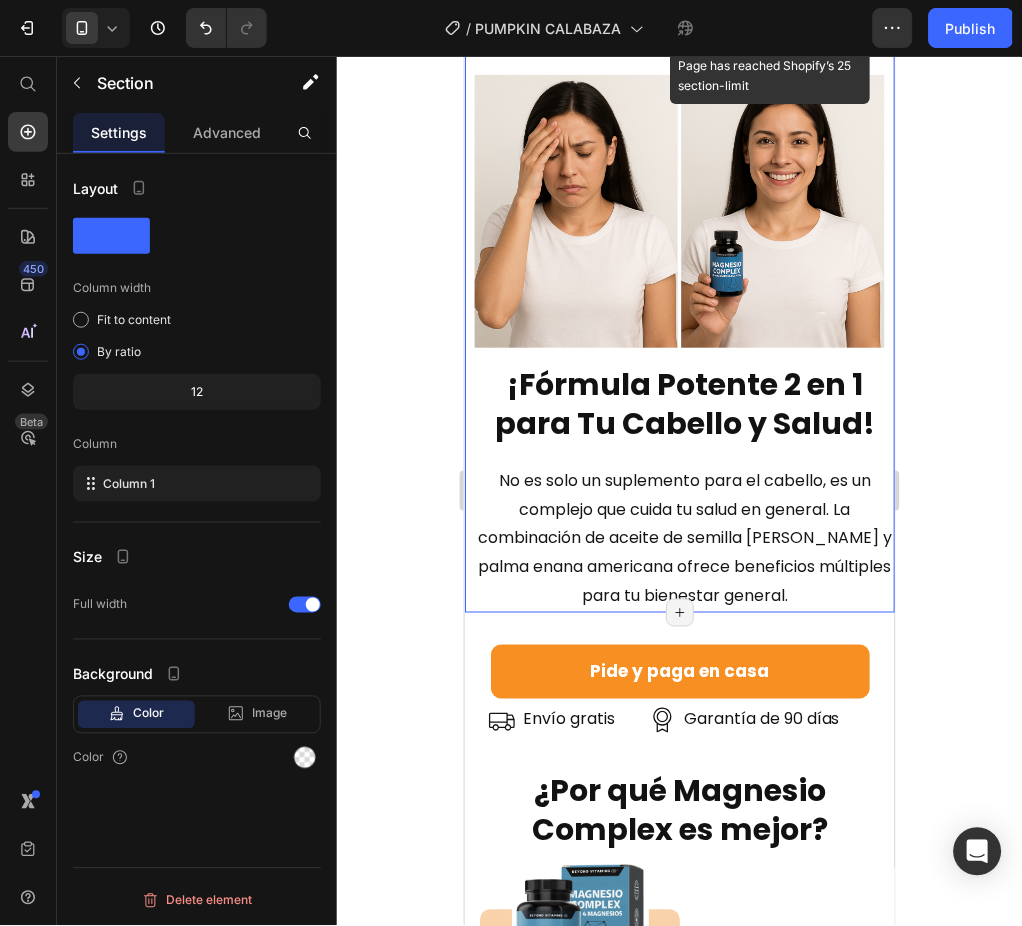 click 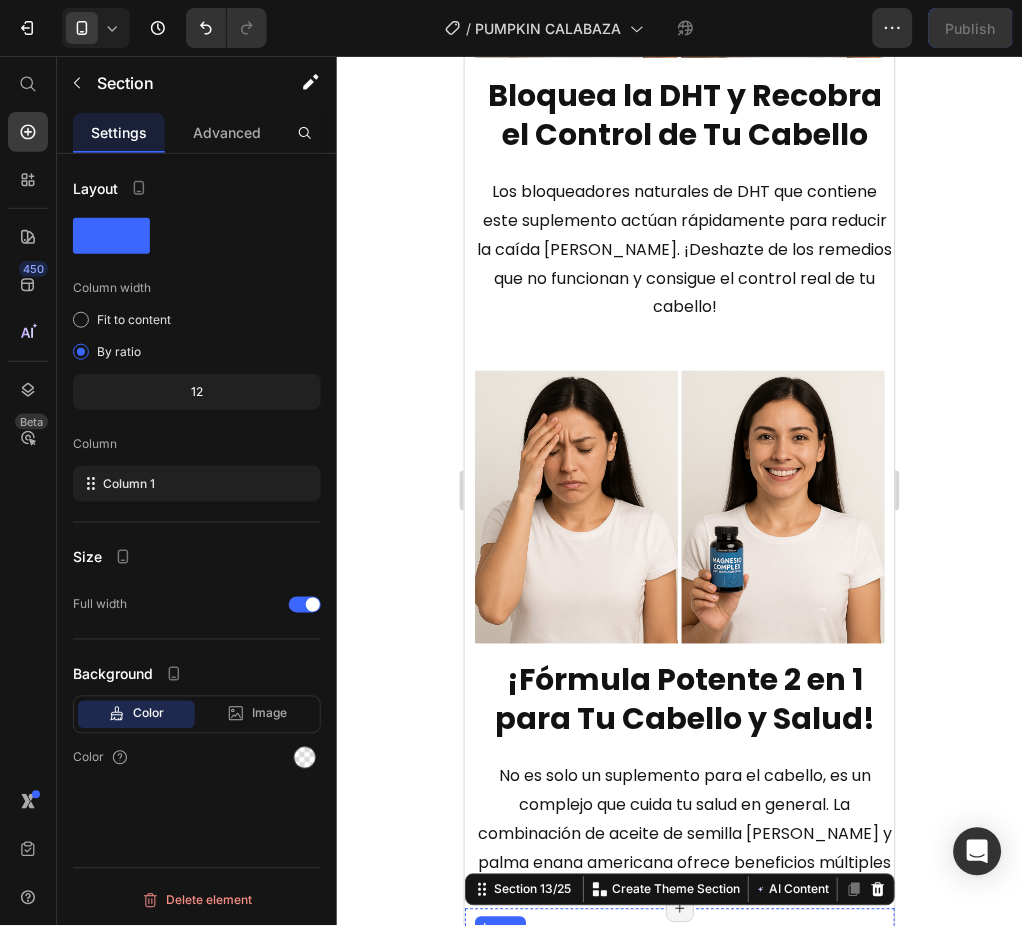 scroll, scrollTop: 6231, scrollLeft: 0, axis: vertical 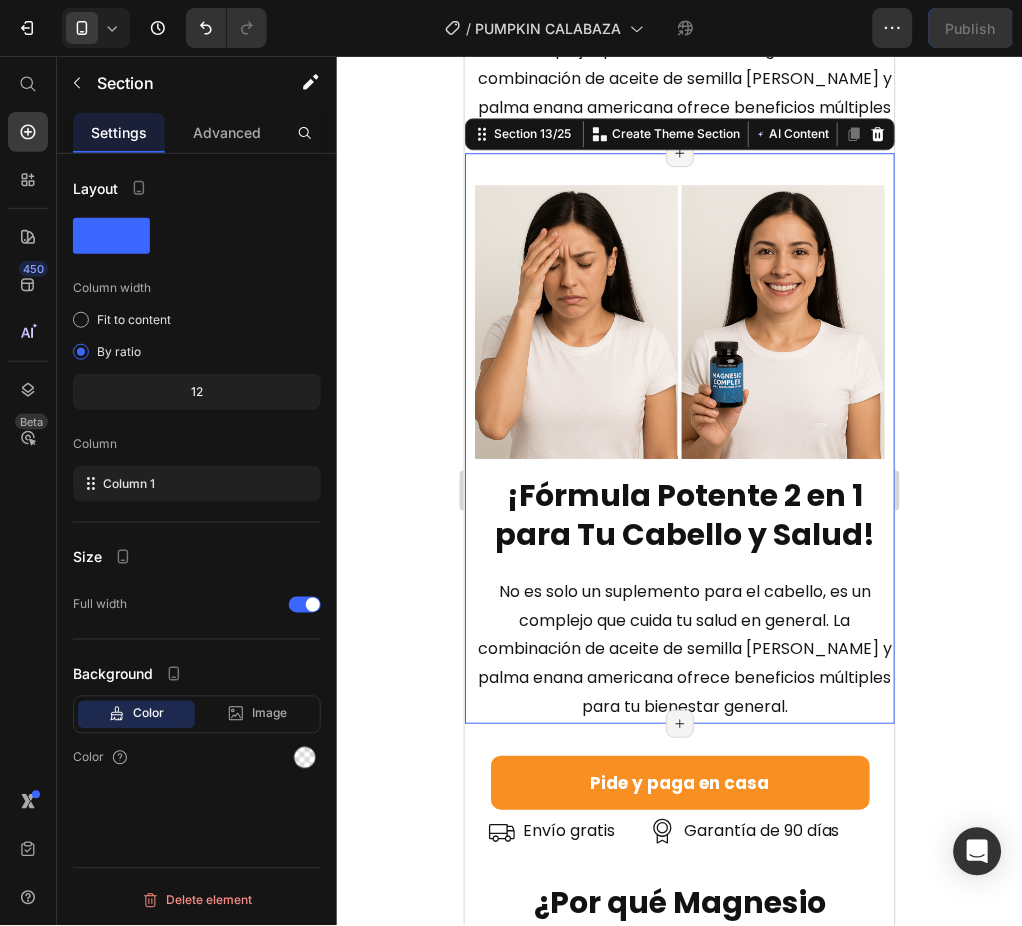 click on "Image ¡Fórmula Potente 2 en 1 para Tu Cabello y Salud! Heading No es solo un suplemento para el cabello, es un complejo que cuida tu salud en general. La combinación de aceite de semilla [PERSON_NAME] y palma enana americana ofrece beneficios múltiples para tu bienestar general. Text Block Section 13/25   You can create reusable sections Create Theme Section AI Content Write with [PERSON_NAME] What would you like to describe here? Tone and Voice Persuasive Product Pumpkin Seed Oil 2 en 1 l Detiene La Caída [PERSON_NAME] Show more Generate Page has reached Shopify’s 25 section-limit Page has reached Shopify’s 25 section-limit Page has reached Shopify’s 25 section-limit" at bounding box center (679, 437) 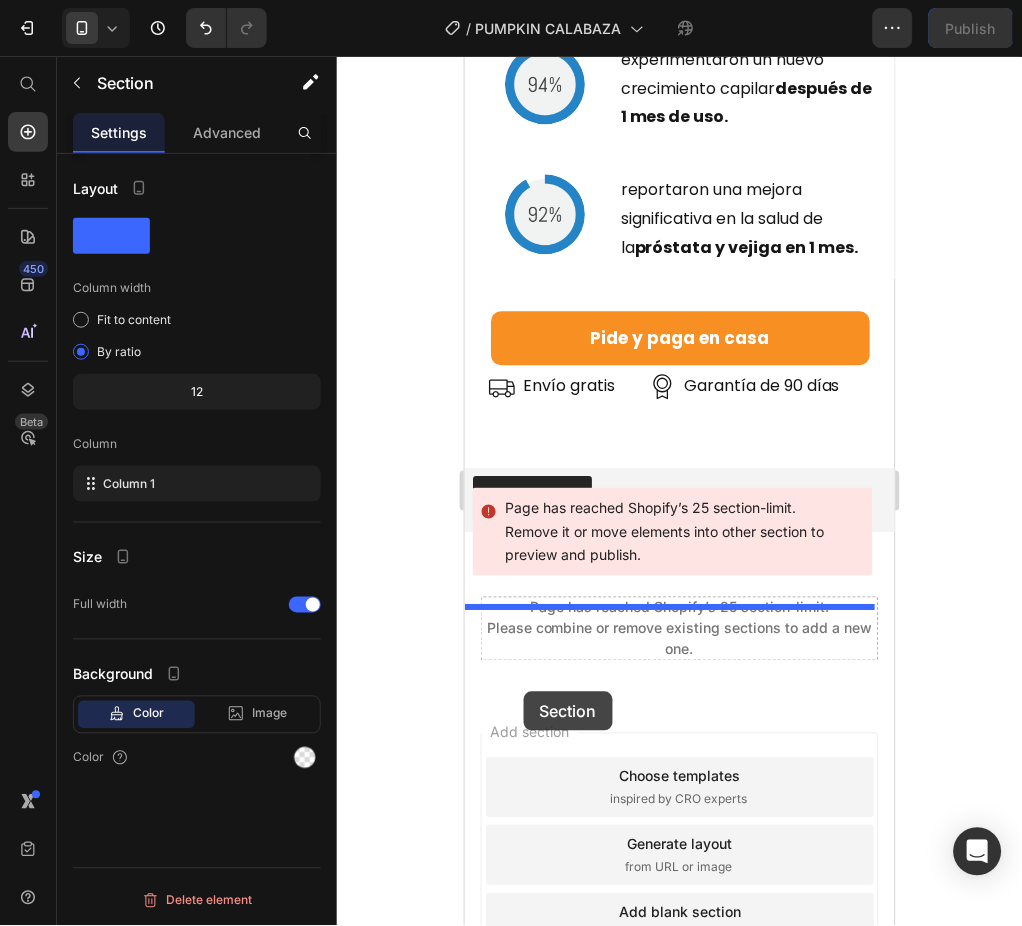 scroll, scrollTop: 8275, scrollLeft: 0, axis: vertical 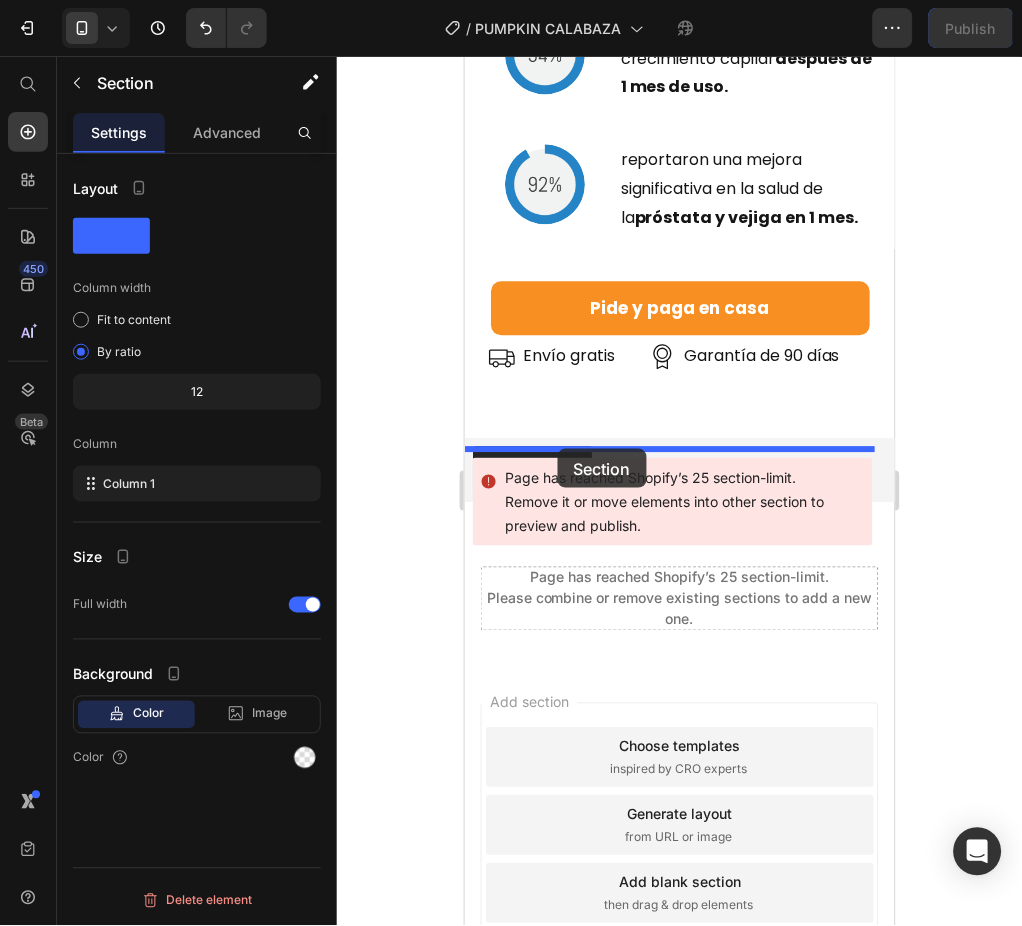 drag, startPoint x: 483, startPoint y: 240, endPoint x: 557, endPoint y: 448, distance: 220.77138 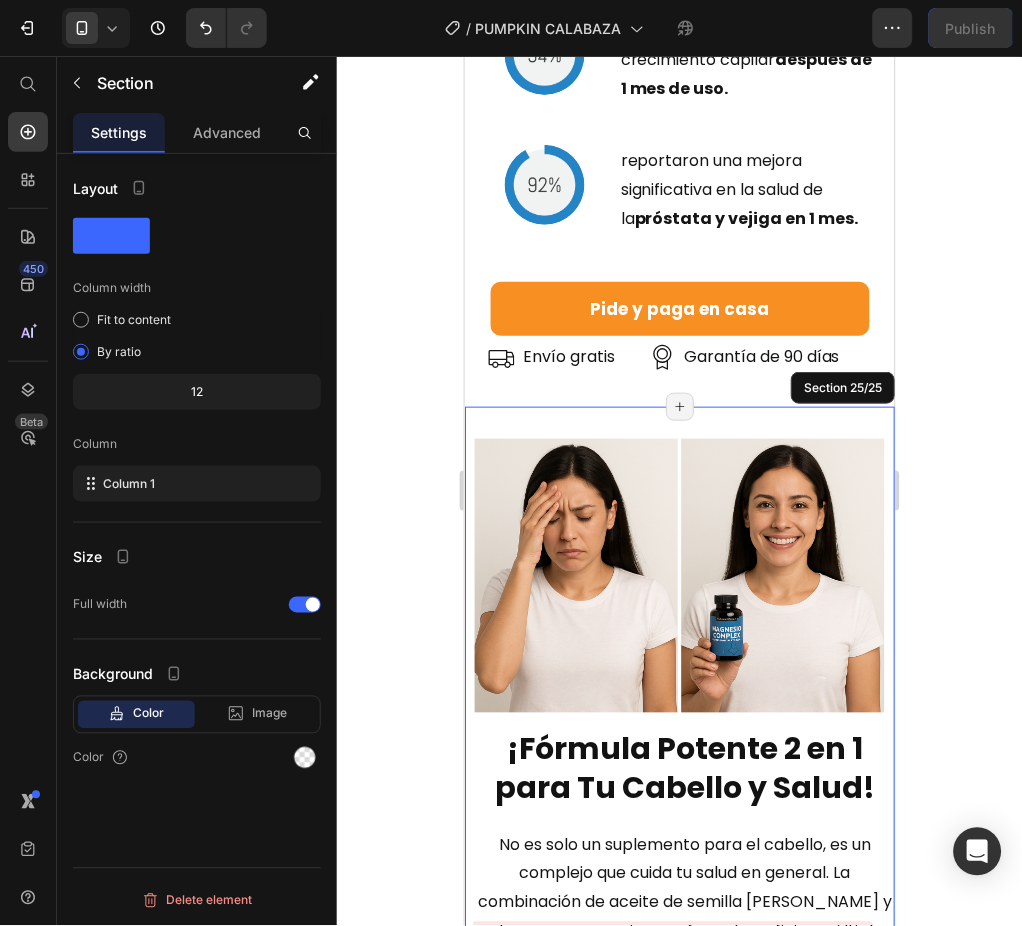 scroll, scrollTop: 8385, scrollLeft: 0, axis: vertical 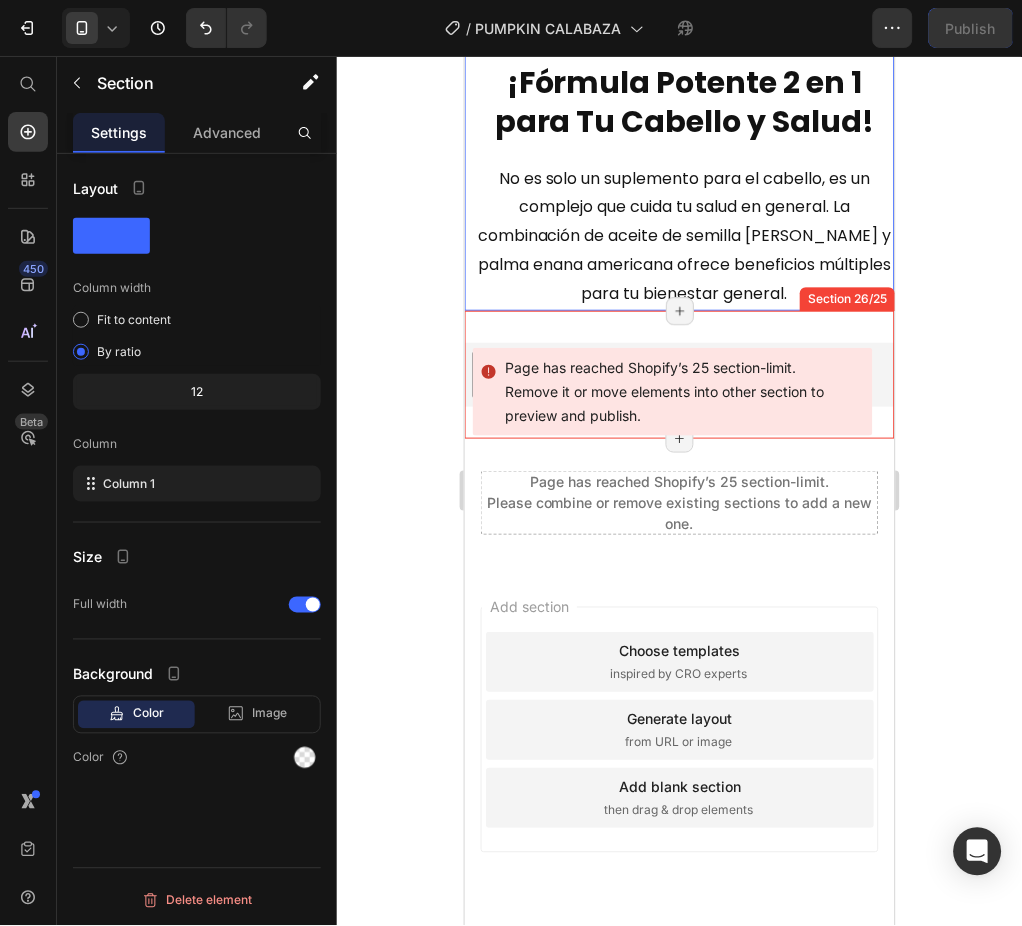click on "Page has reached Shopify’s 25 section-limit.  Remove it or move elements into other section to preview and publish." at bounding box center [687, 392] 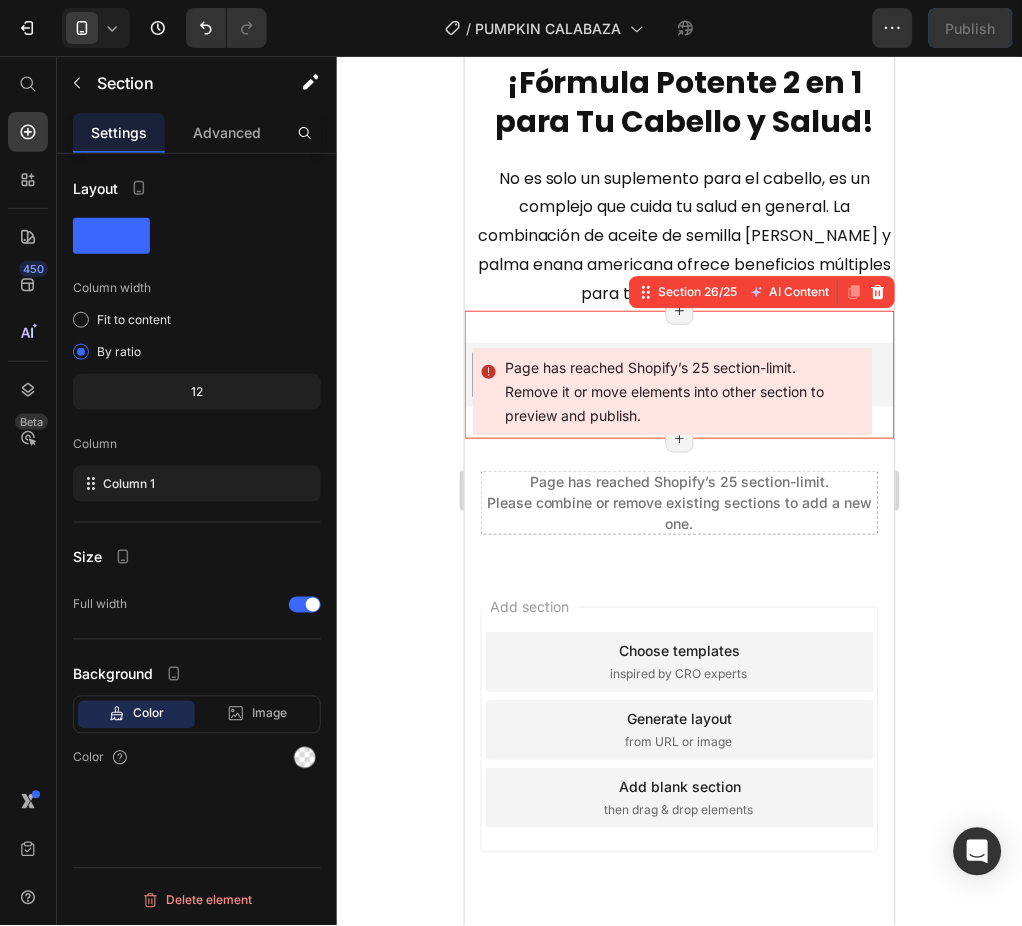 click on "Trustoo Trustoo Section 26/25   AI Content Write with [PERSON_NAME] What would you like to describe here? Tone and Voice Persuasive Product Show more Generate Page has reached Shopify’s 25 section-limit Page has reached Shopify’s 25 section-limit Page has reached Shopify’s 25 section-limit" at bounding box center (679, 374) 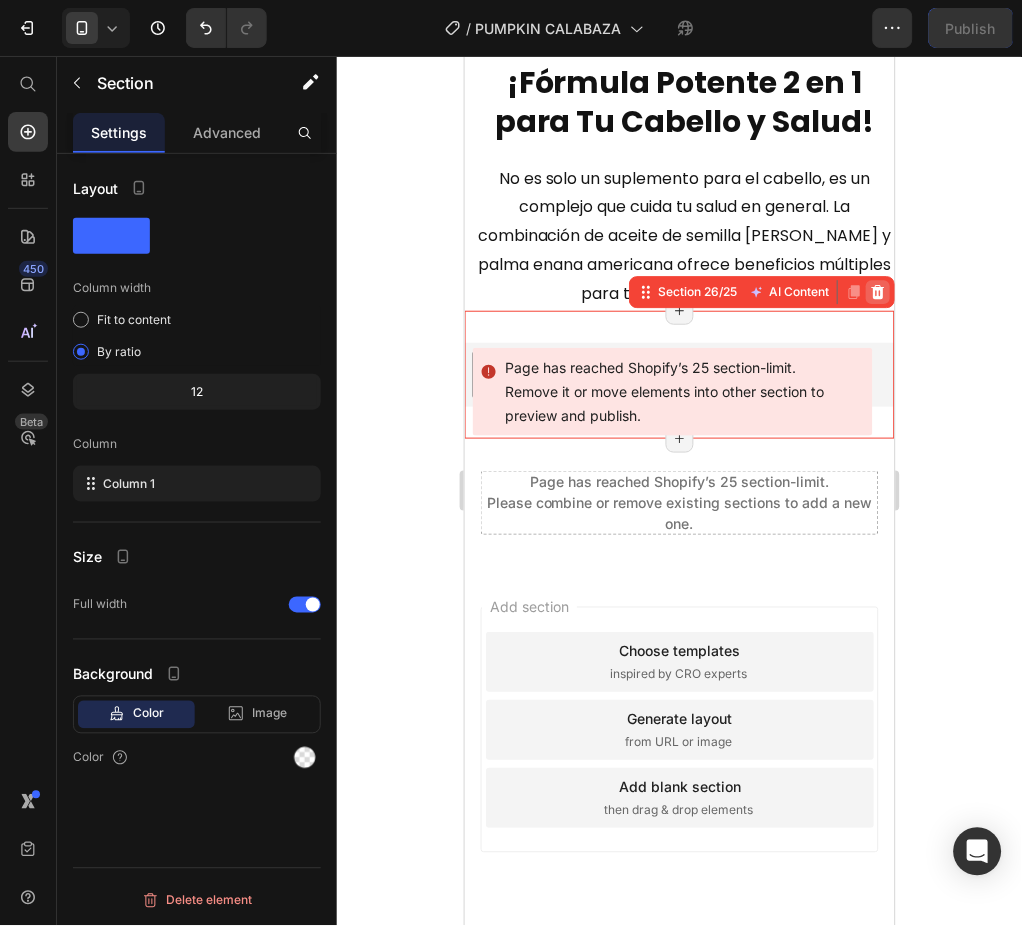 click 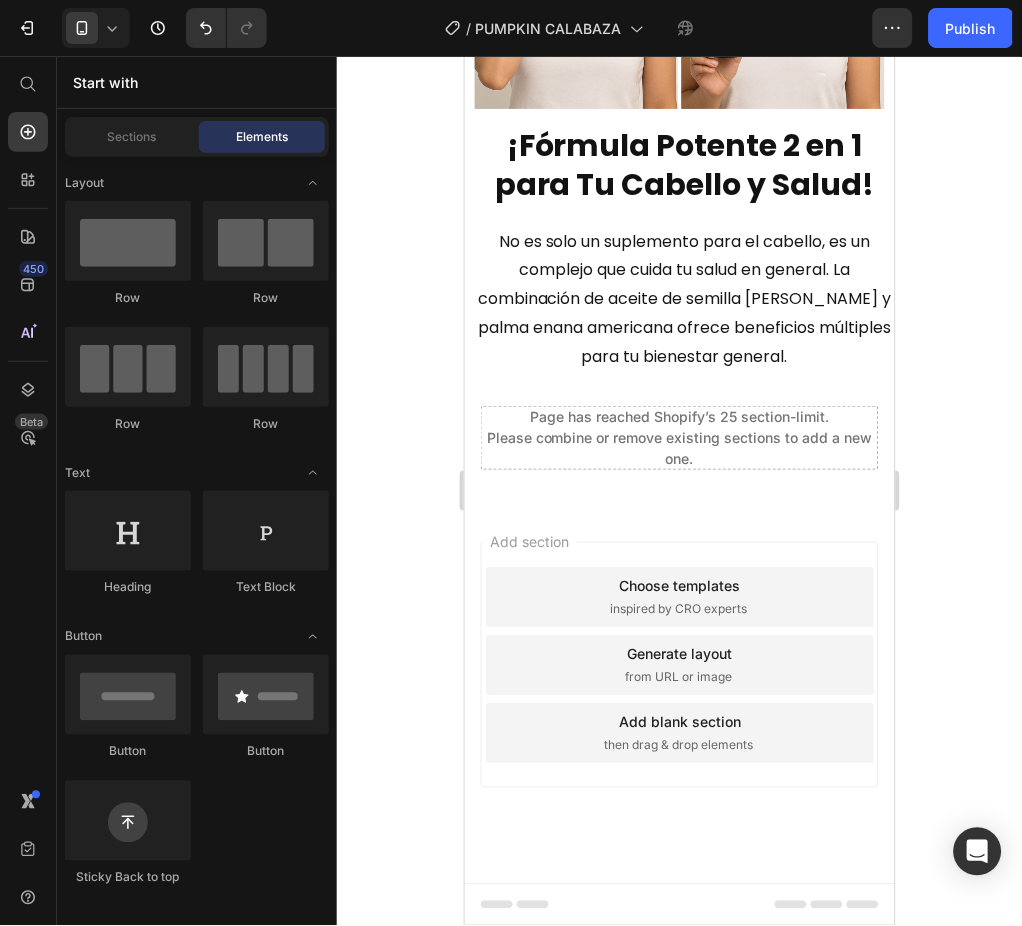 scroll, scrollTop: 8349, scrollLeft: 0, axis: vertical 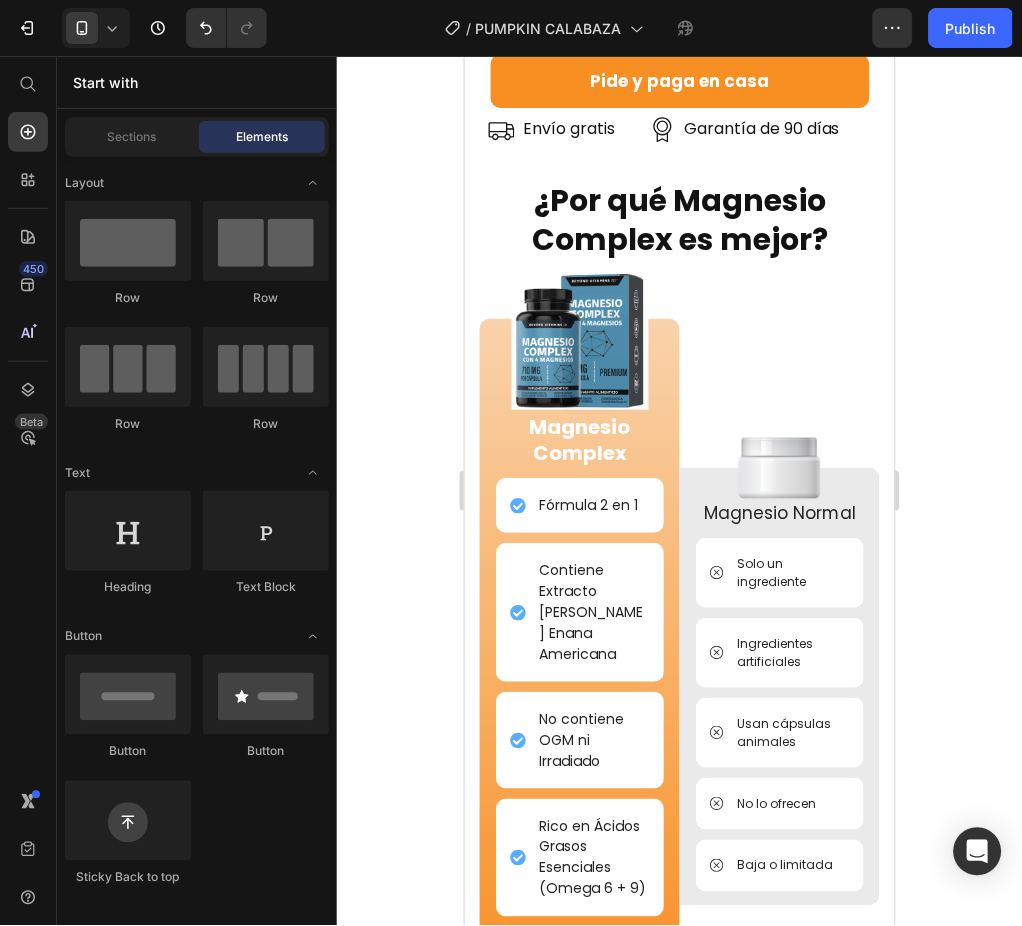 click on "Sections Elements" at bounding box center [197, 137] 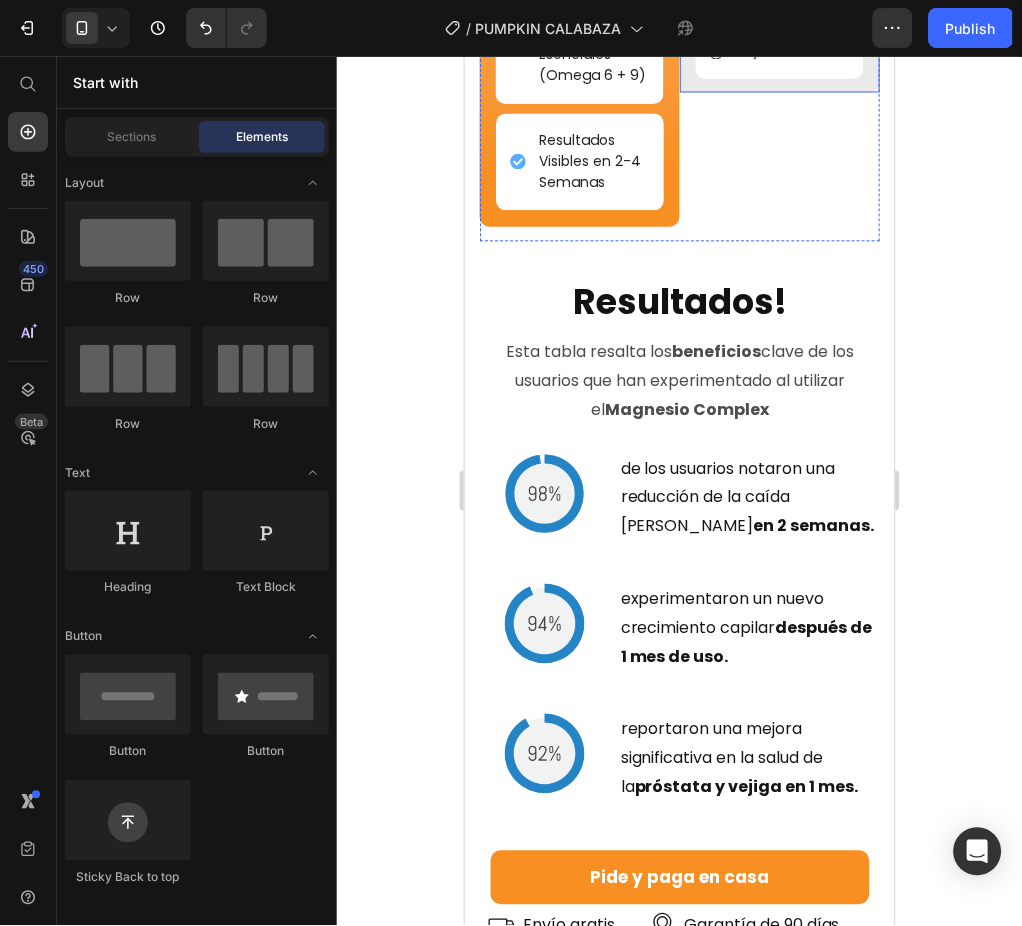 scroll, scrollTop: 7949, scrollLeft: 0, axis: vertical 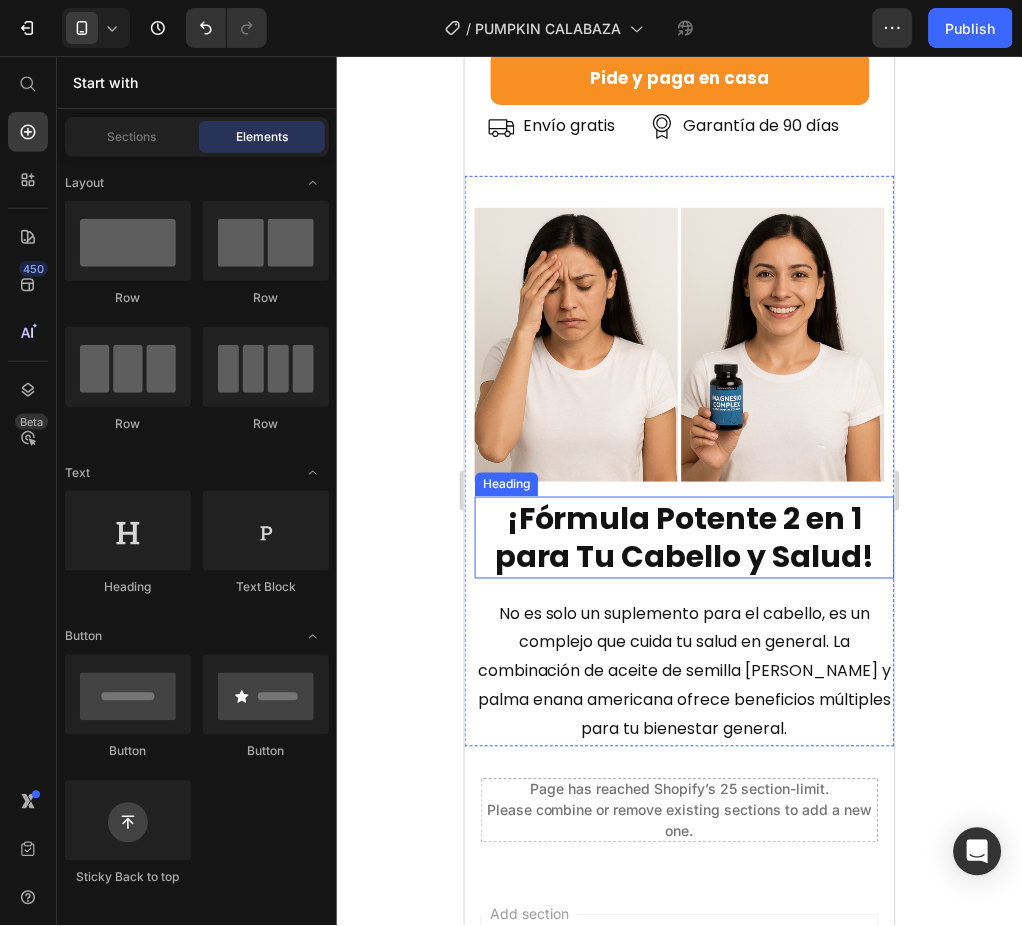 click on "¡Fórmula Potente 2 en 1 para Tu Cabello y Salud!" at bounding box center (684, 537) 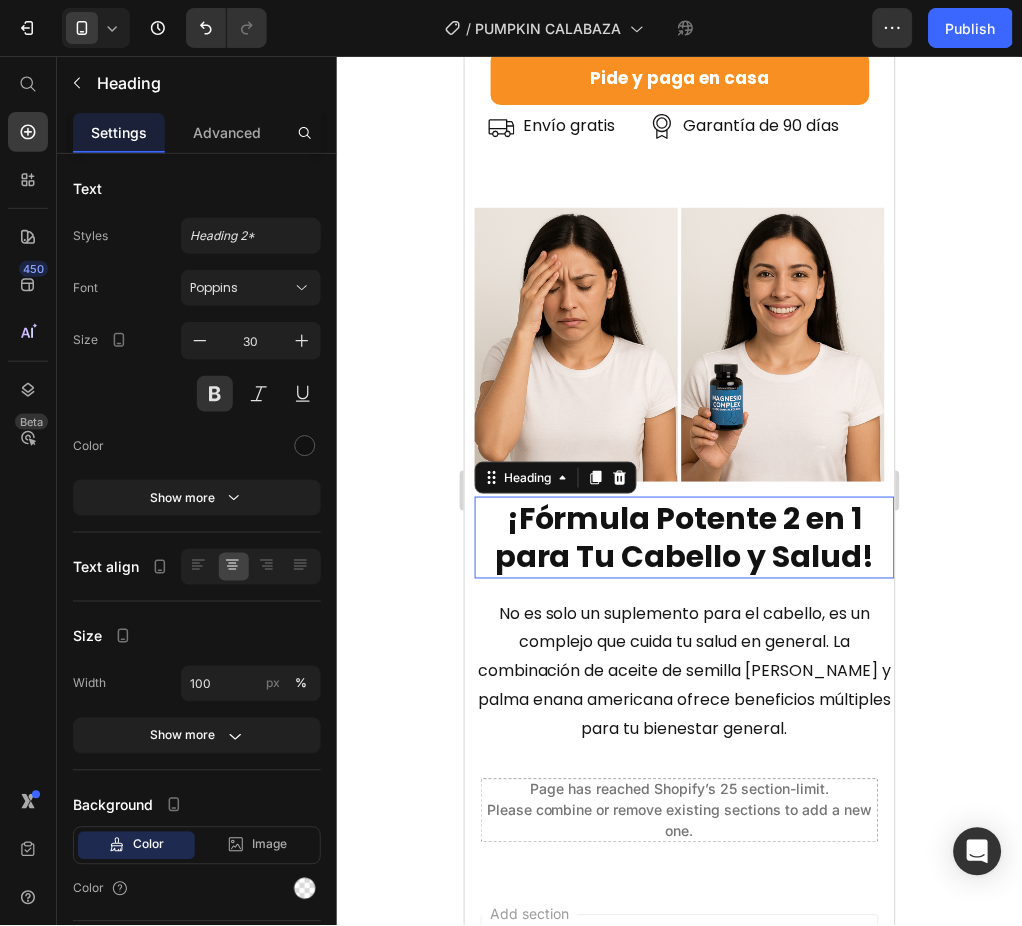 click on "¡Fórmula Potente 2 en 1 para Tu Cabello y Salud!" at bounding box center (684, 537) 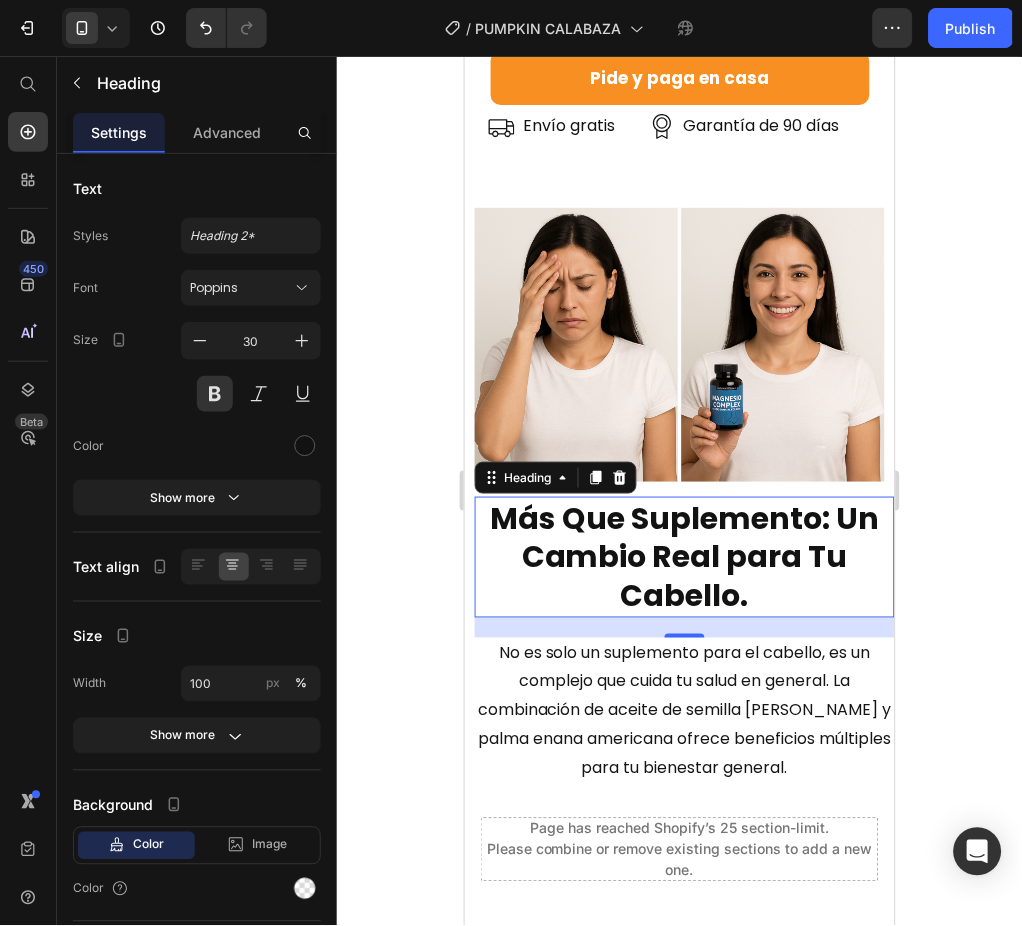click on "No es solo un suplemento para el cabello, es un complejo que cuida tu salud en general. La combinación de aceite de semilla [PERSON_NAME] y palma enana americana ofrece beneficios múltiples para tu bienestar general." at bounding box center (684, 711) 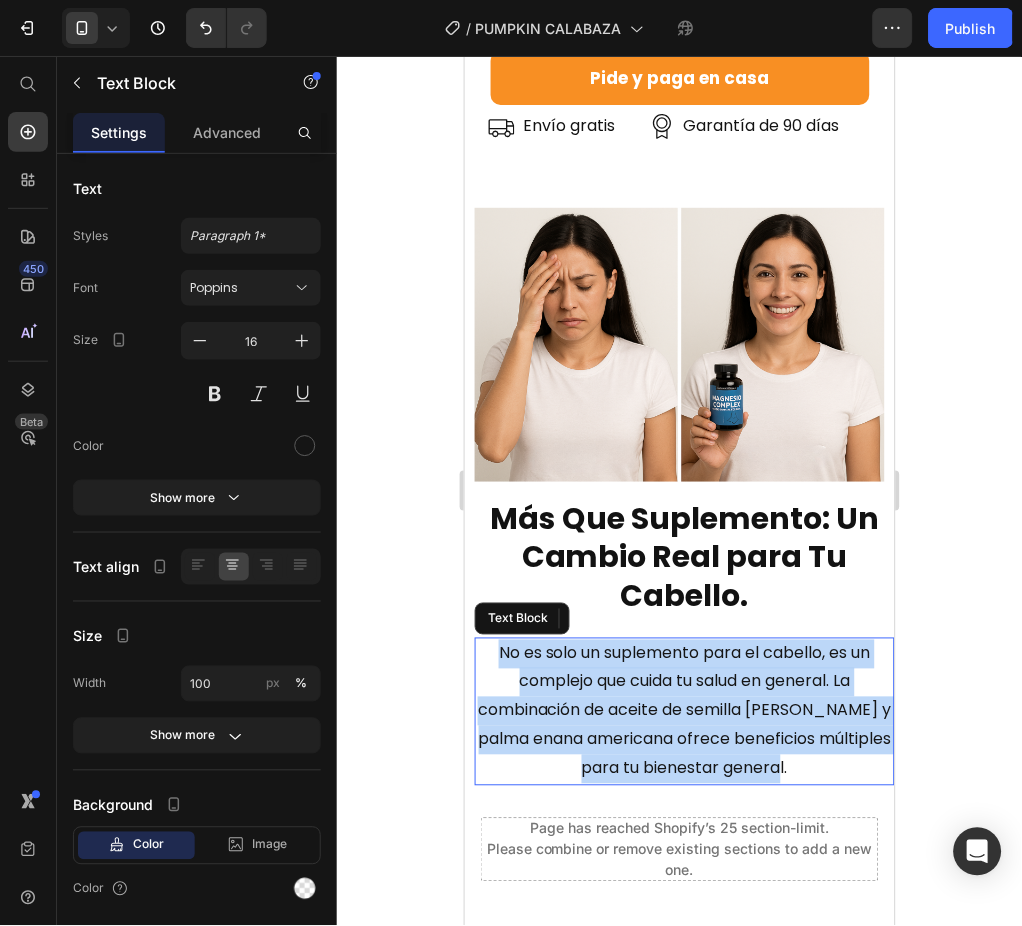 click on "No es solo un suplemento para el cabello, es un complejo que cuida tu salud en general. La combinación de aceite de semilla [PERSON_NAME] y palma enana americana ofrece beneficios múltiples para tu bienestar general." at bounding box center [684, 711] 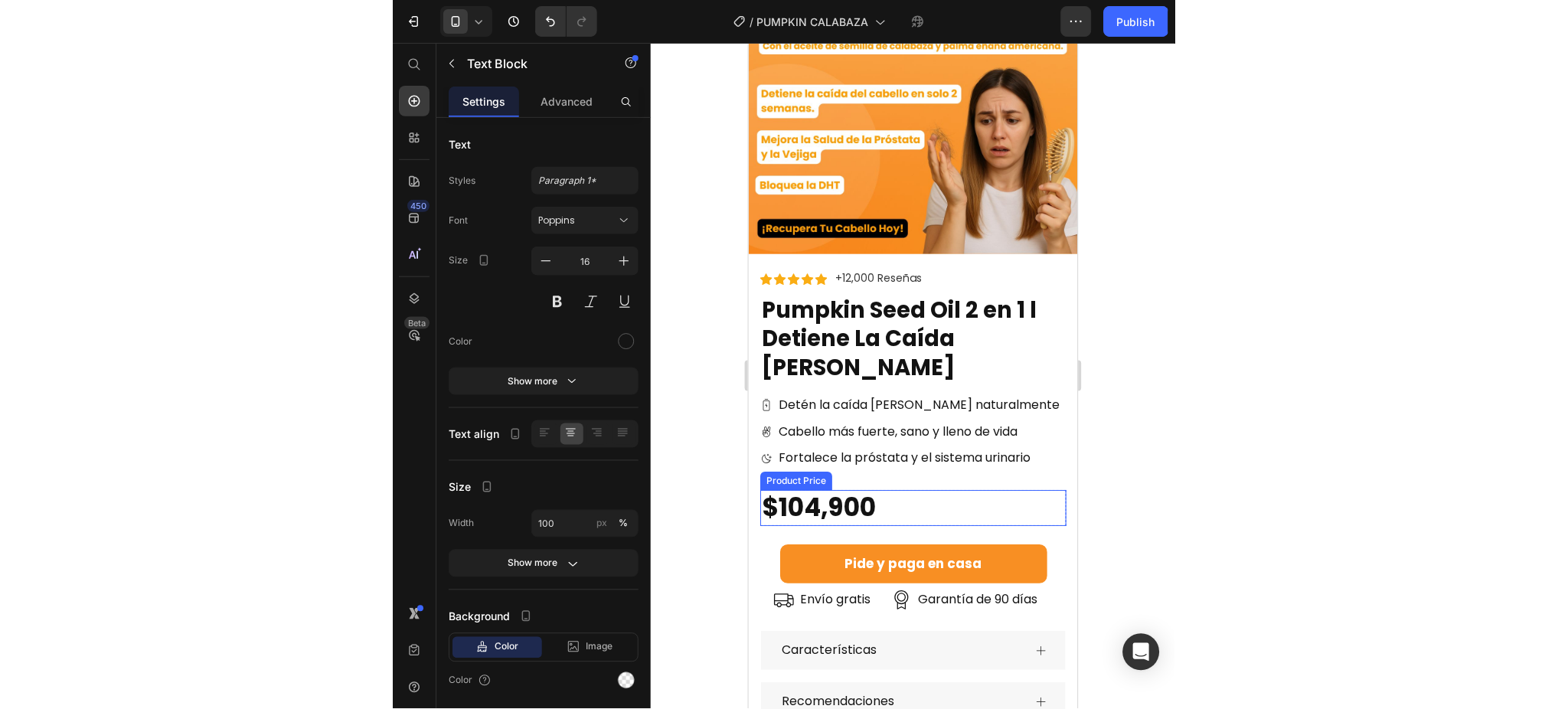 scroll, scrollTop: 408, scrollLeft: 0, axis: vertical 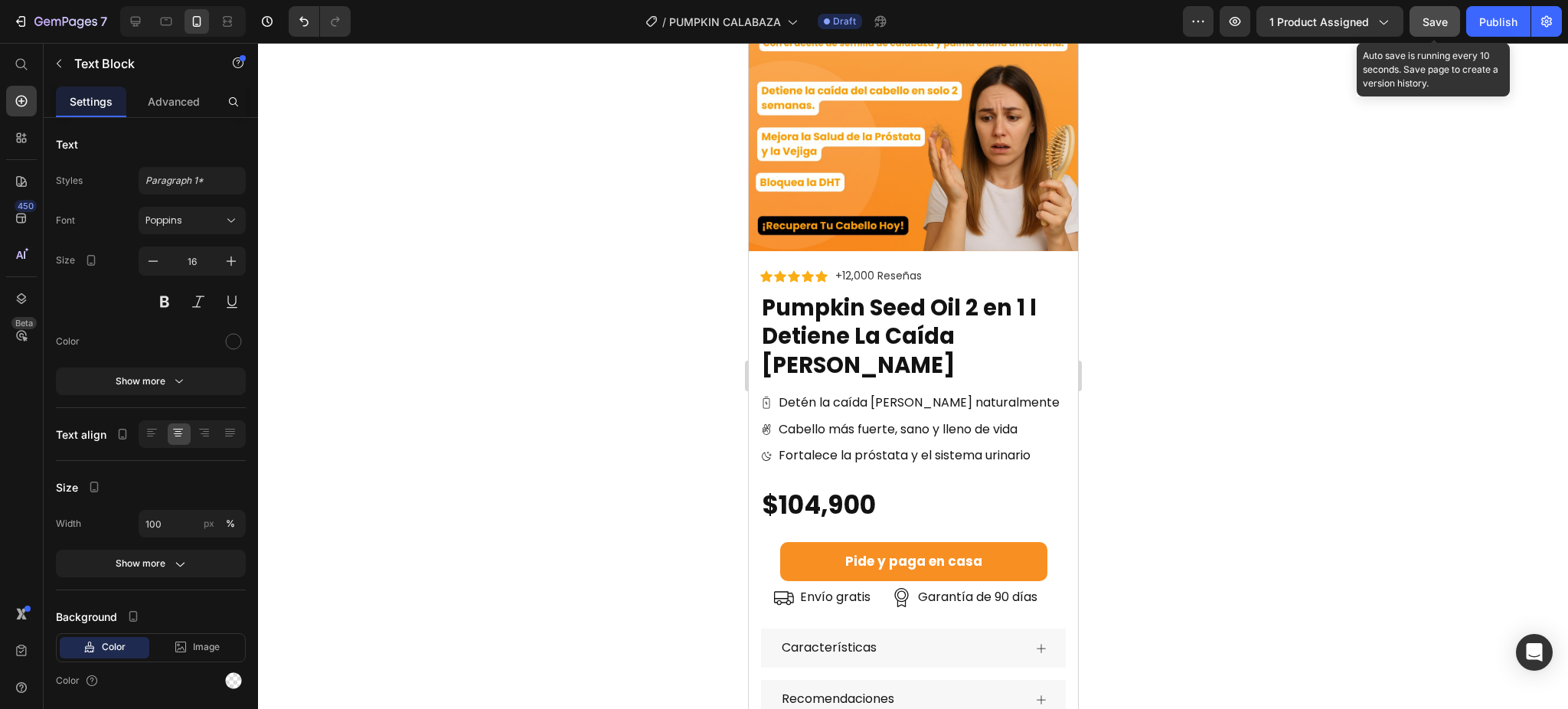 click on "Save" 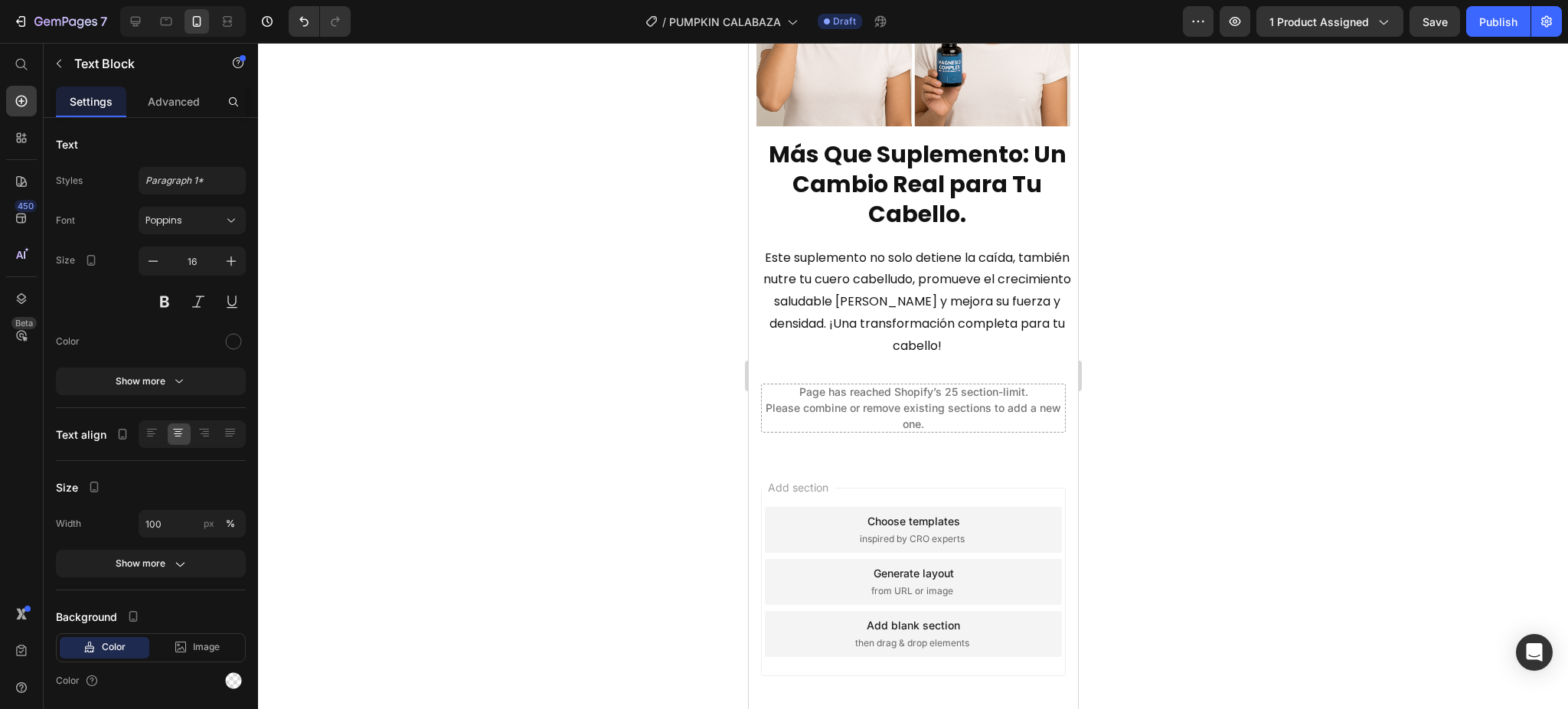 scroll, scrollTop: 6422, scrollLeft: 0, axis: vertical 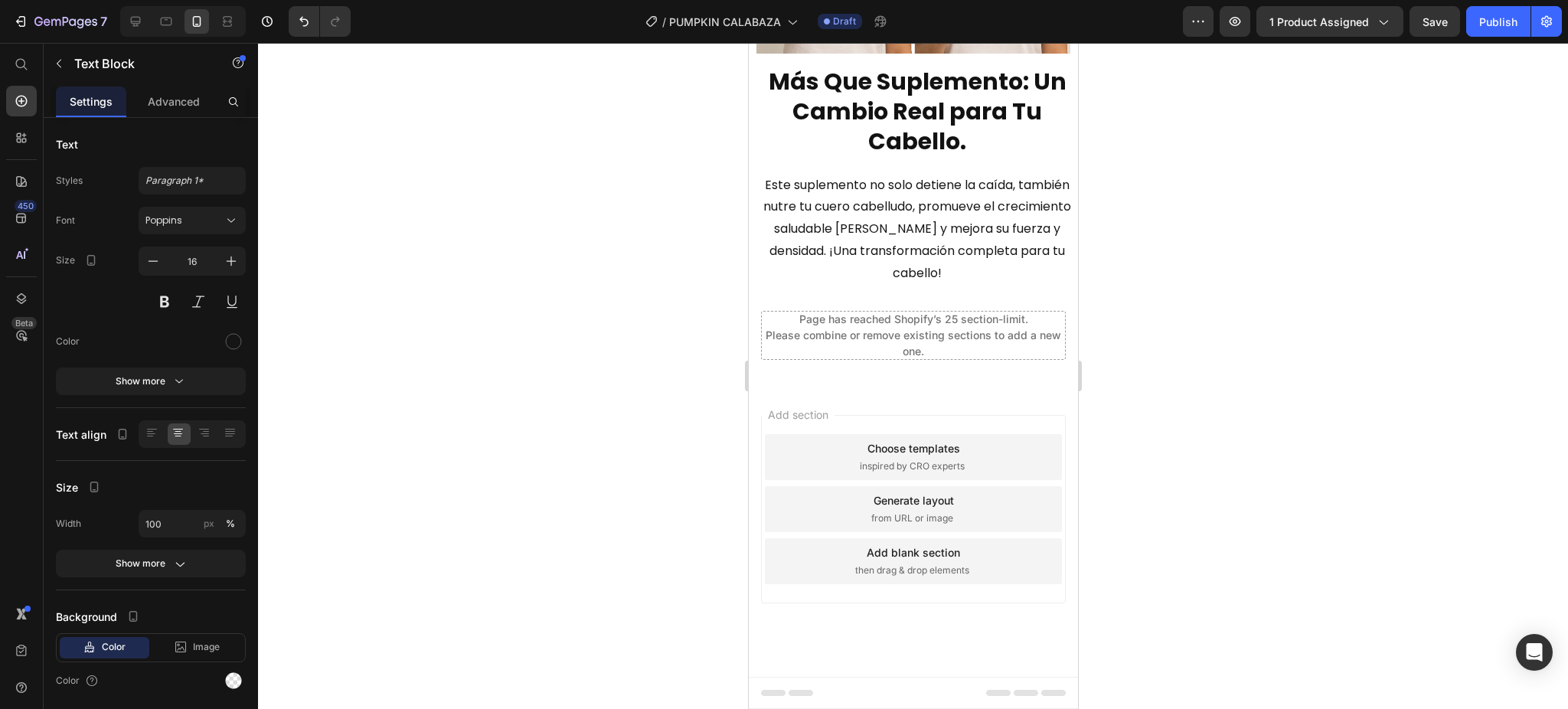 click on "Page has reached Shopify’s 25 section-limit.
Please combine or remove existing sections to add a new one." at bounding box center (913, 335) 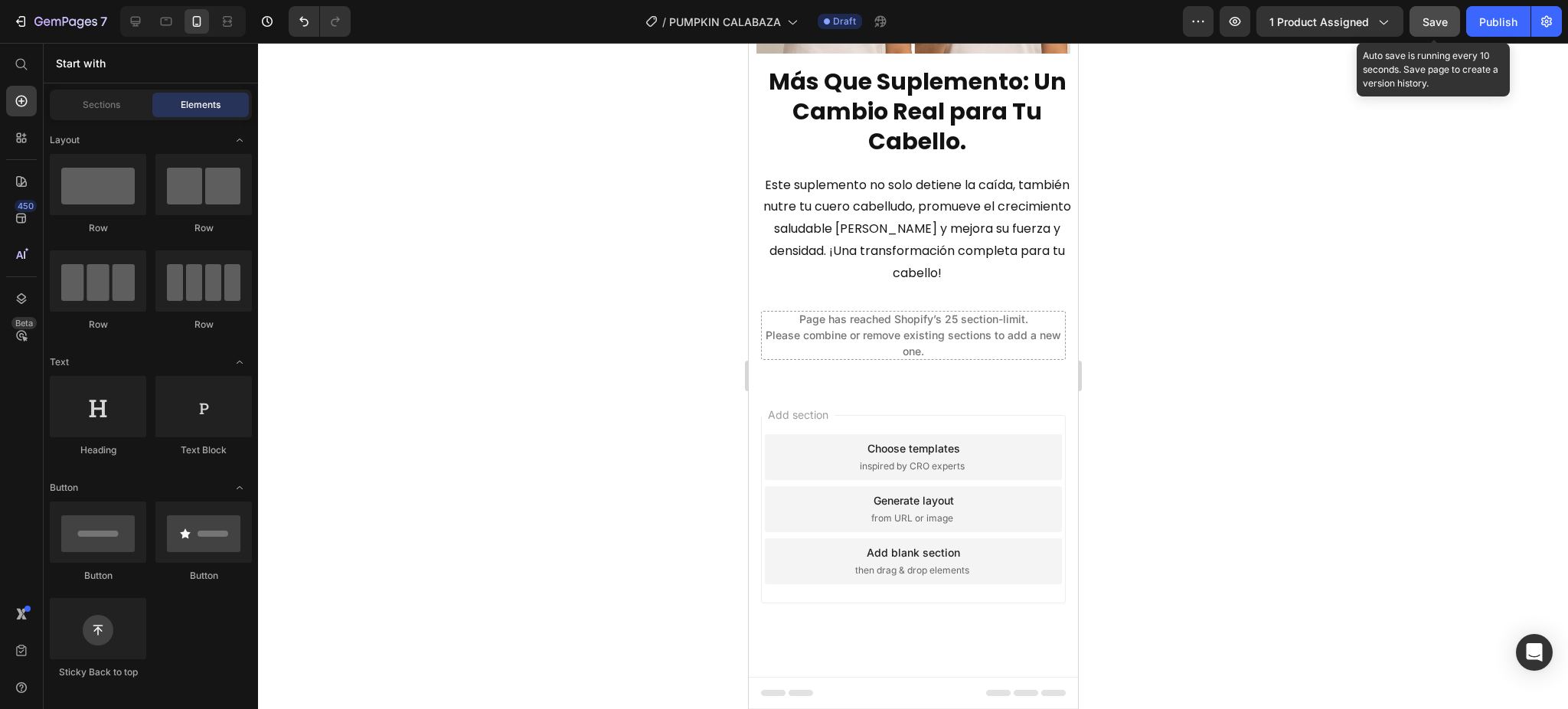 click on "Save" at bounding box center (1435, 21) 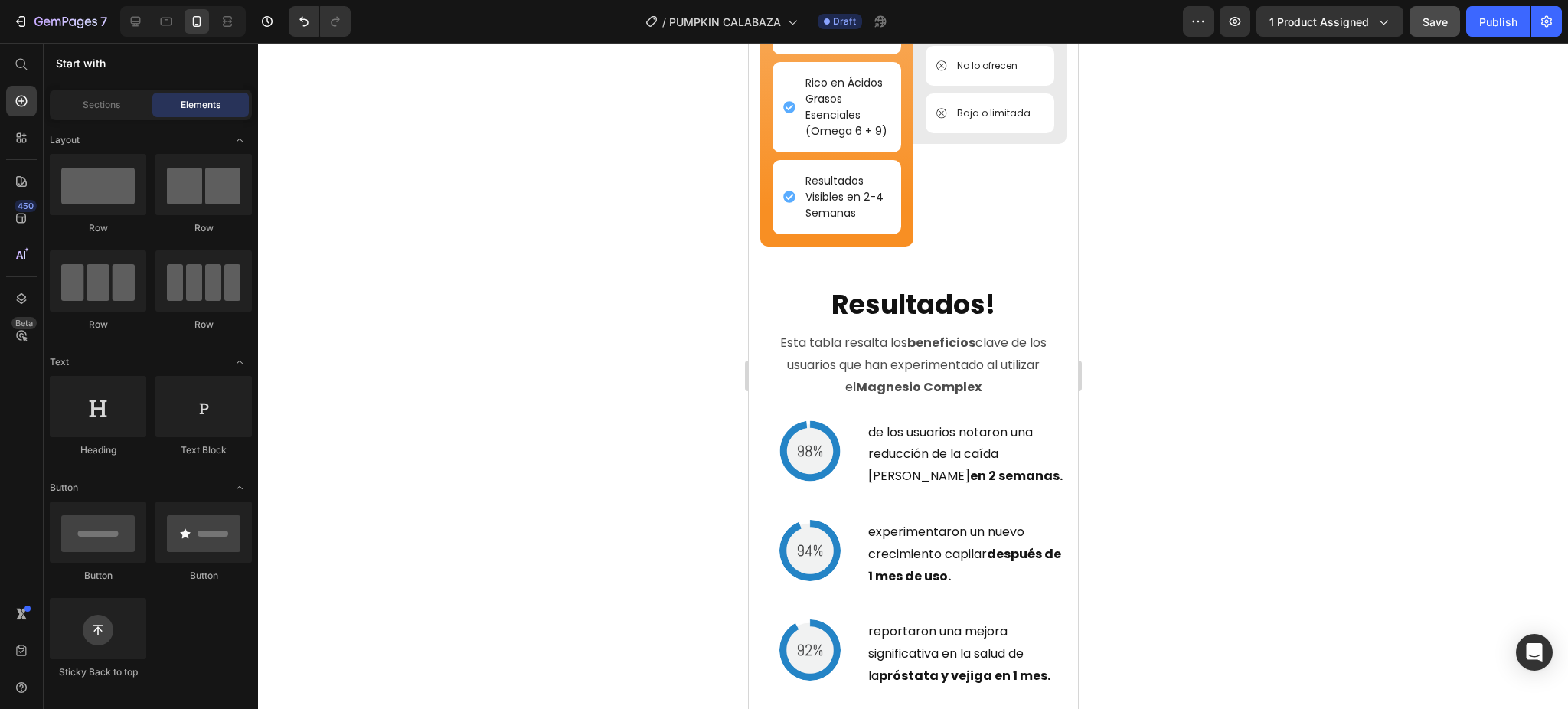 scroll, scrollTop: 4891, scrollLeft: 0, axis: vertical 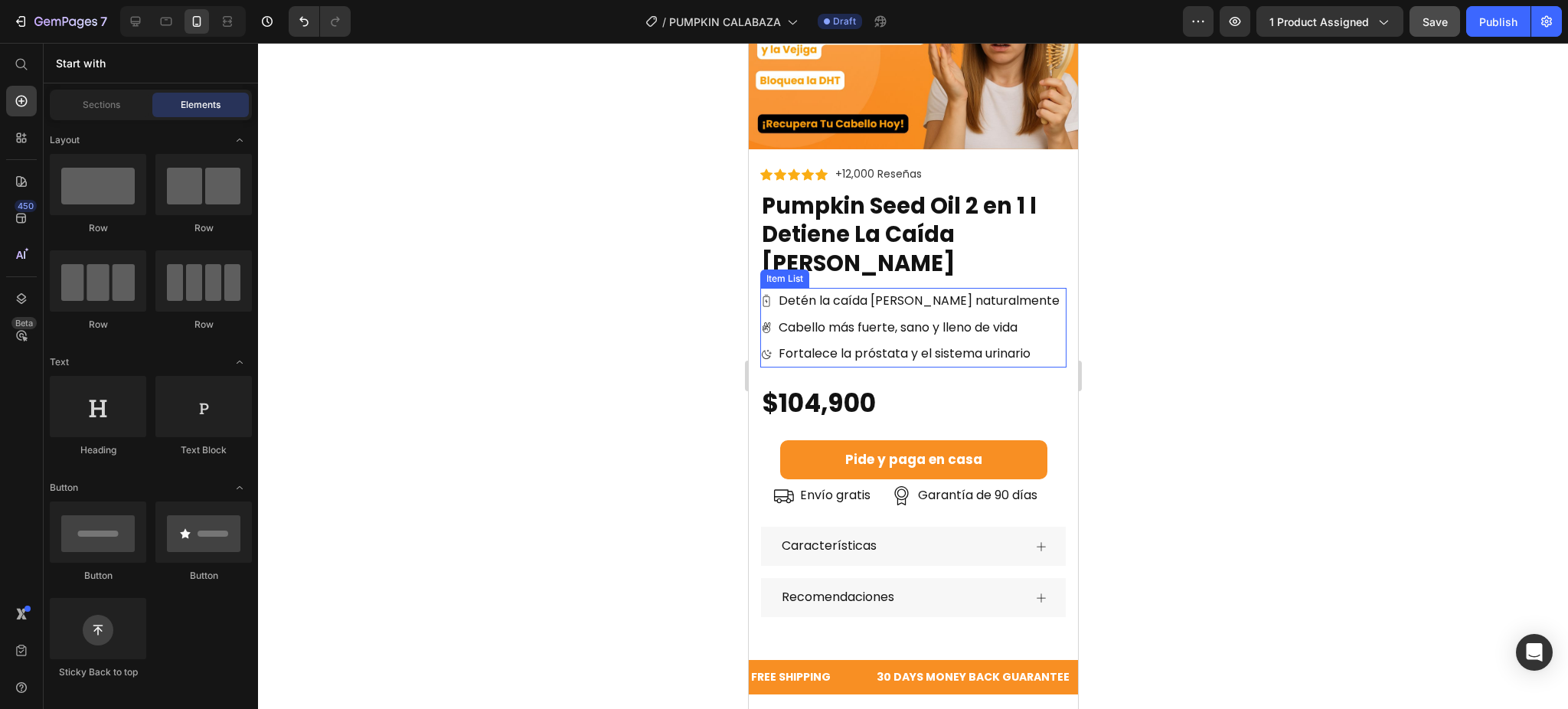 click 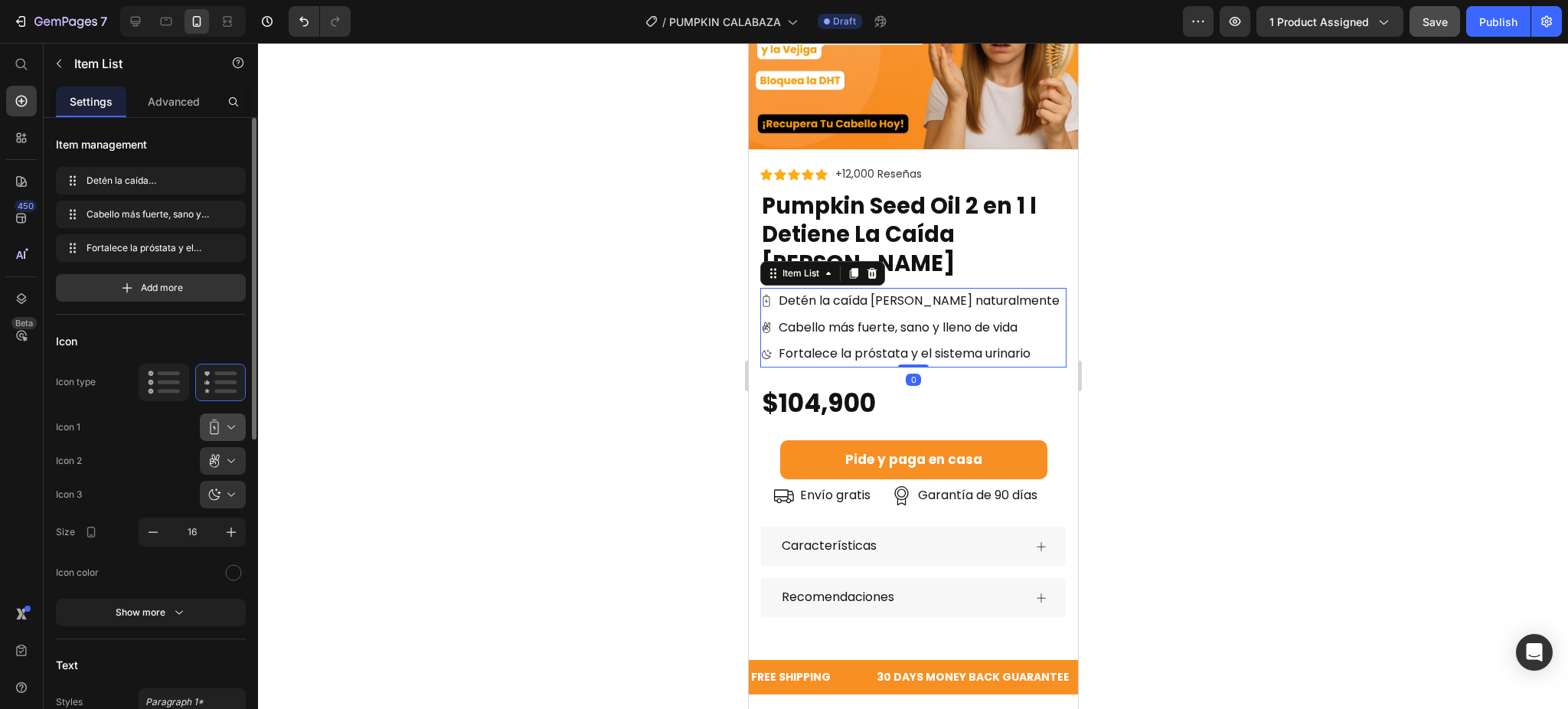 click at bounding box center (229, 427) 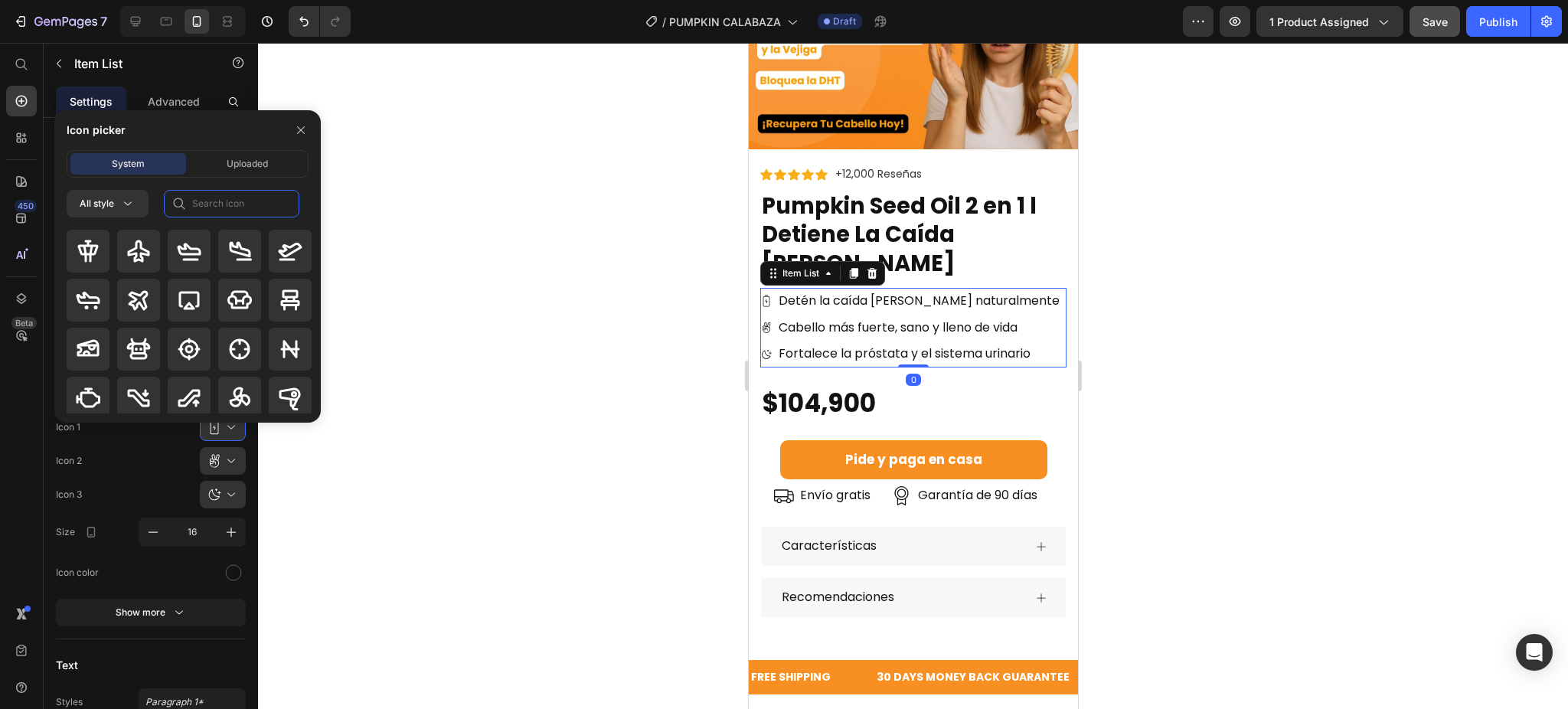 click 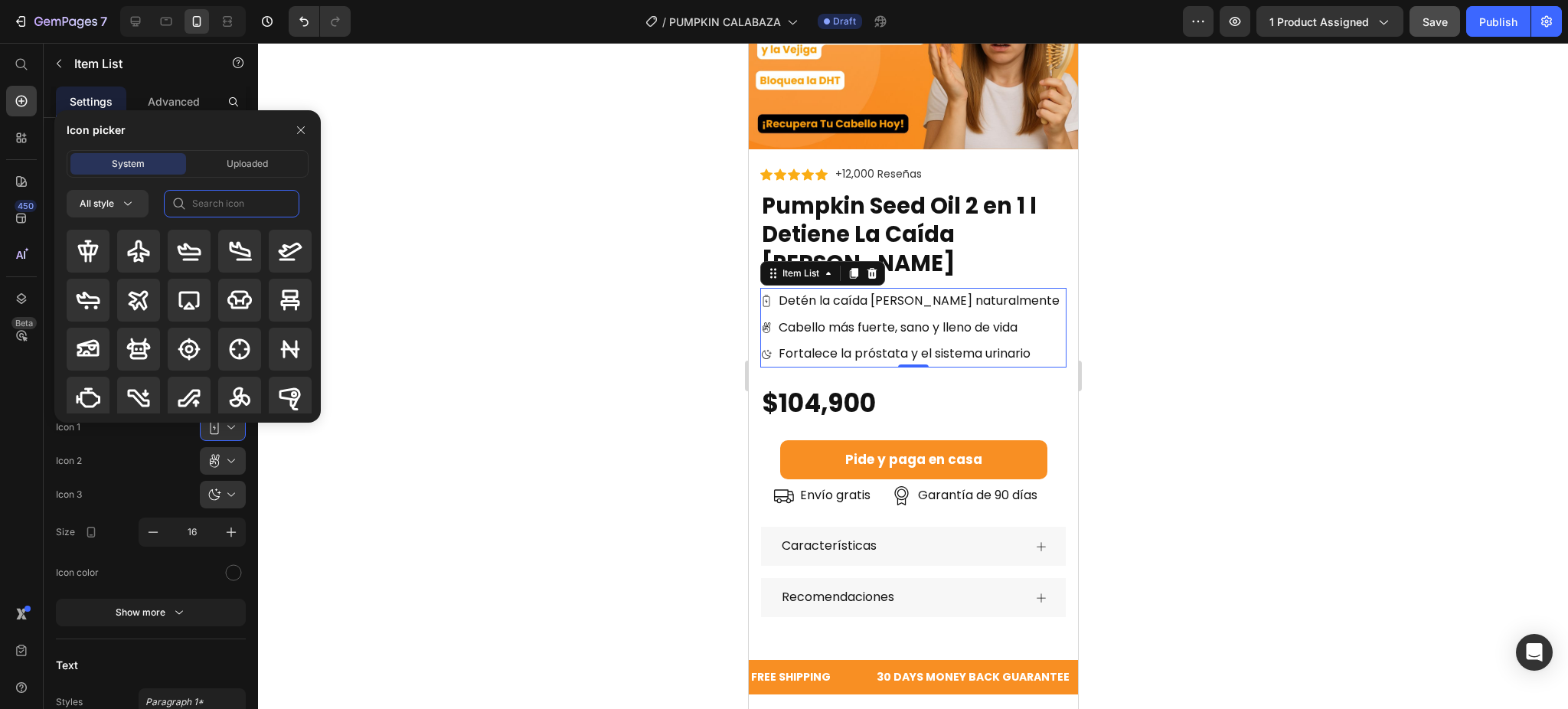 paste on "hair" 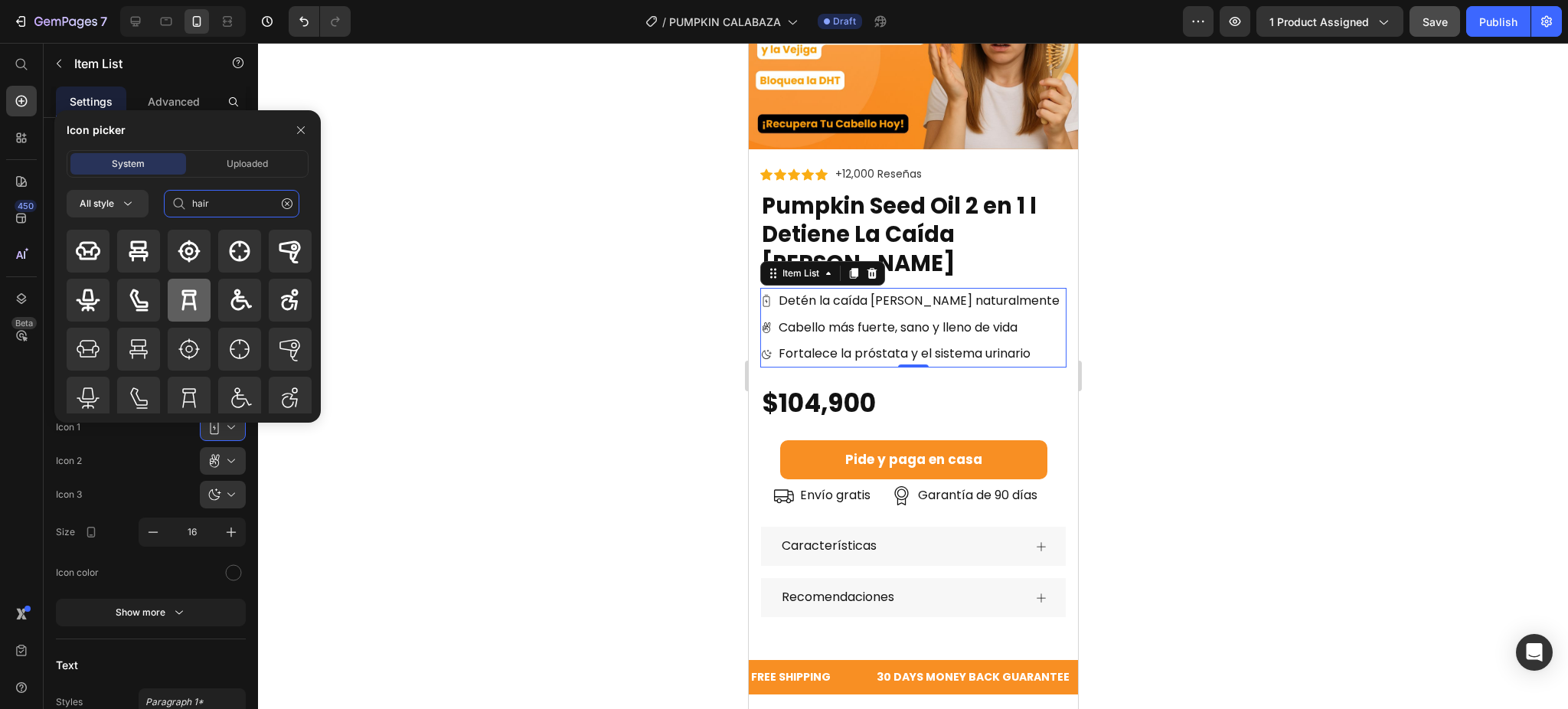 scroll, scrollTop: 102, scrollLeft: 0, axis: vertical 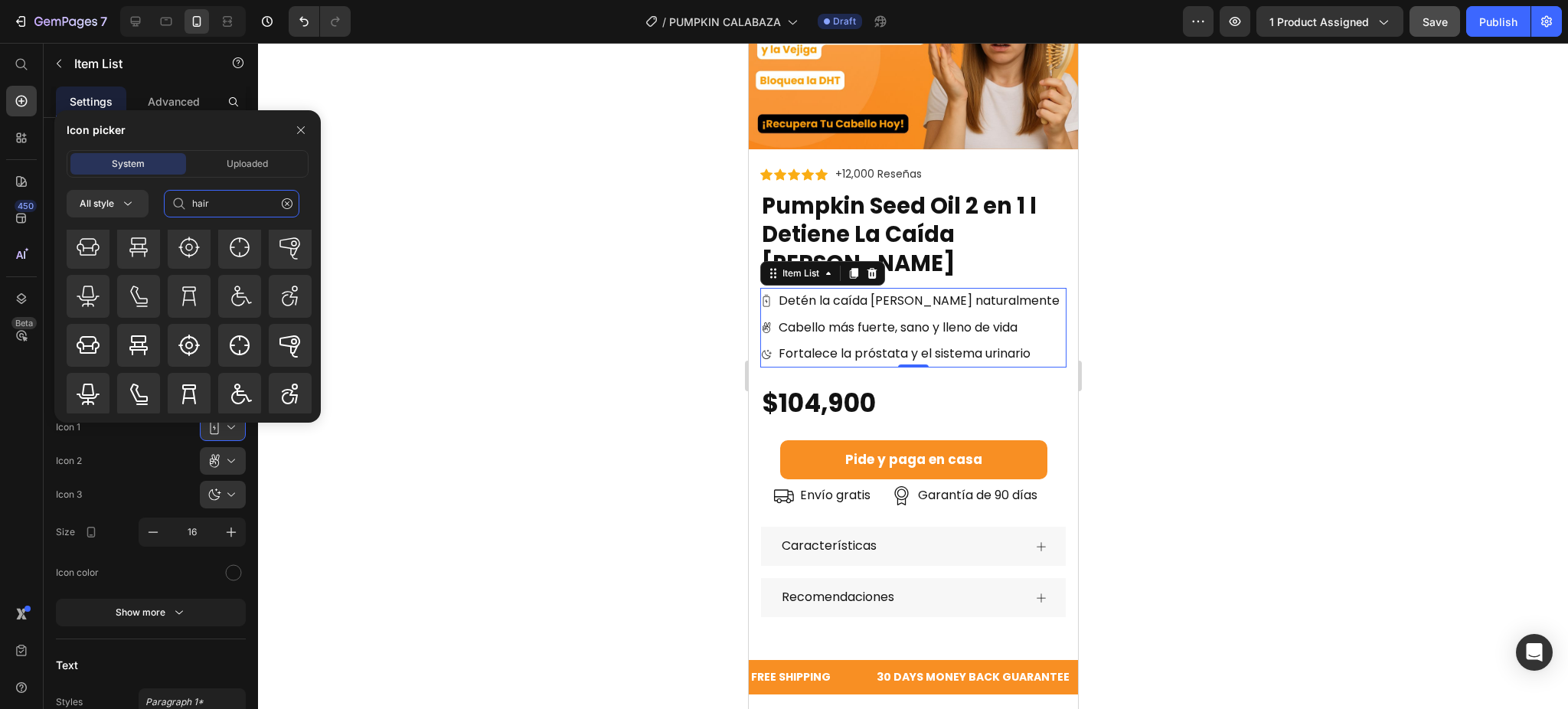 click on "hair" 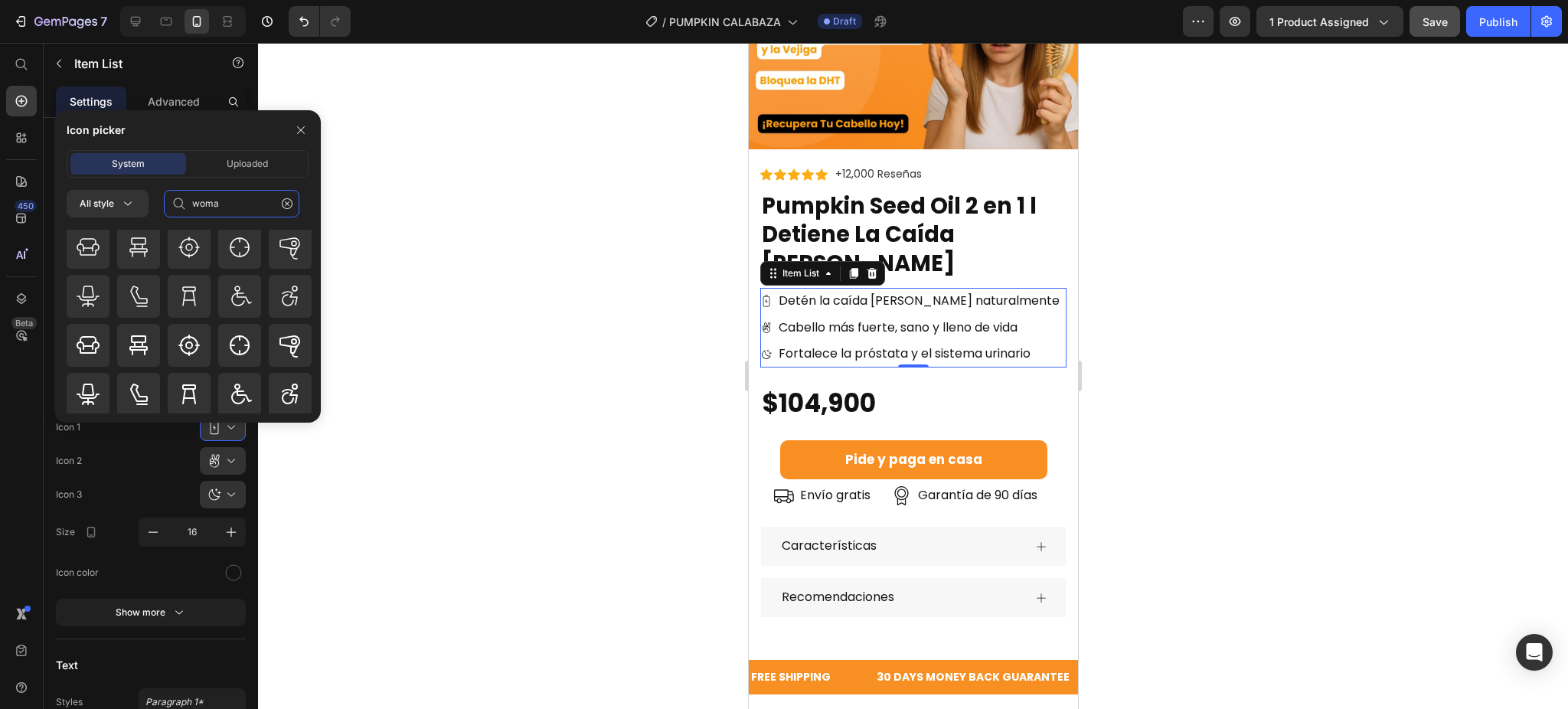 scroll, scrollTop: 0, scrollLeft: 0, axis: both 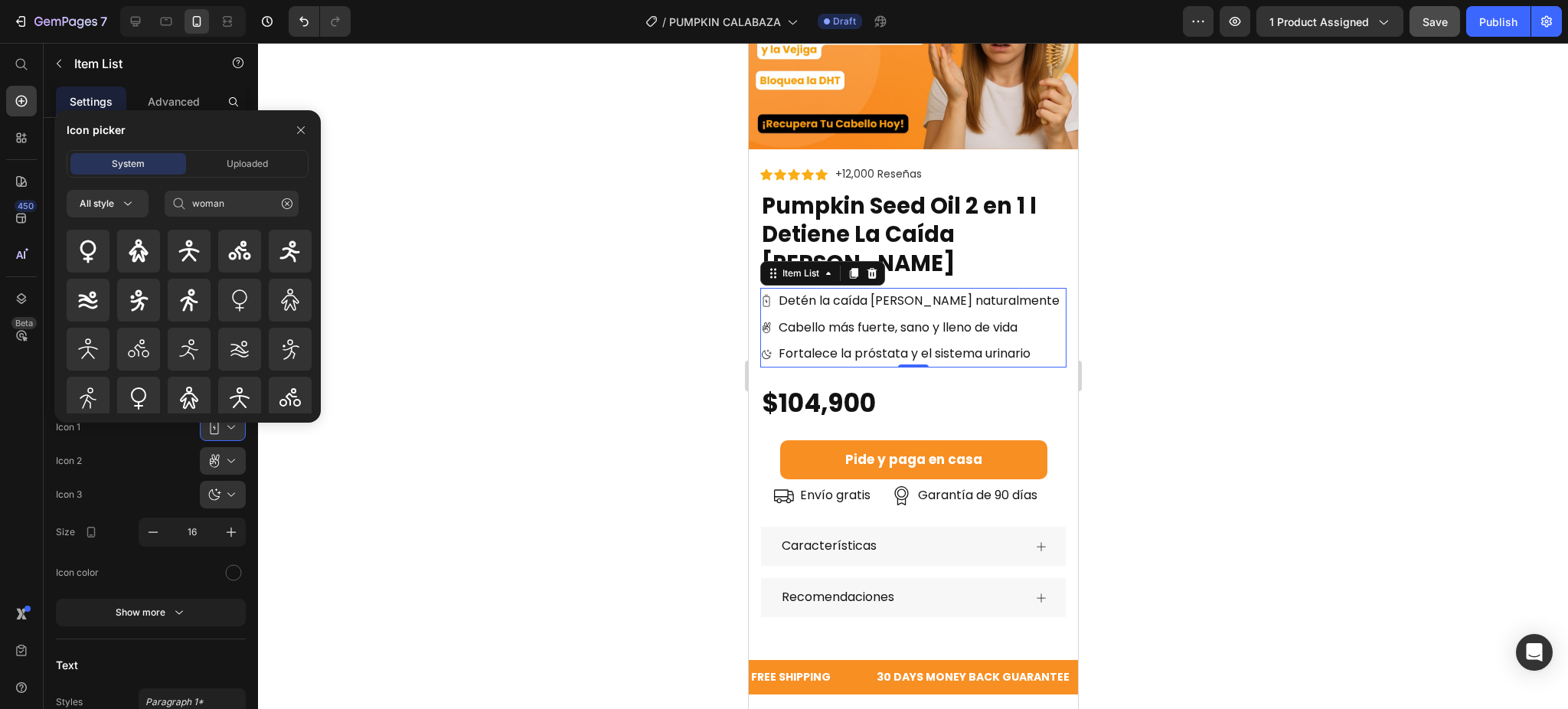 drag, startPoint x: 187, startPoint y: 255, endPoint x: 160, endPoint y: 131, distance: 126.90548 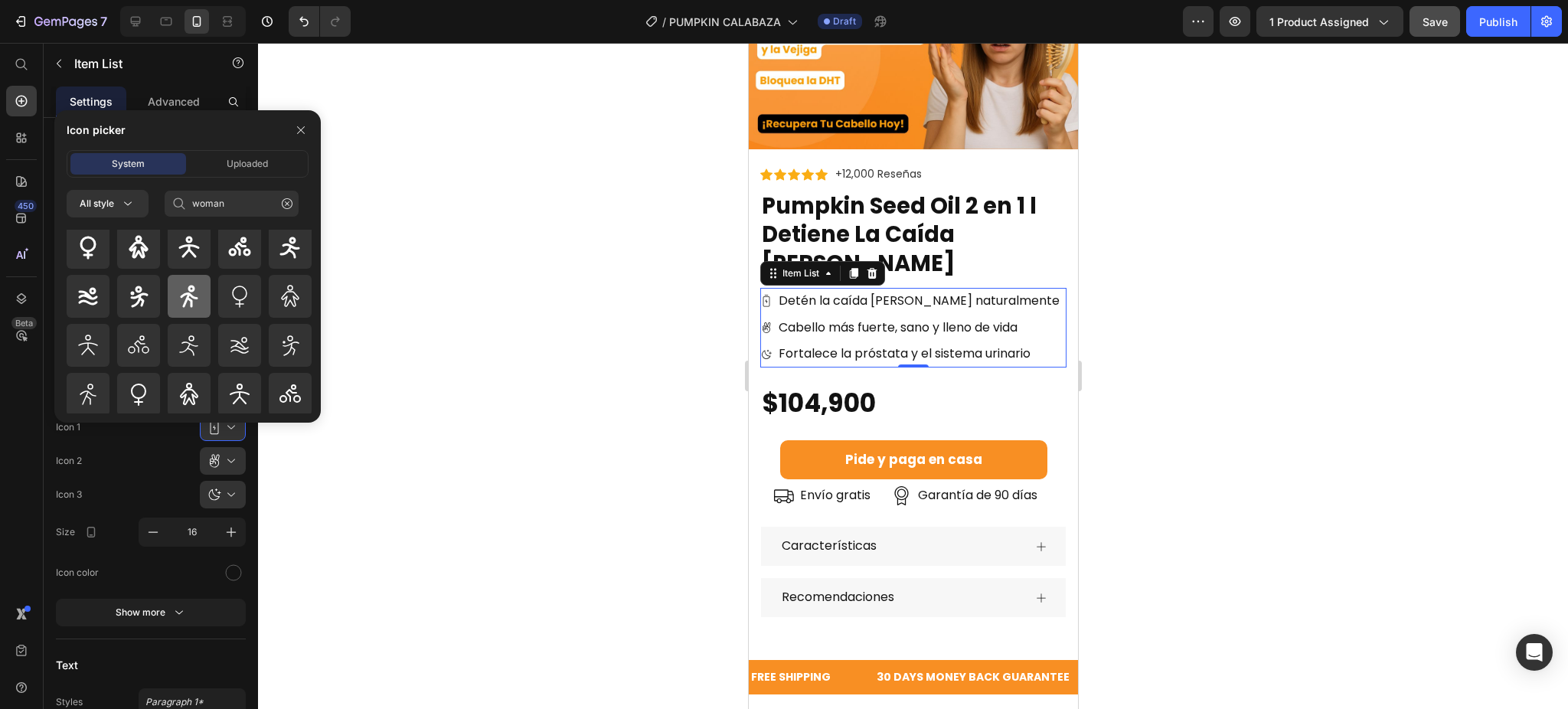 scroll, scrollTop: 0, scrollLeft: 0, axis: both 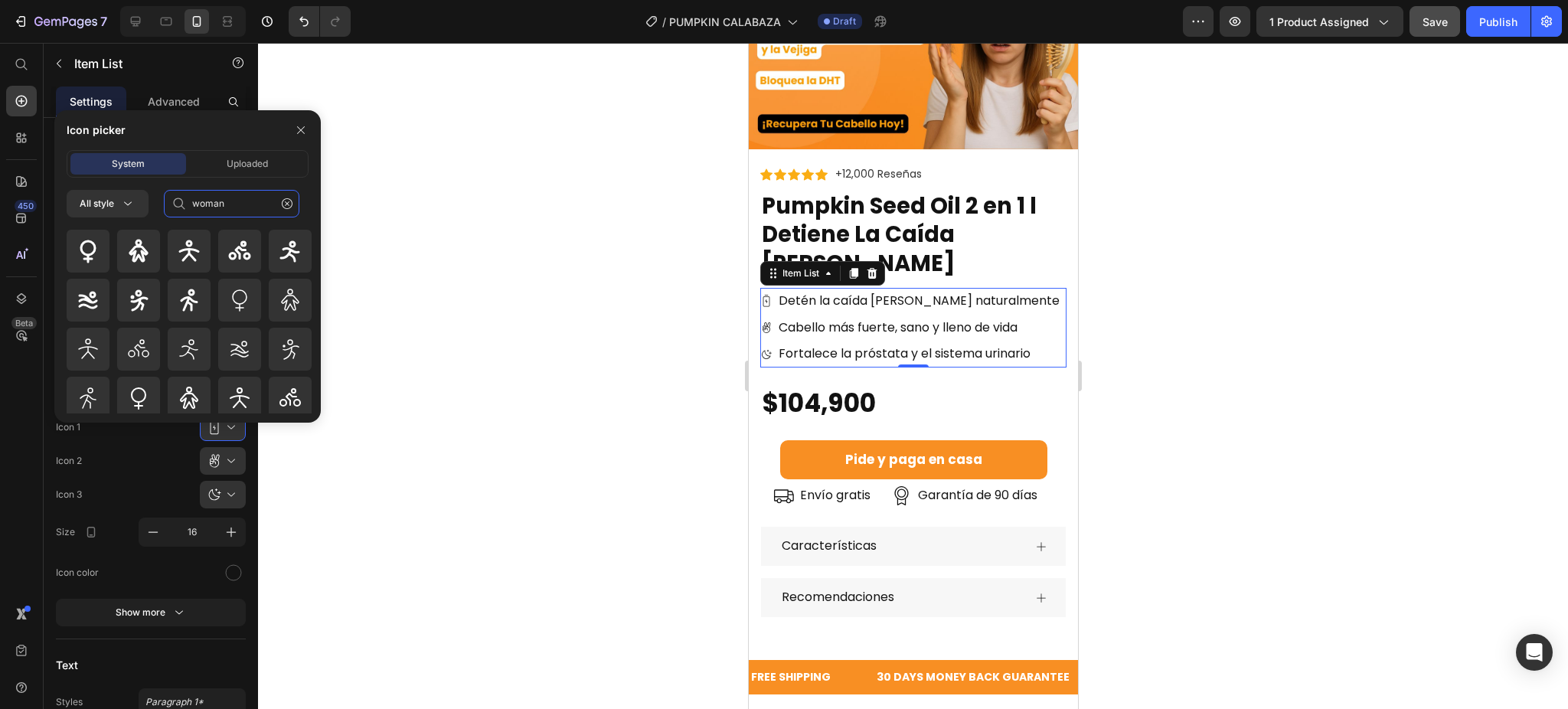 click on "woman" 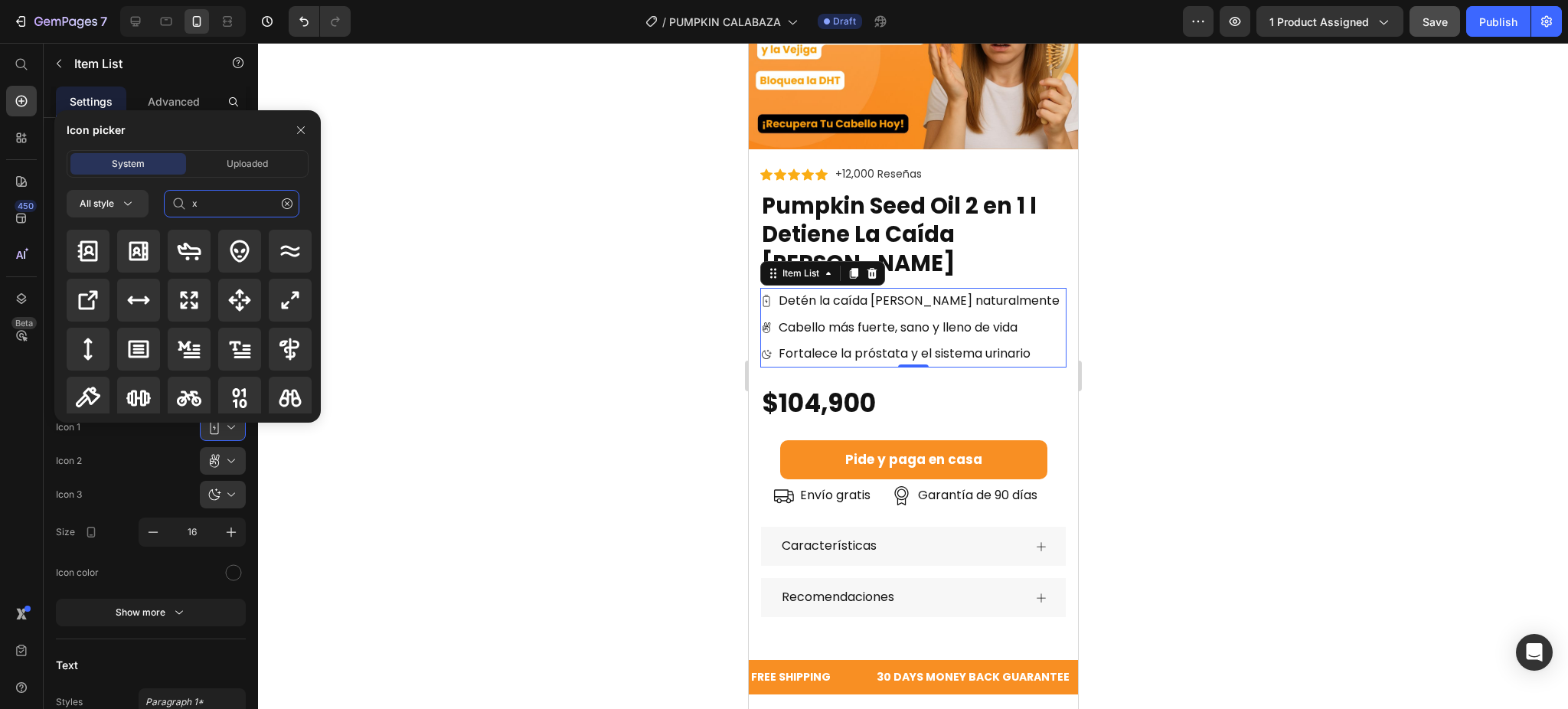 type on "x" 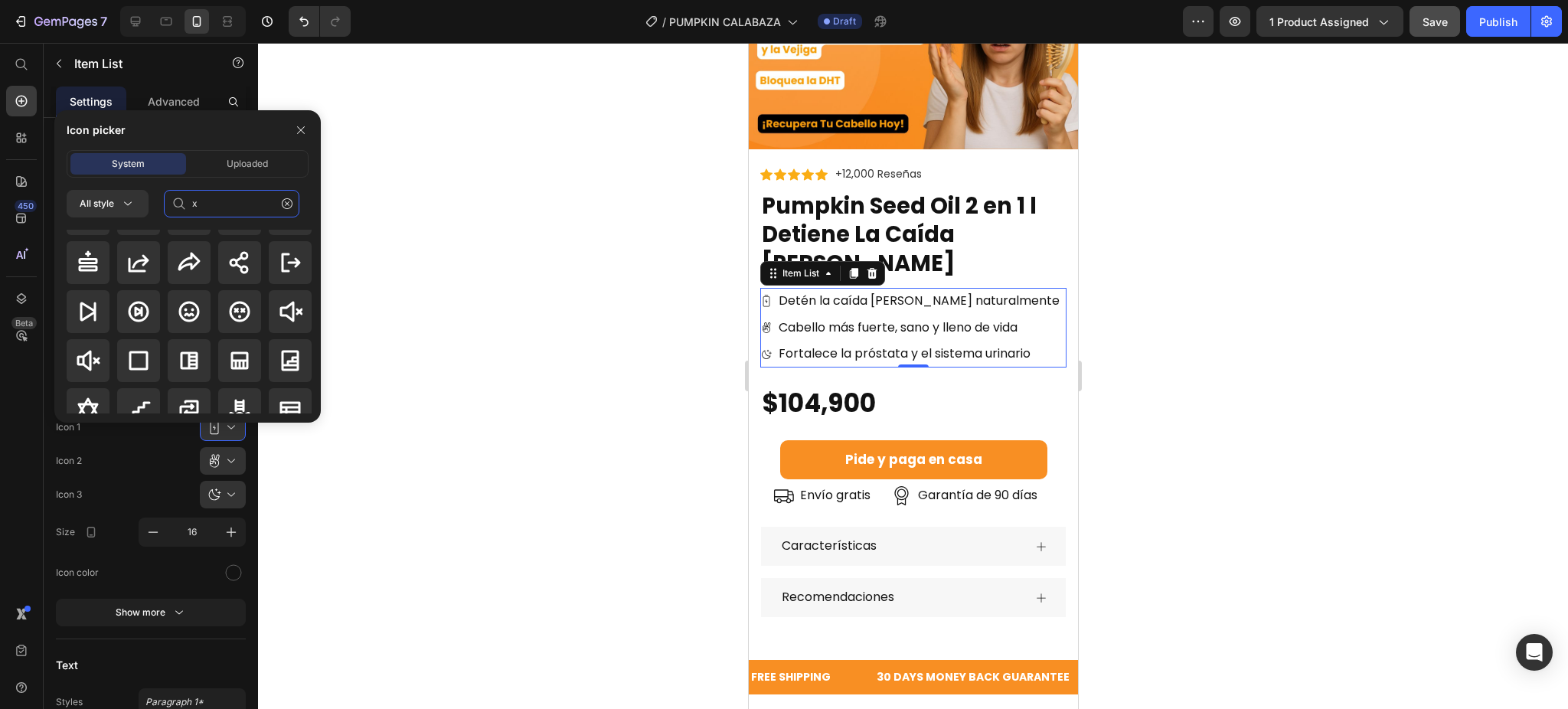 scroll, scrollTop: 1323, scrollLeft: 0, axis: vertical 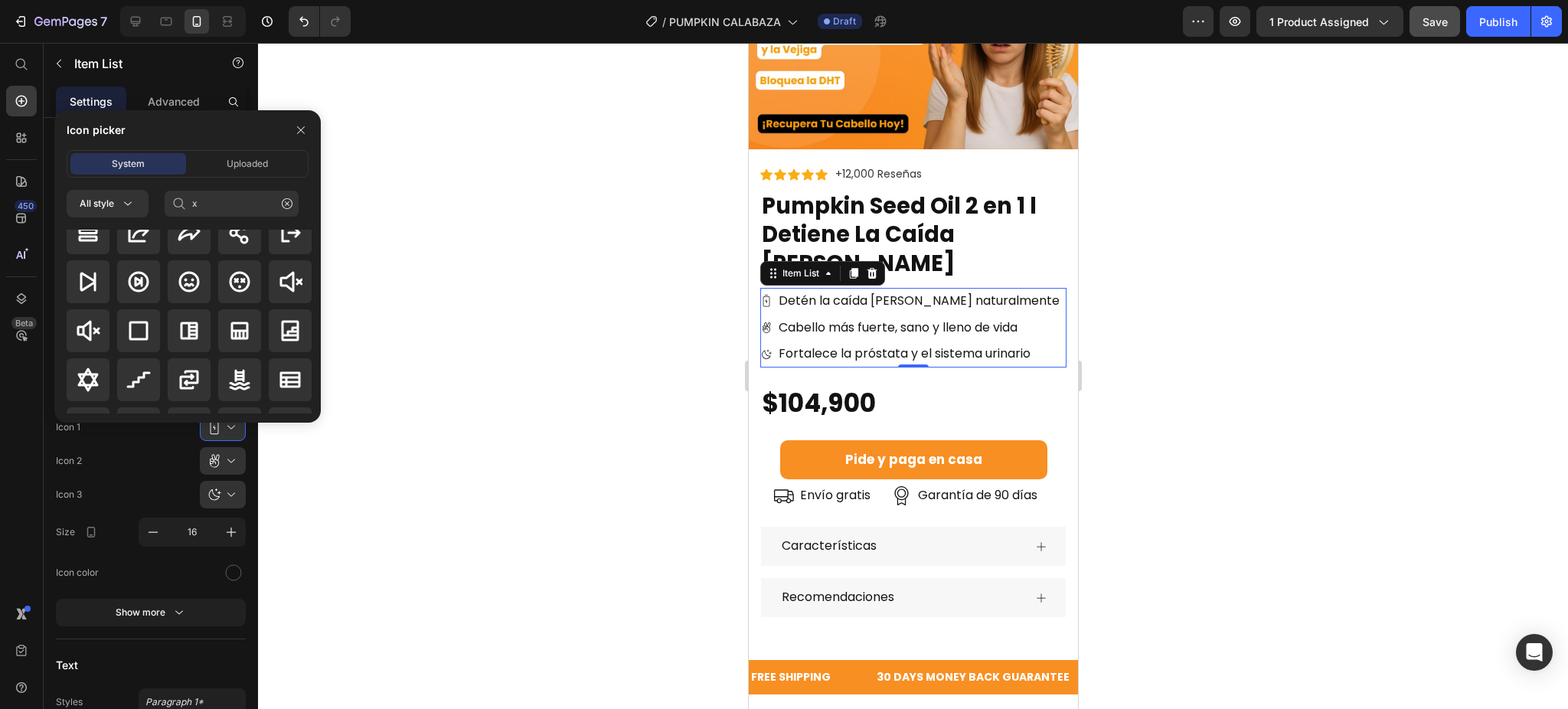 click 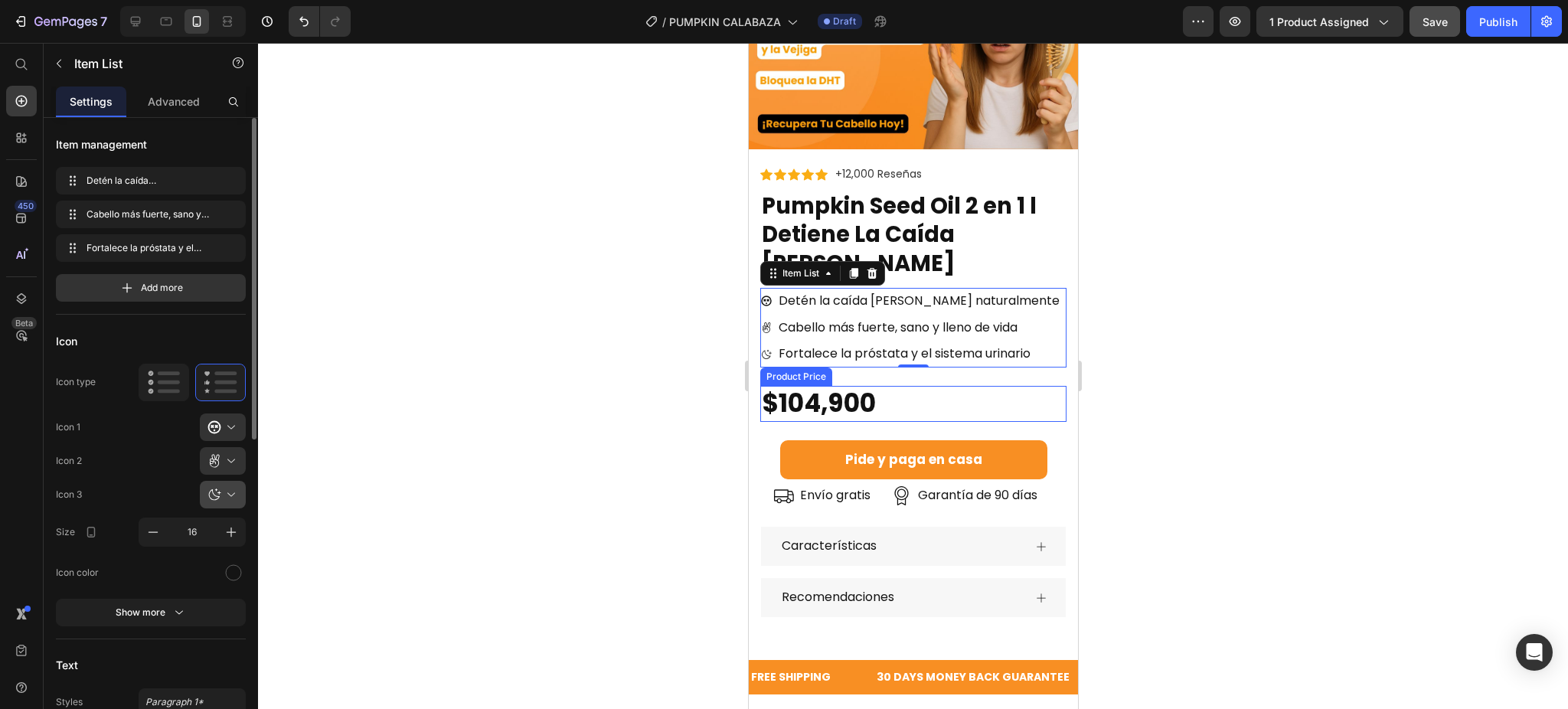 click at bounding box center [229, 495] 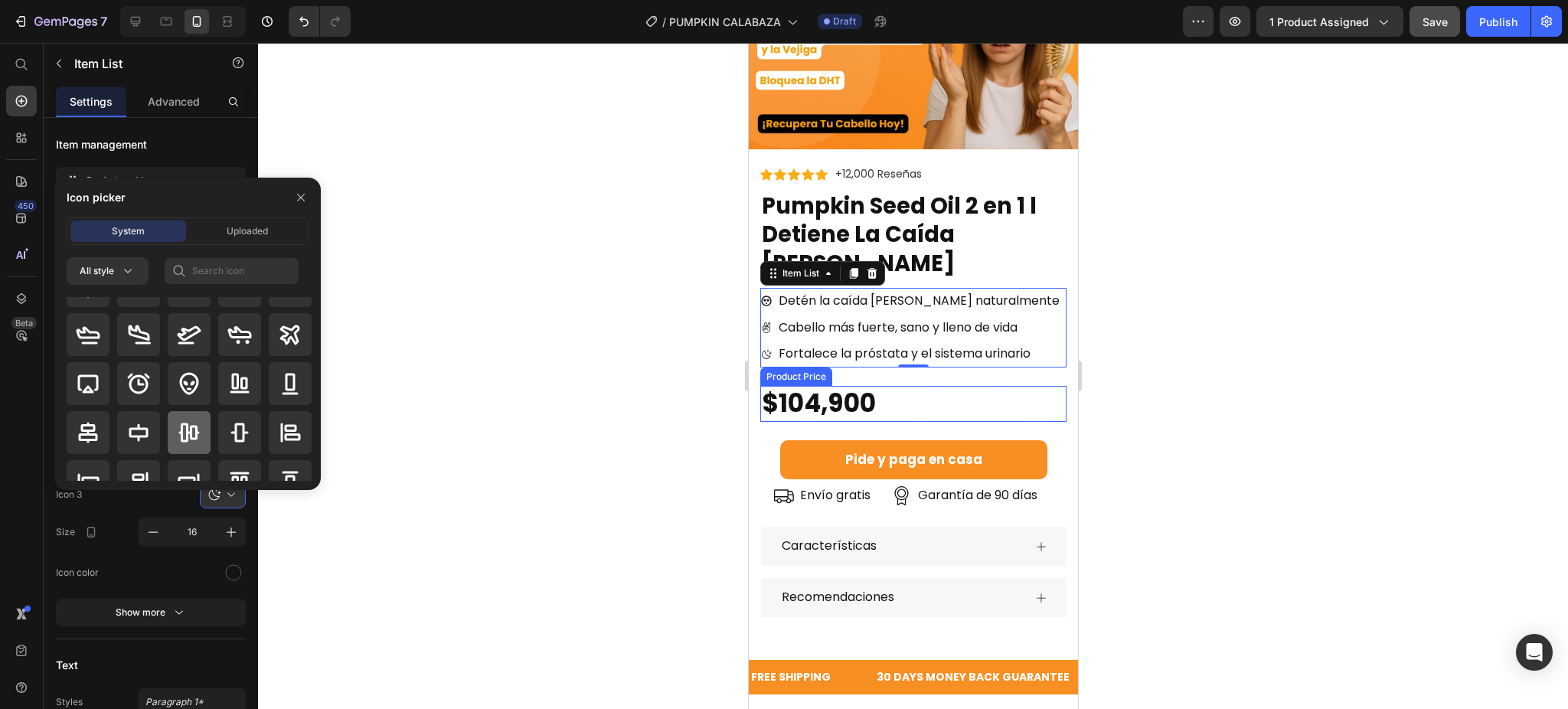 scroll, scrollTop: 0, scrollLeft: 0, axis: both 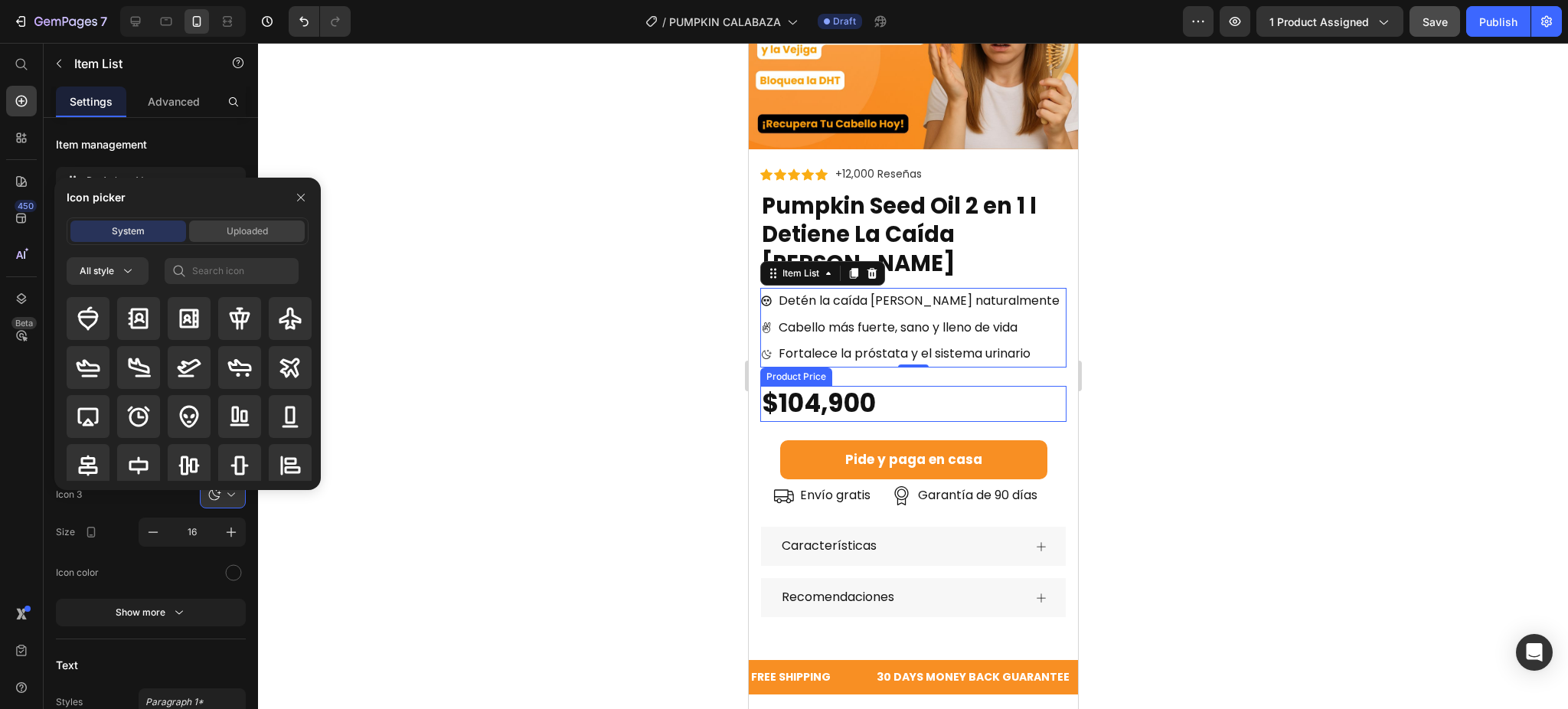 click on "Uploaded" at bounding box center (247, 231) 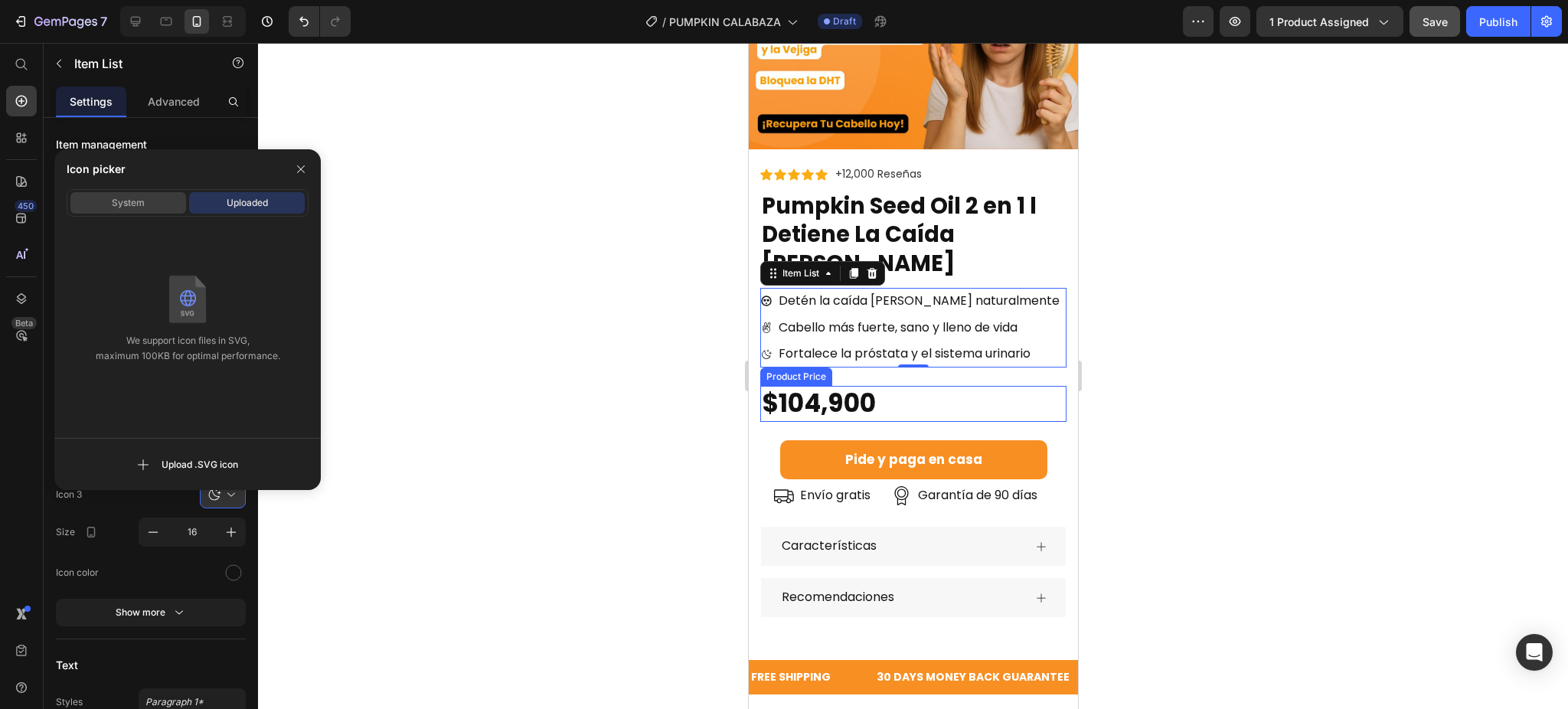 click on "System" at bounding box center (128, 203) 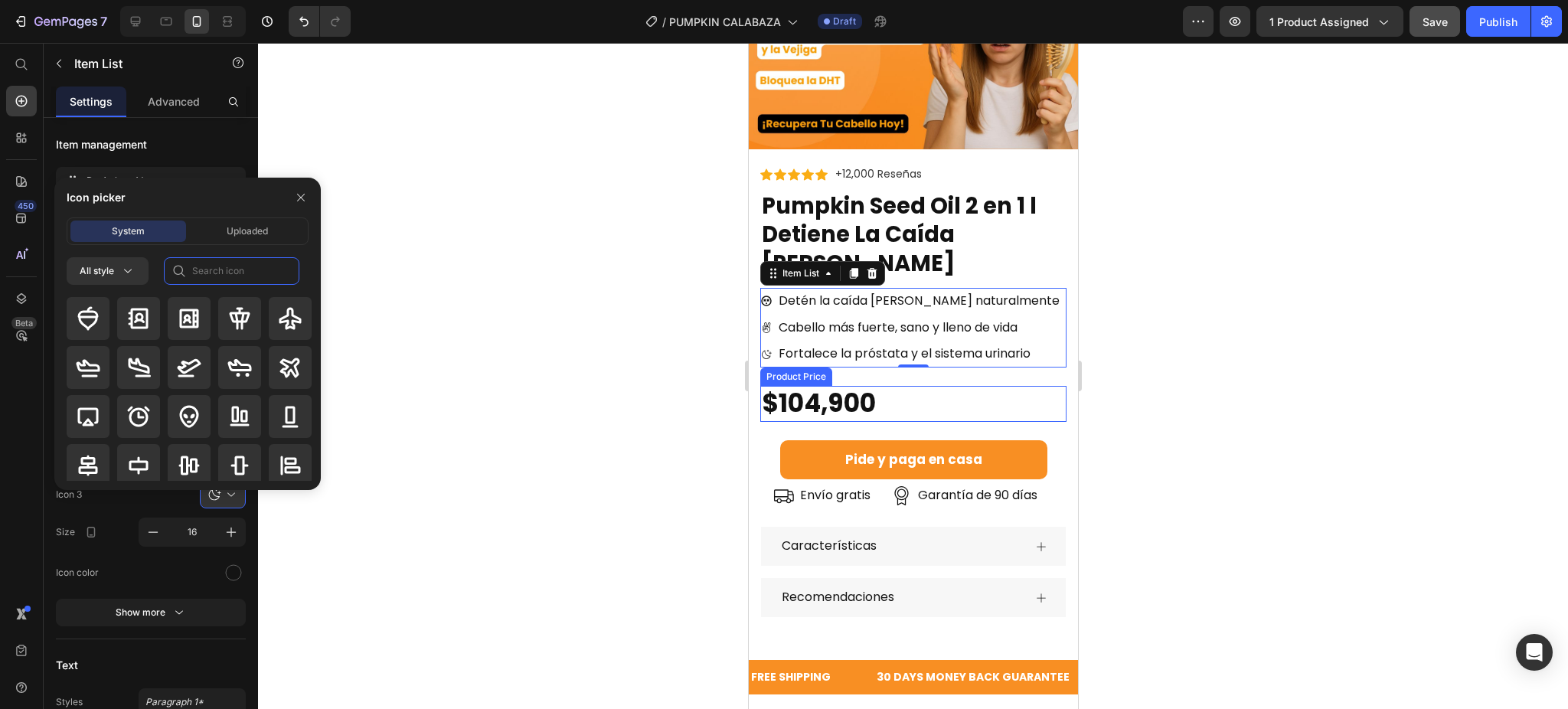 click 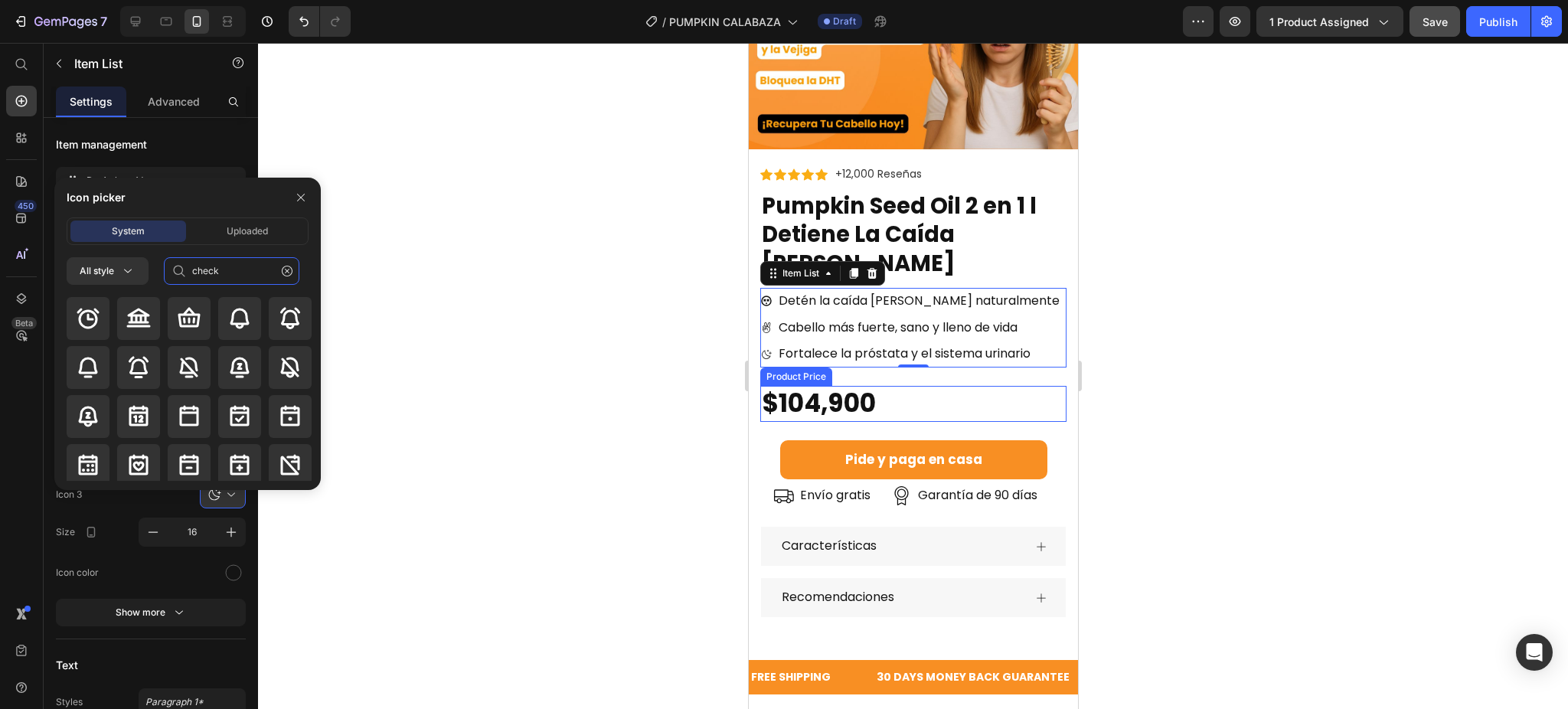 type on "check" 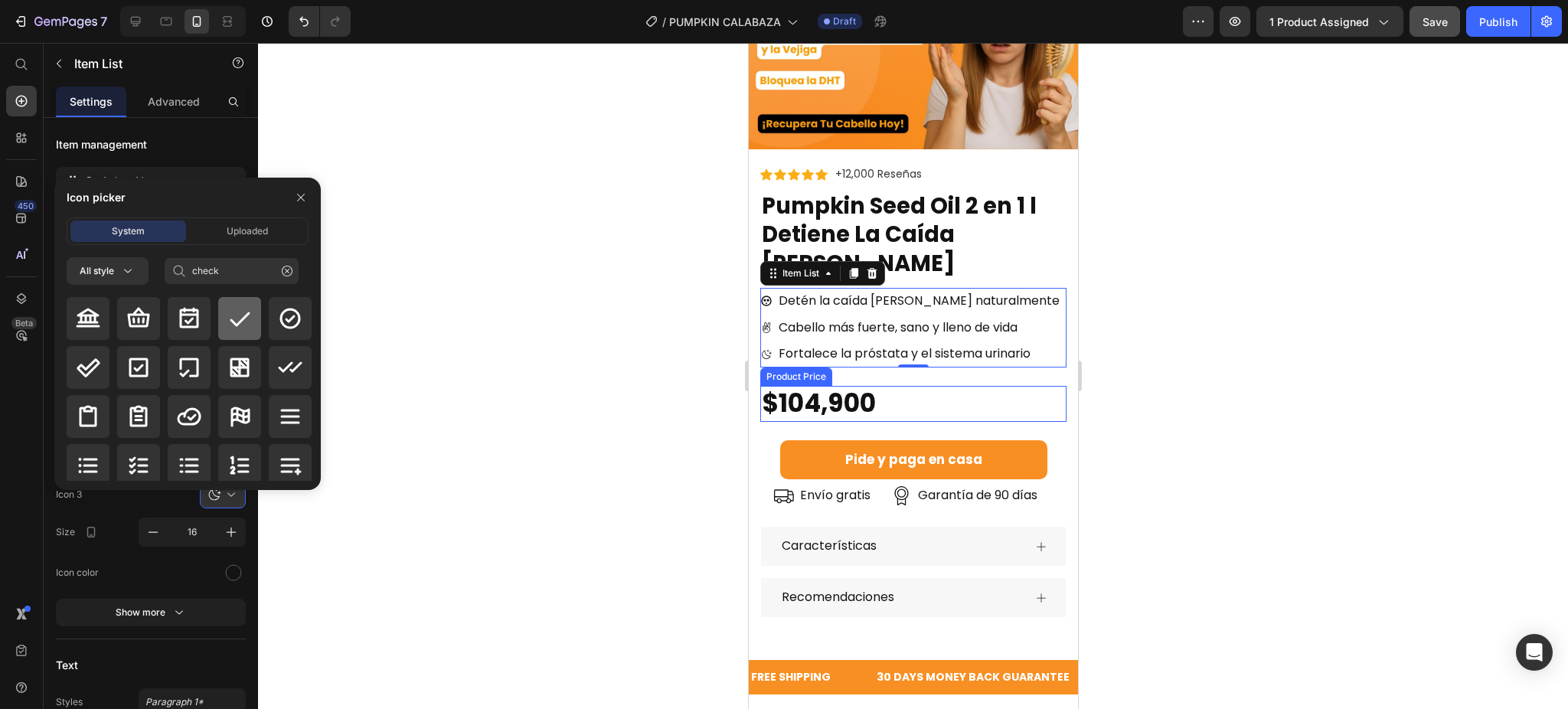 click 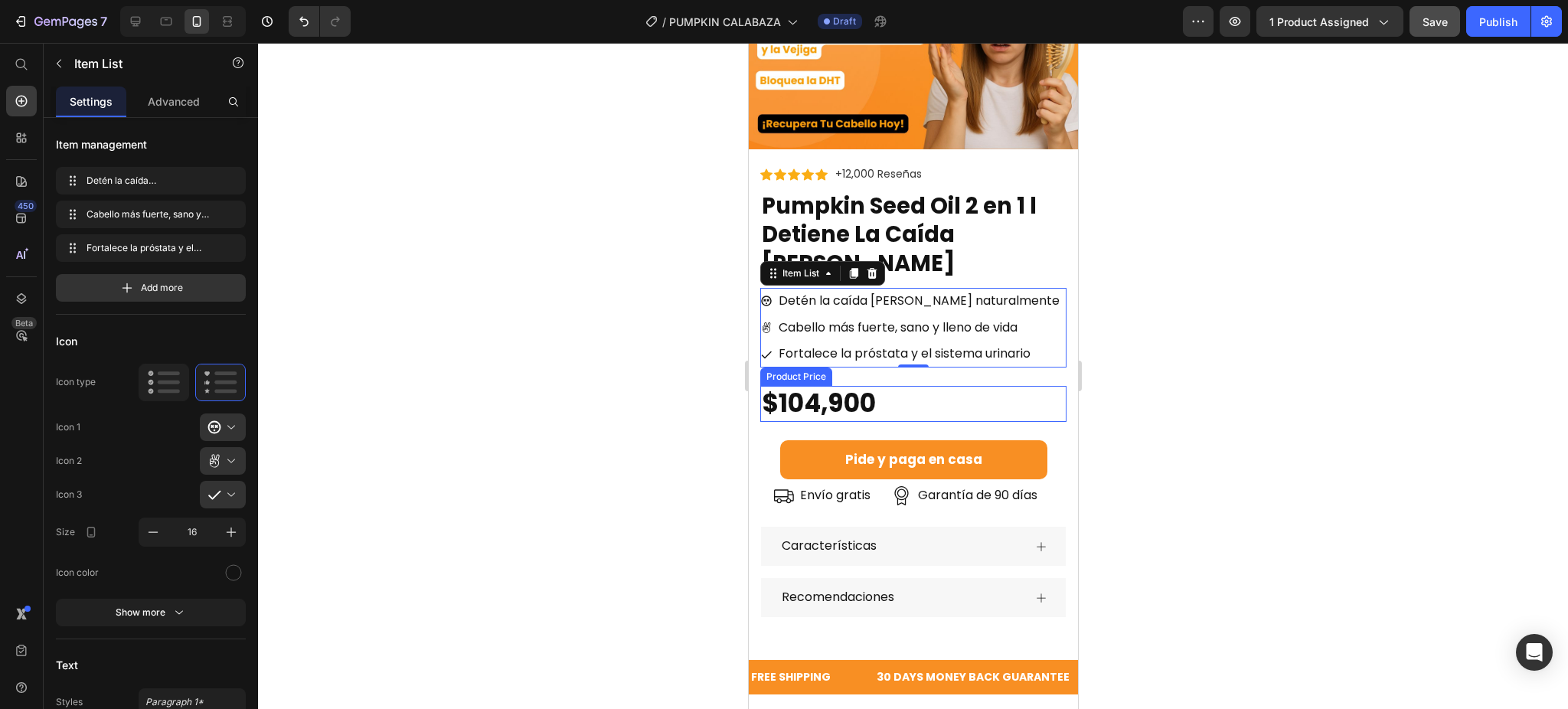 click 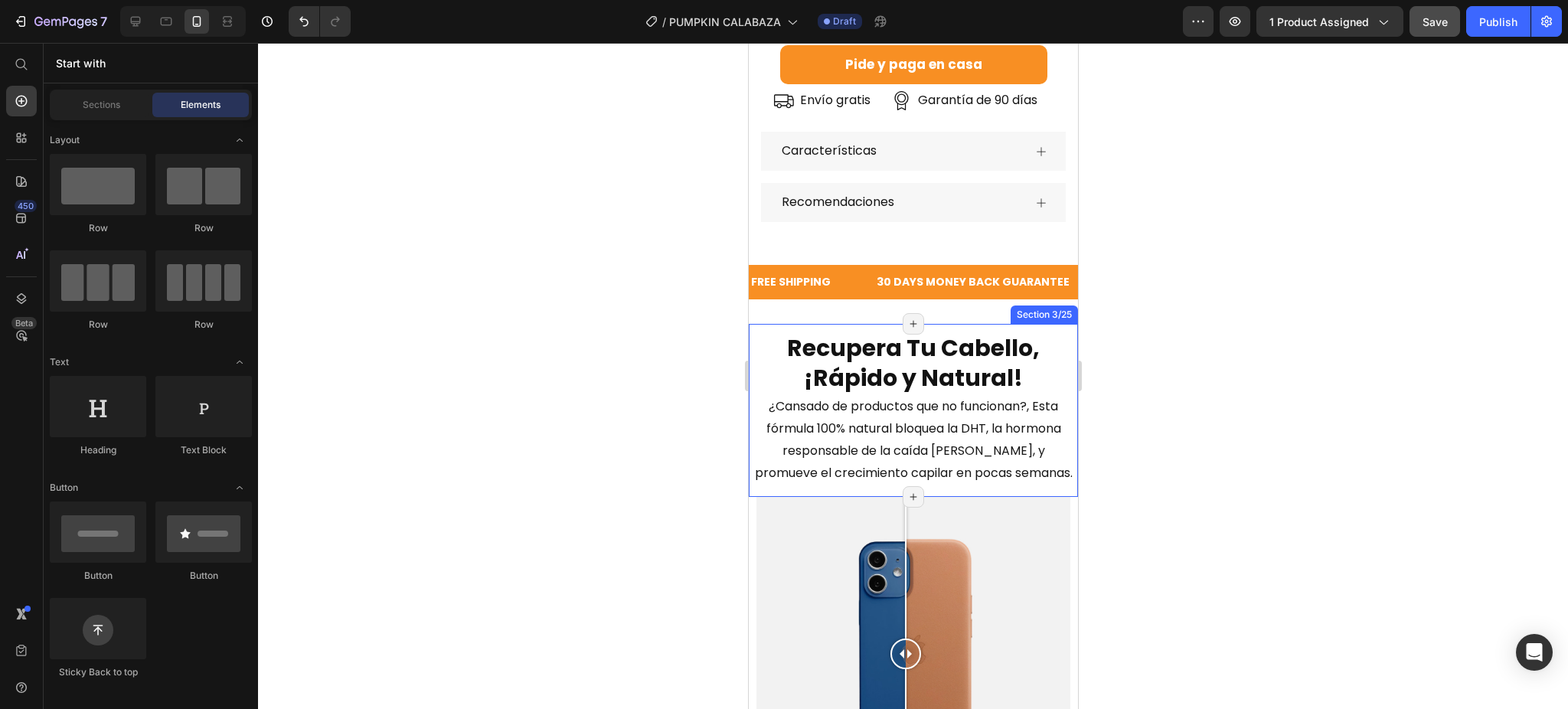 scroll, scrollTop: 919, scrollLeft: 0, axis: vertical 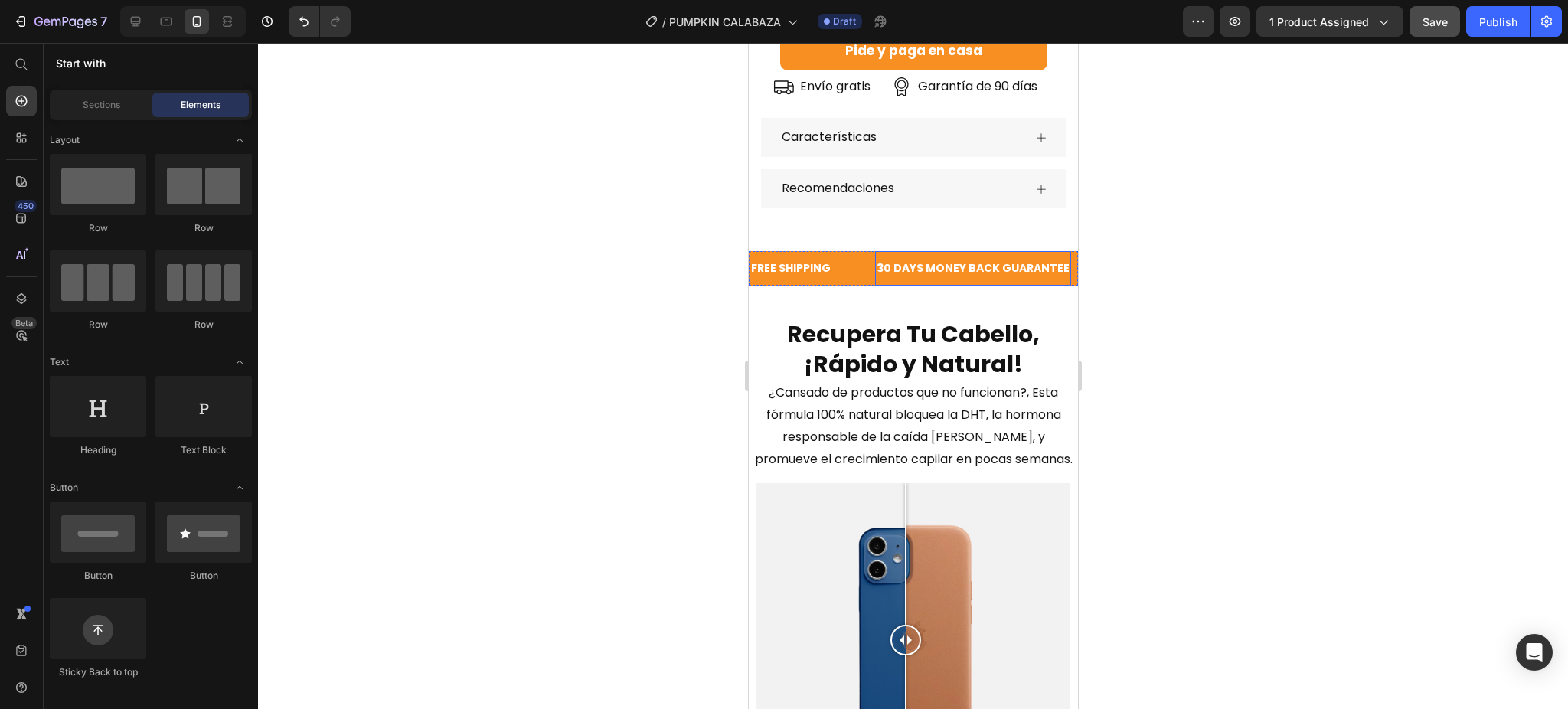 click on "30 DAYS MONEY BACK GUARANTEE" at bounding box center (972, 268) 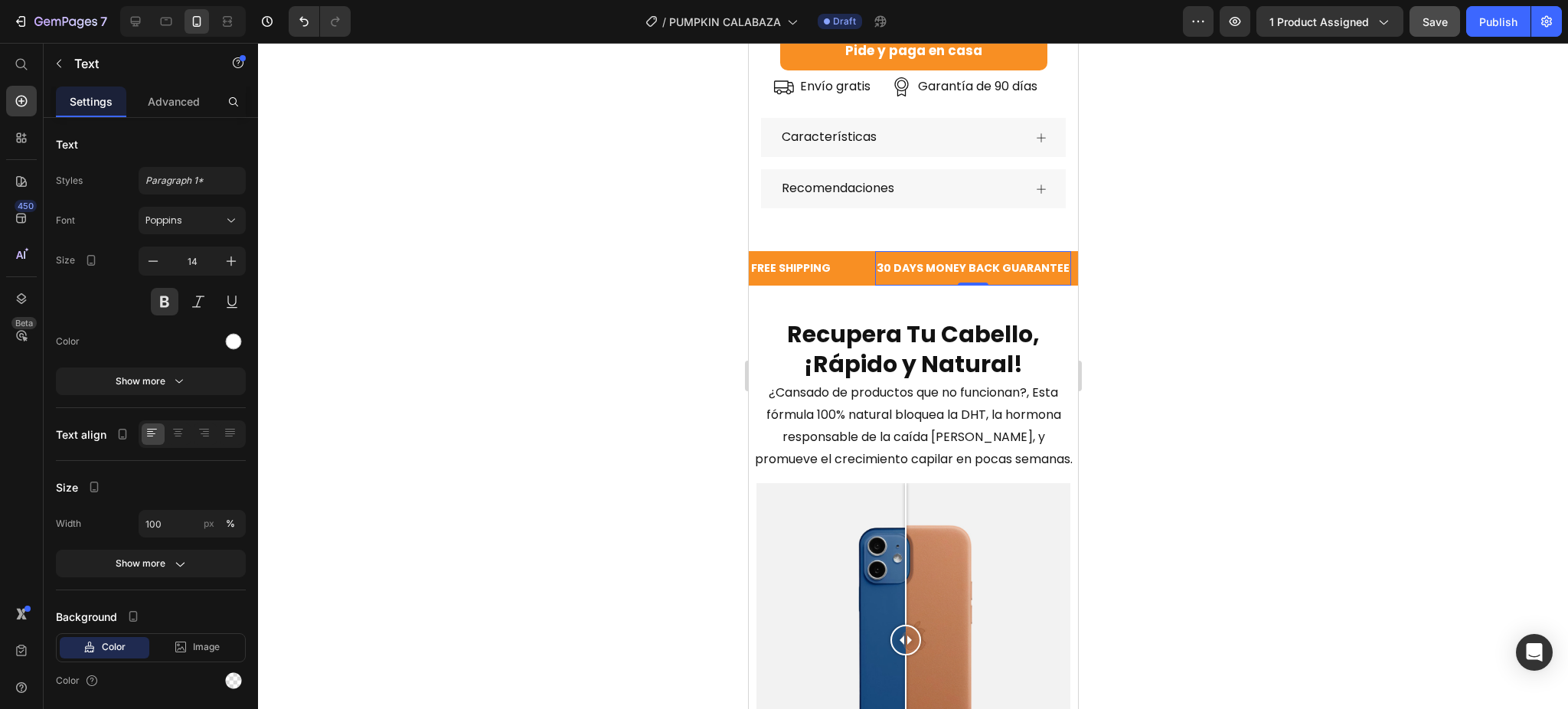 click on "30 DAYS MONEY BACK GUARANTEE" at bounding box center [972, 268] 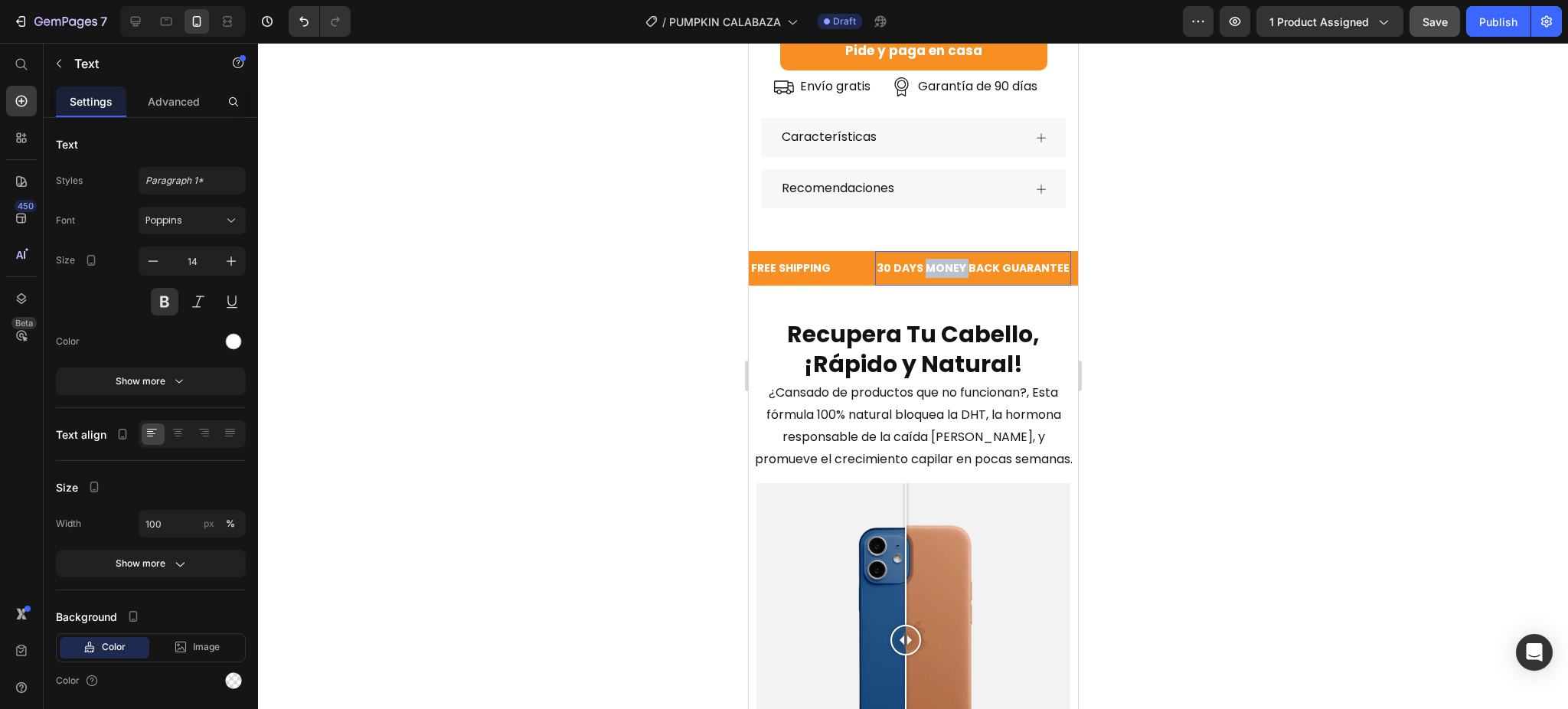 click on "30 DAYS MONEY BACK GUARANTEE" at bounding box center [972, 268] 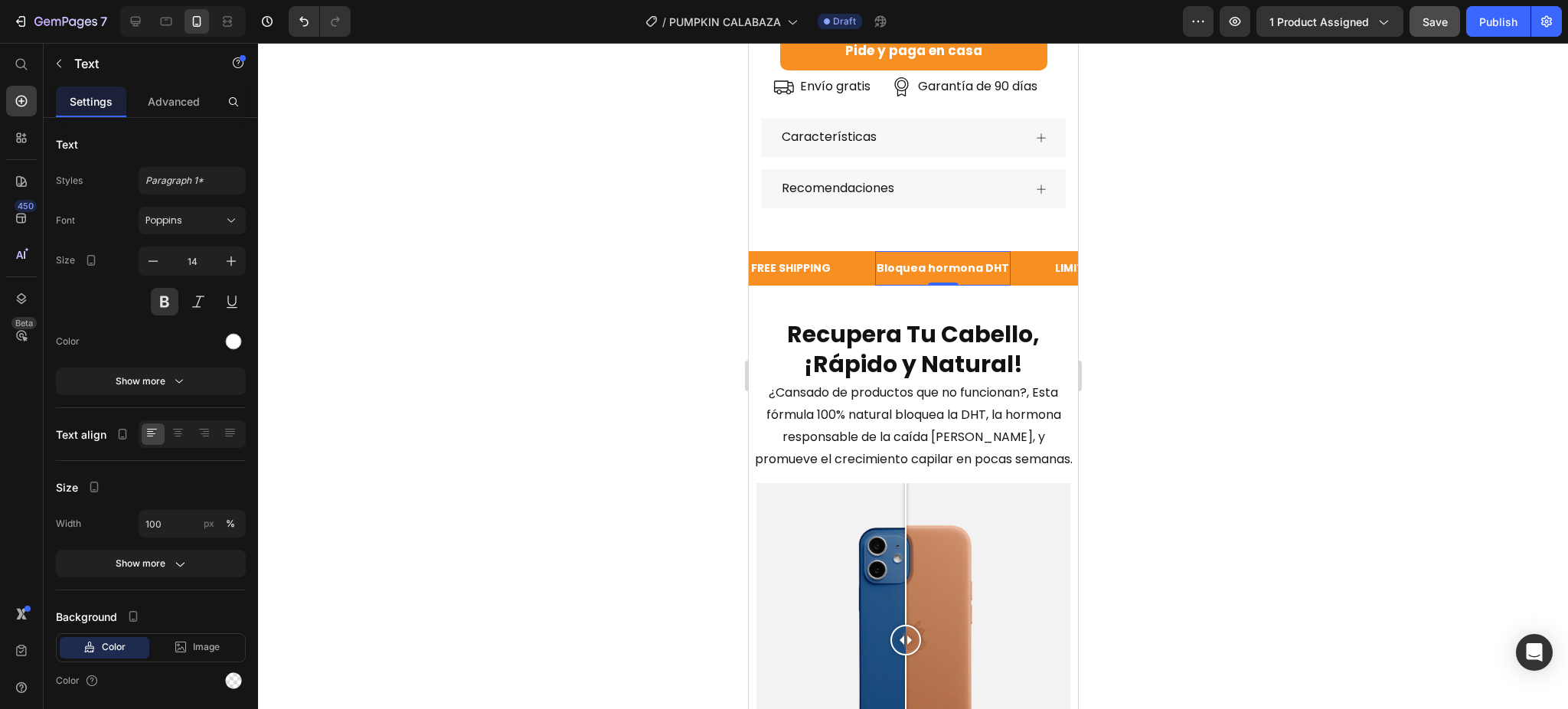 click 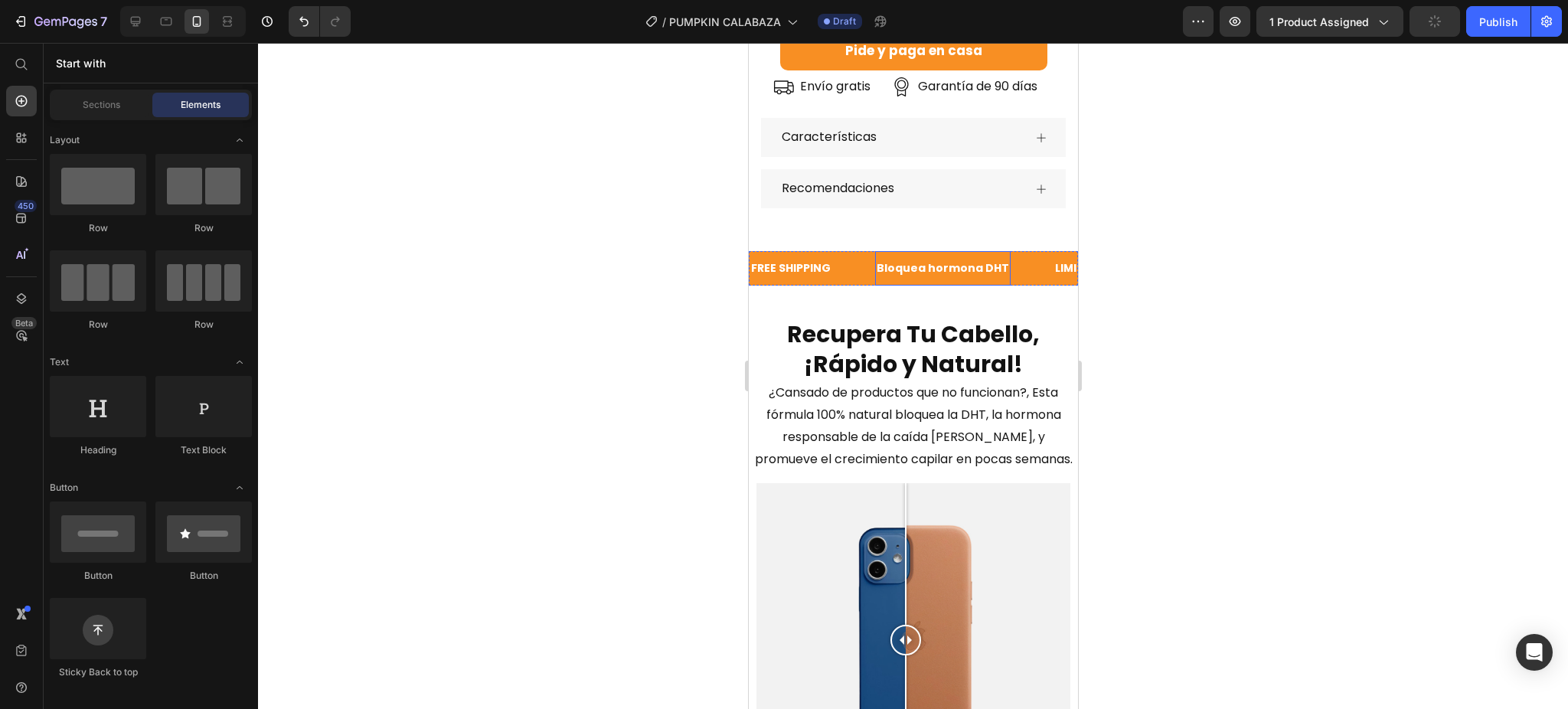 click on "Bloquea hormona DHT" at bounding box center [942, 268] 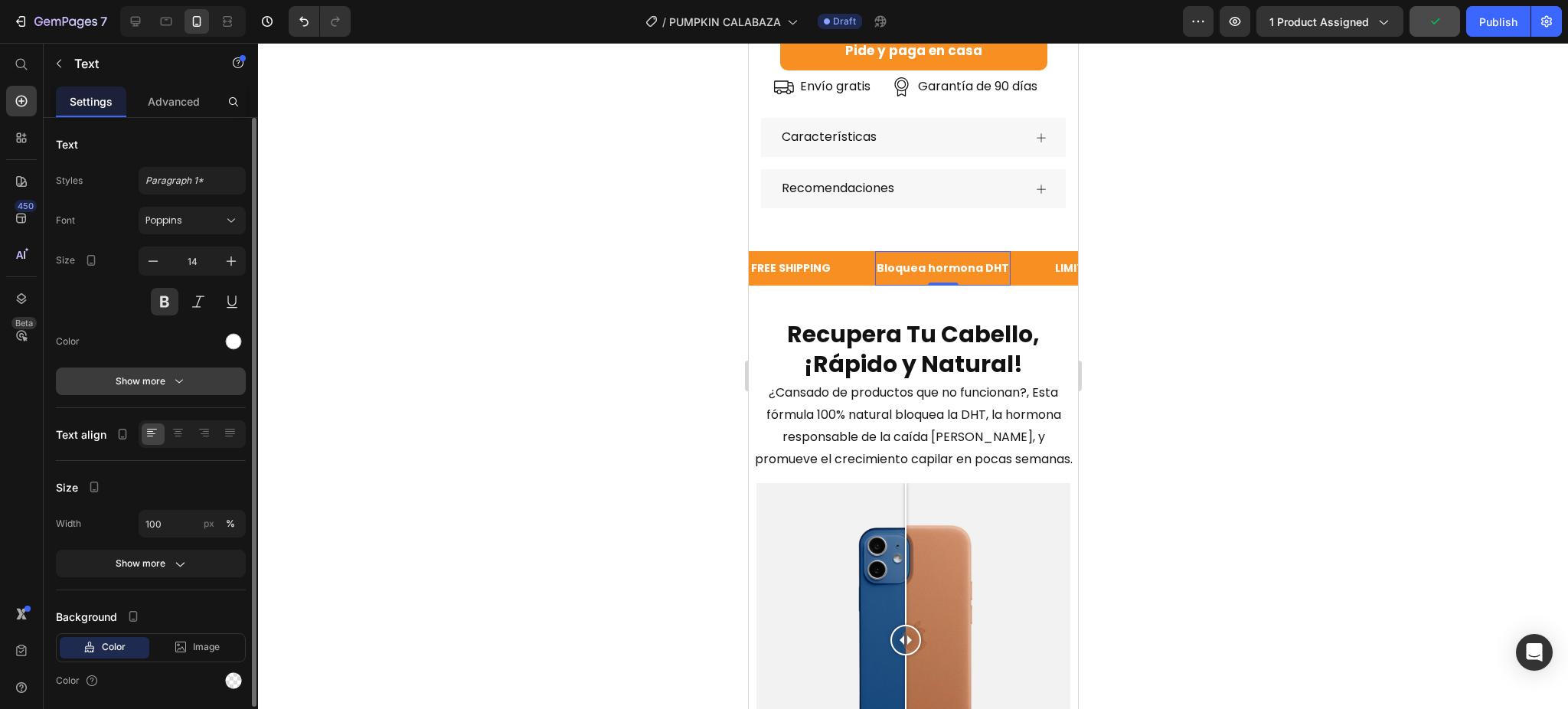 scroll, scrollTop: 50, scrollLeft: 0, axis: vertical 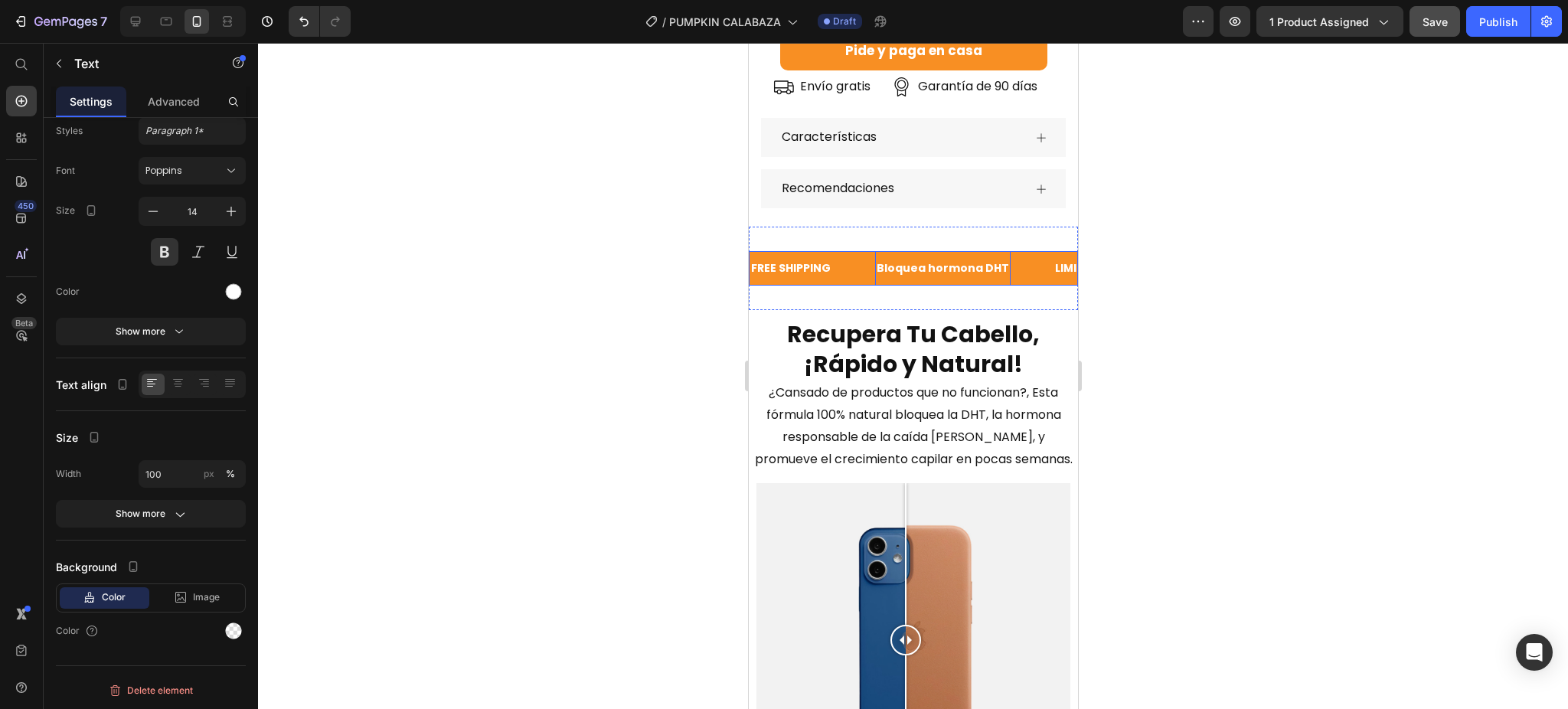 click on "FREE SHIPPING Text" at bounding box center [812, 268] 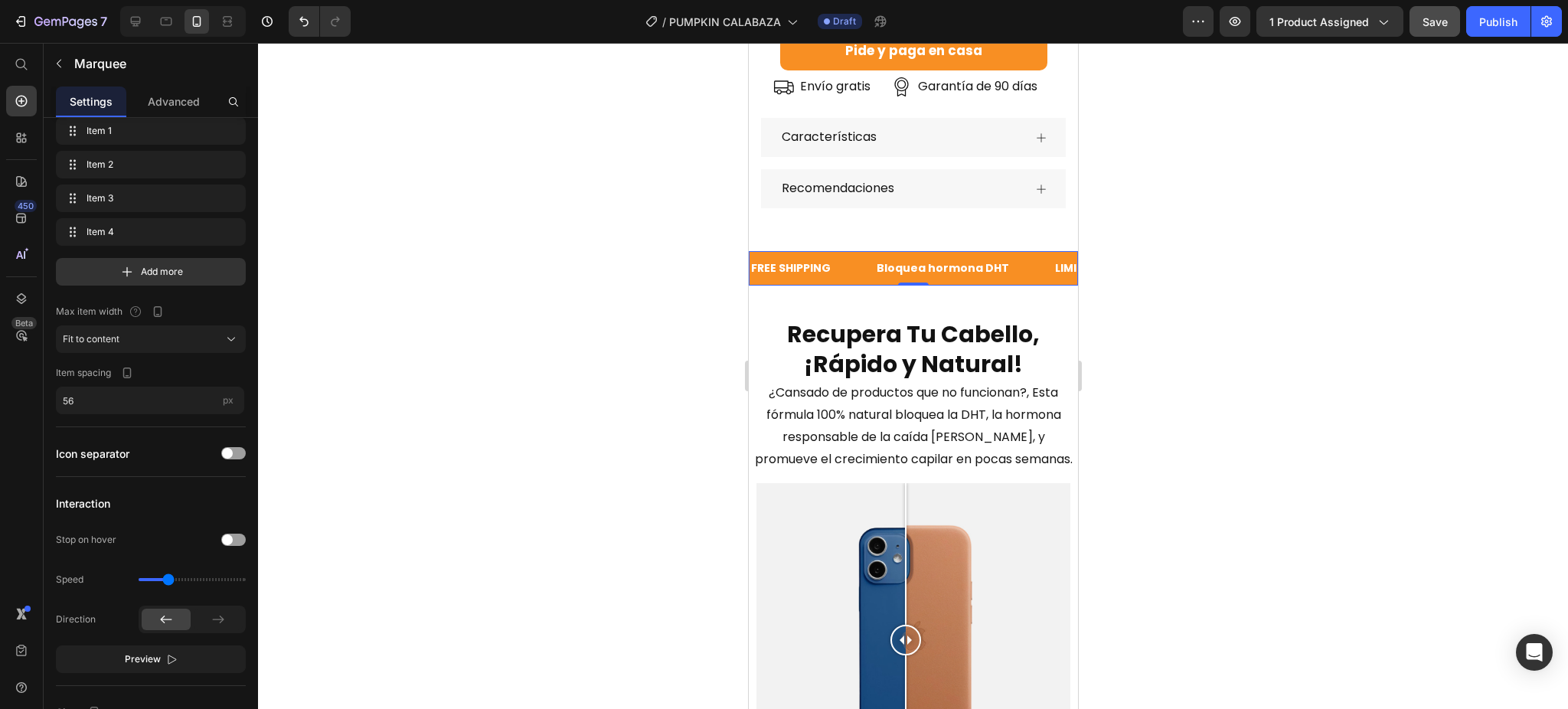 scroll, scrollTop: 0, scrollLeft: 0, axis: both 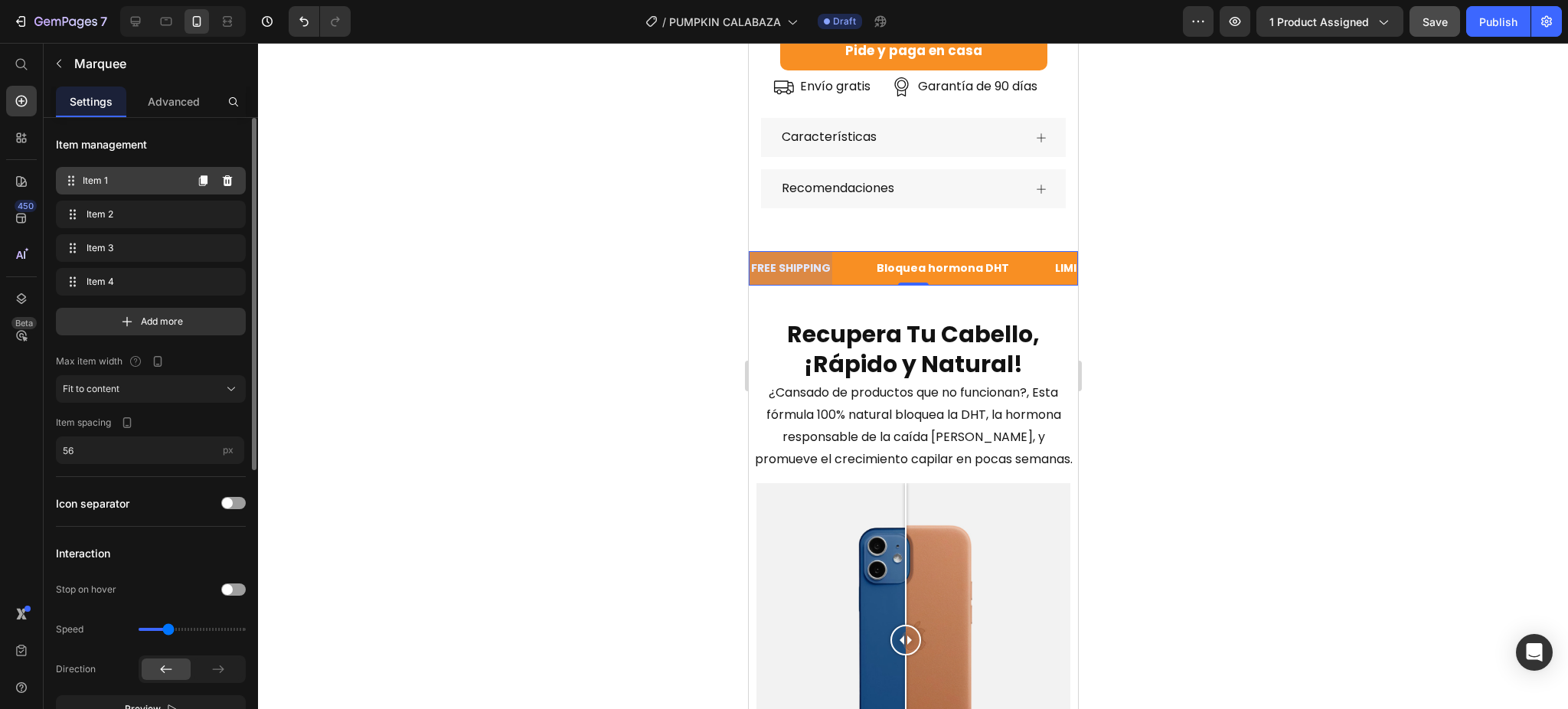 click on "Item 1" at bounding box center (133, 181) 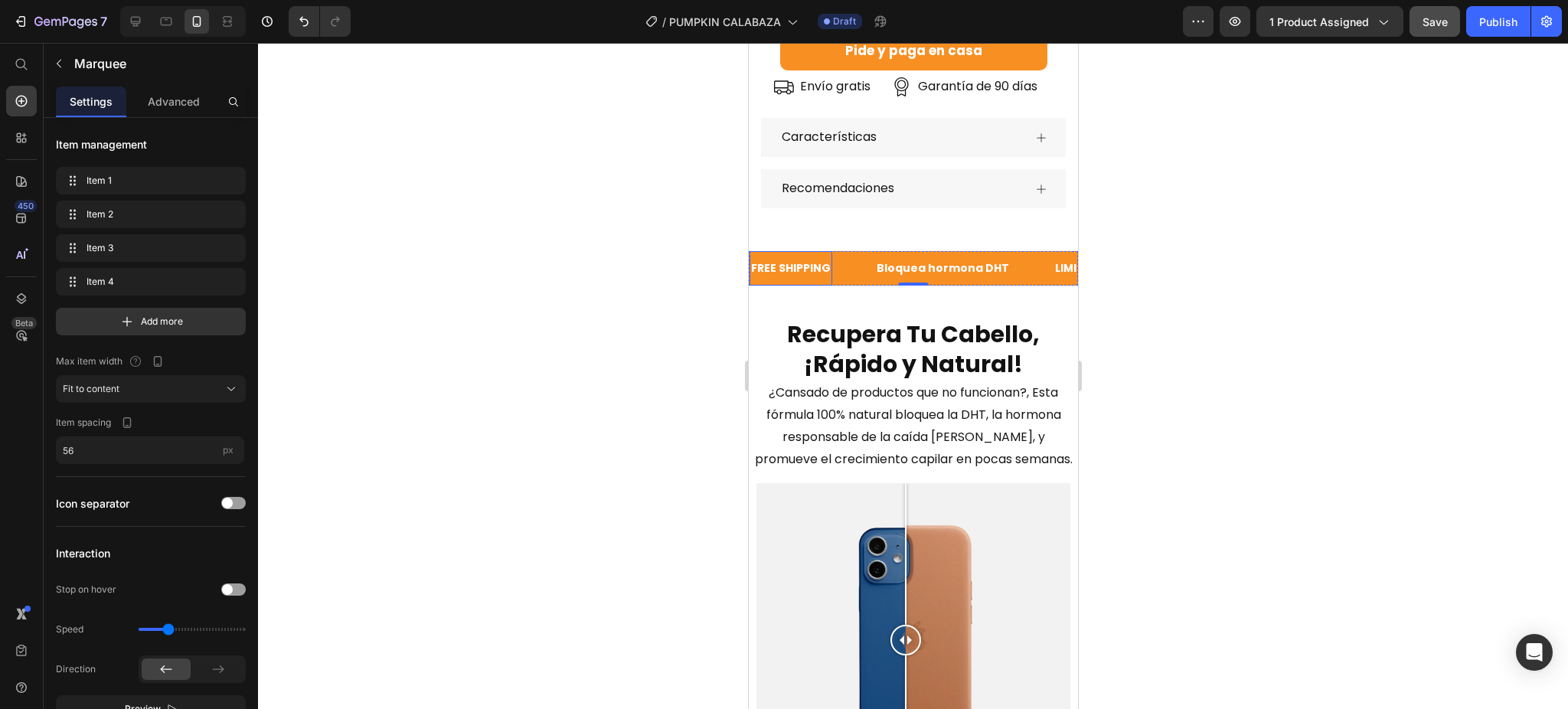 click on "FREE SHIPPING" at bounding box center (790, 268) 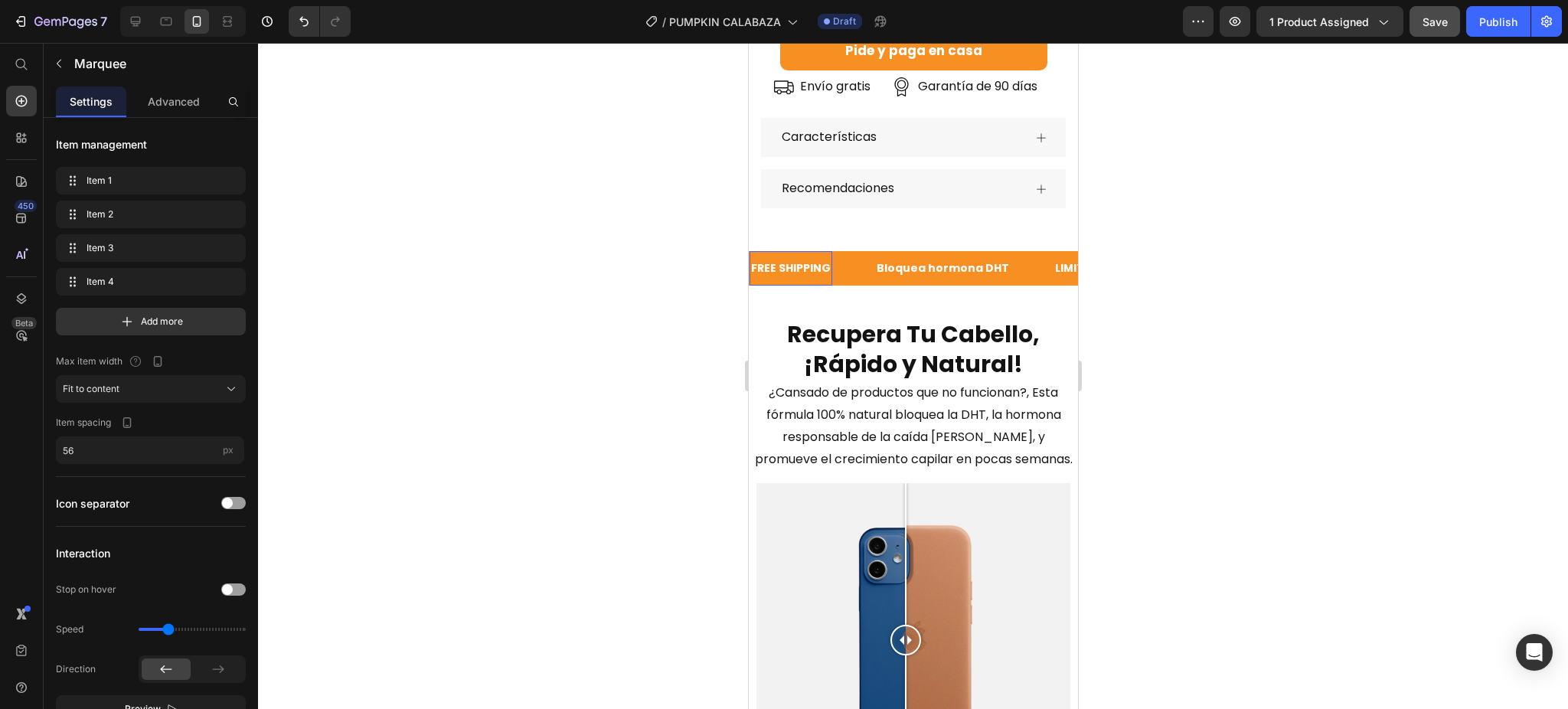 click on "FREE SHIPPING" at bounding box center [790, 268] 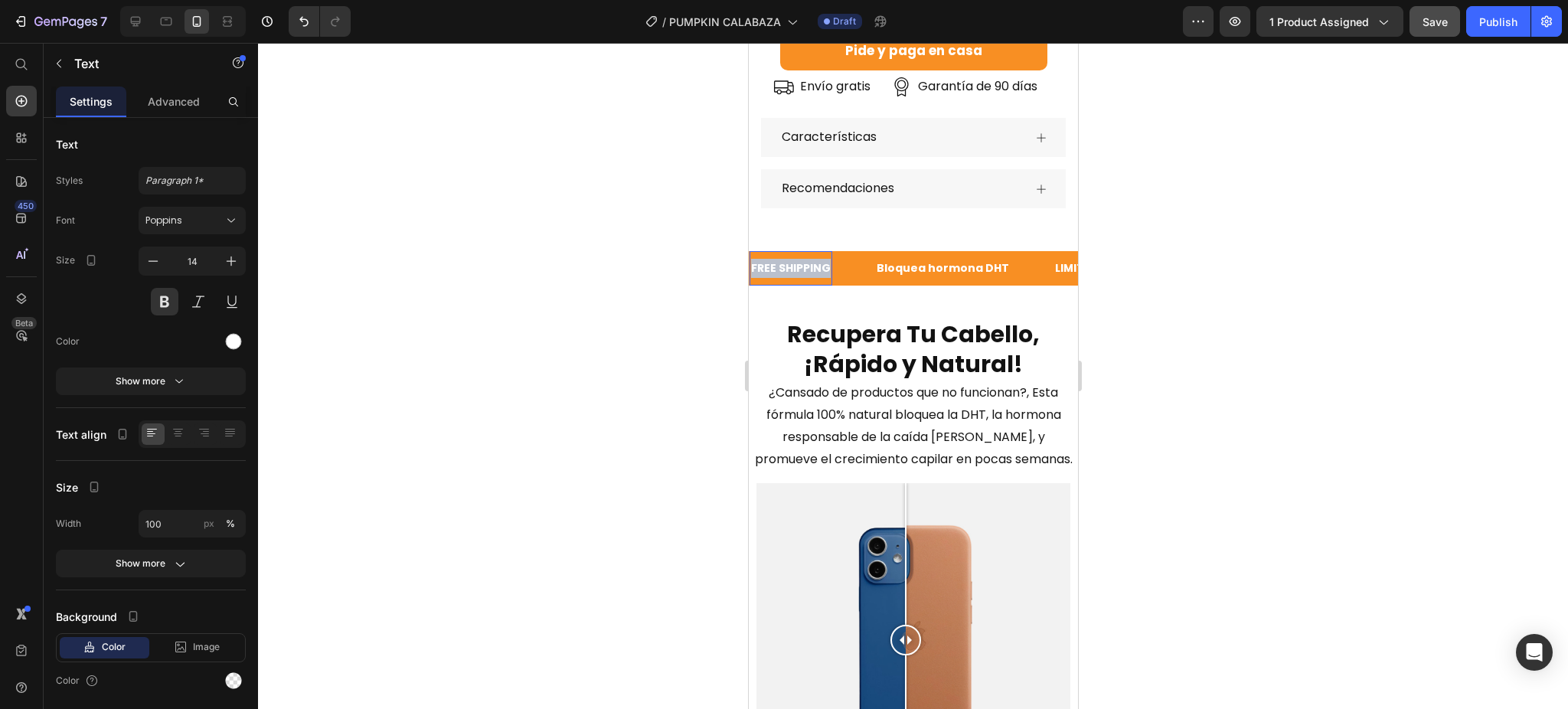click on "FREE SHIPPING" at bounding box center [790, 268] 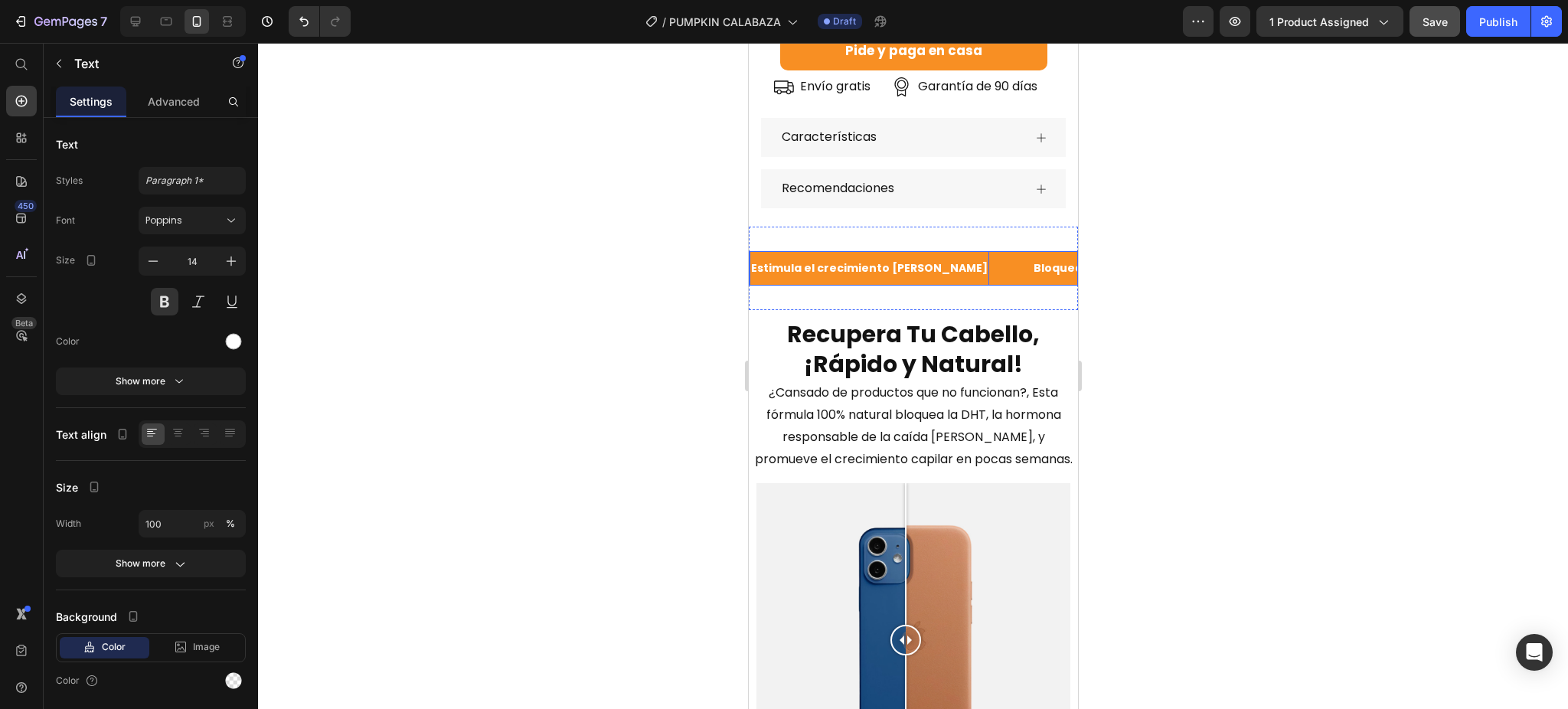 click on "Estimula el crecimiento [PERSON_NAME] Text   0" at bounding box center (890, 268) 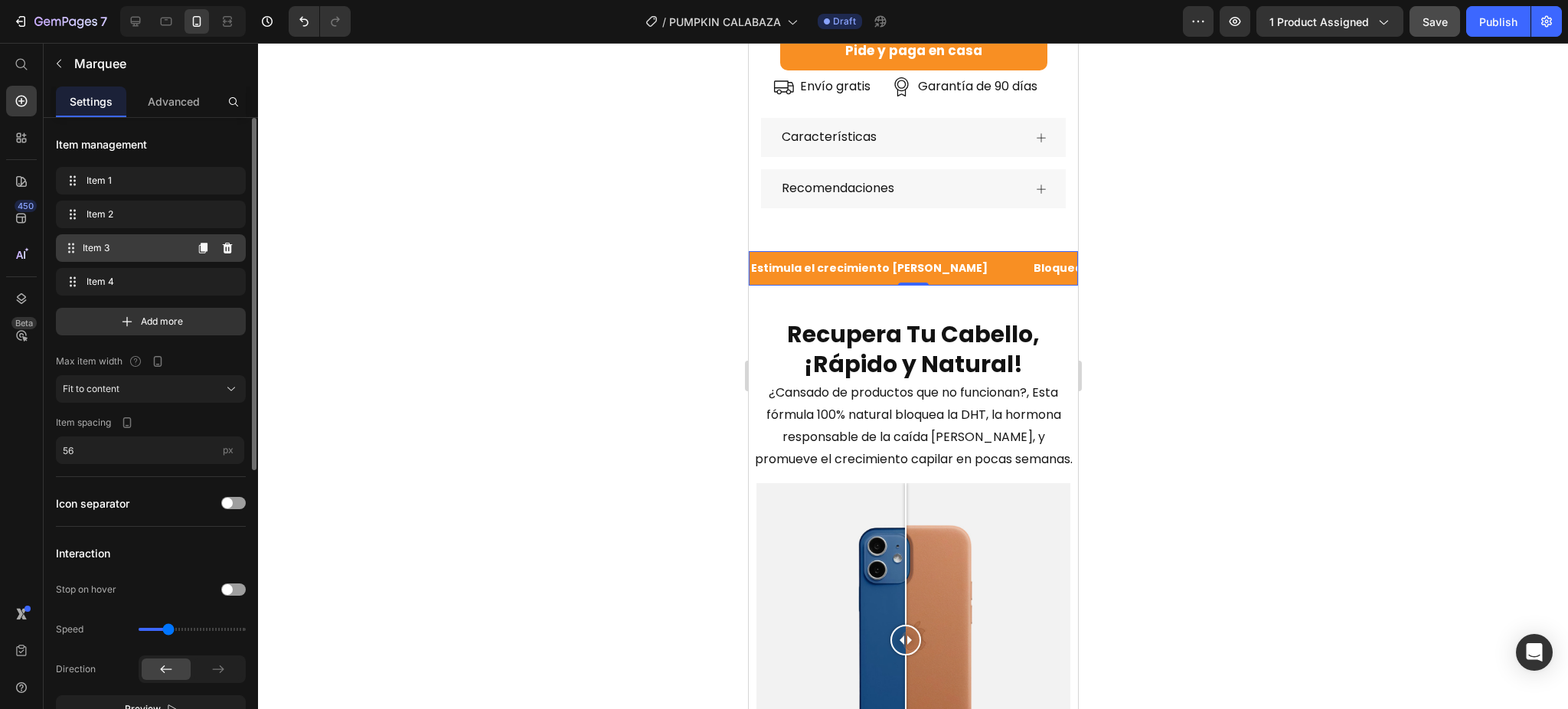 click on "Item 3" at bounding box center [133, 248] 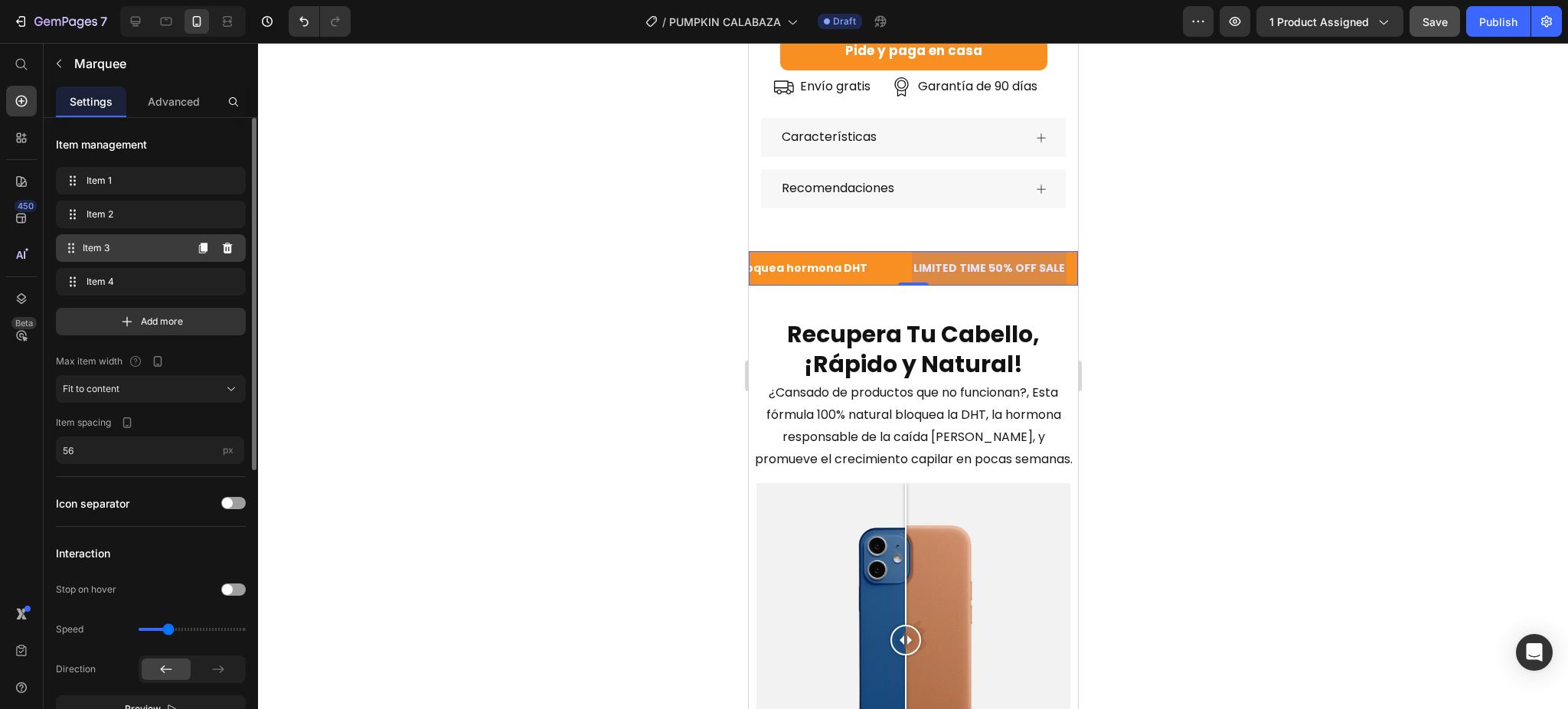 scroll, scrollTop: 0, scrollLeft: 324, axis: horizontal 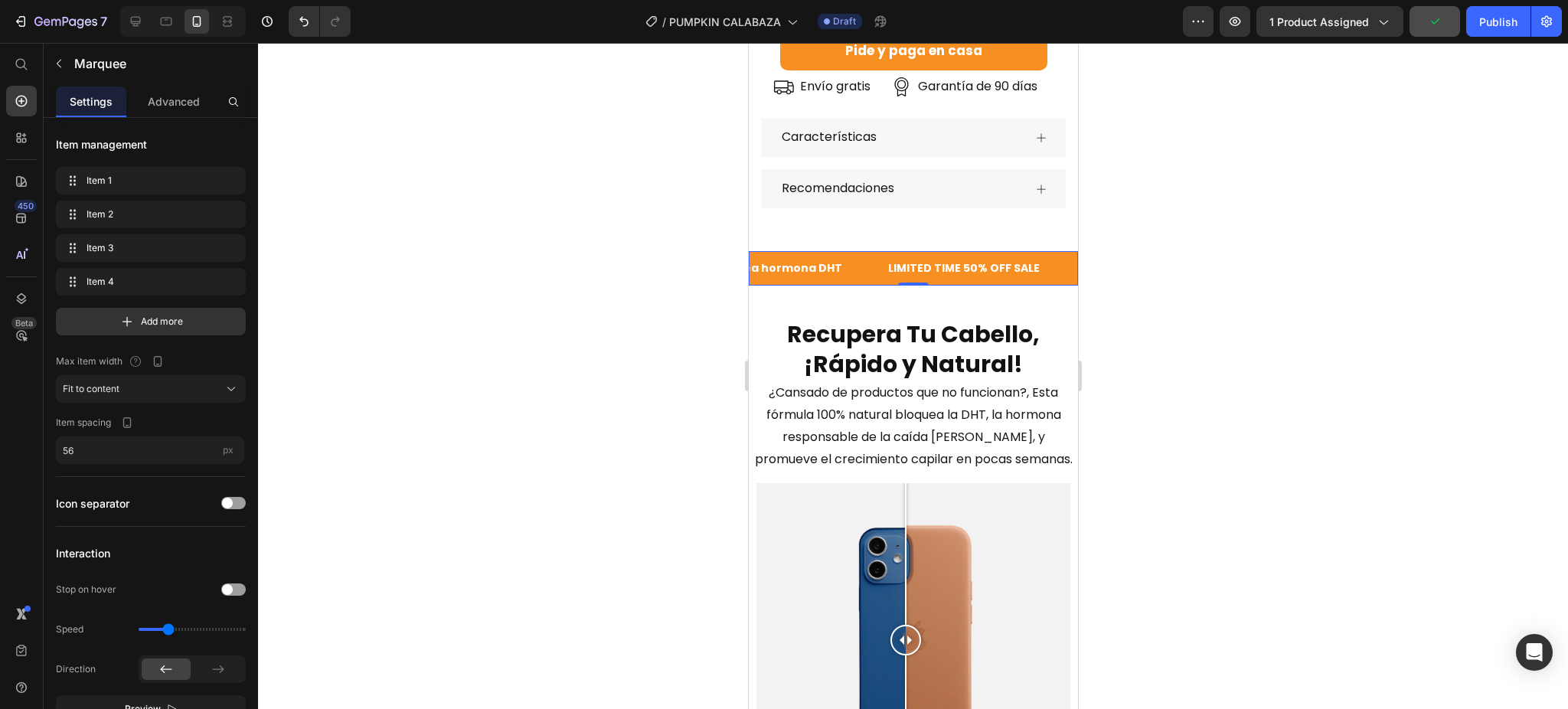 click on "LIMITED TIME 50% OFF SALE" at bounding box center (963, 268) 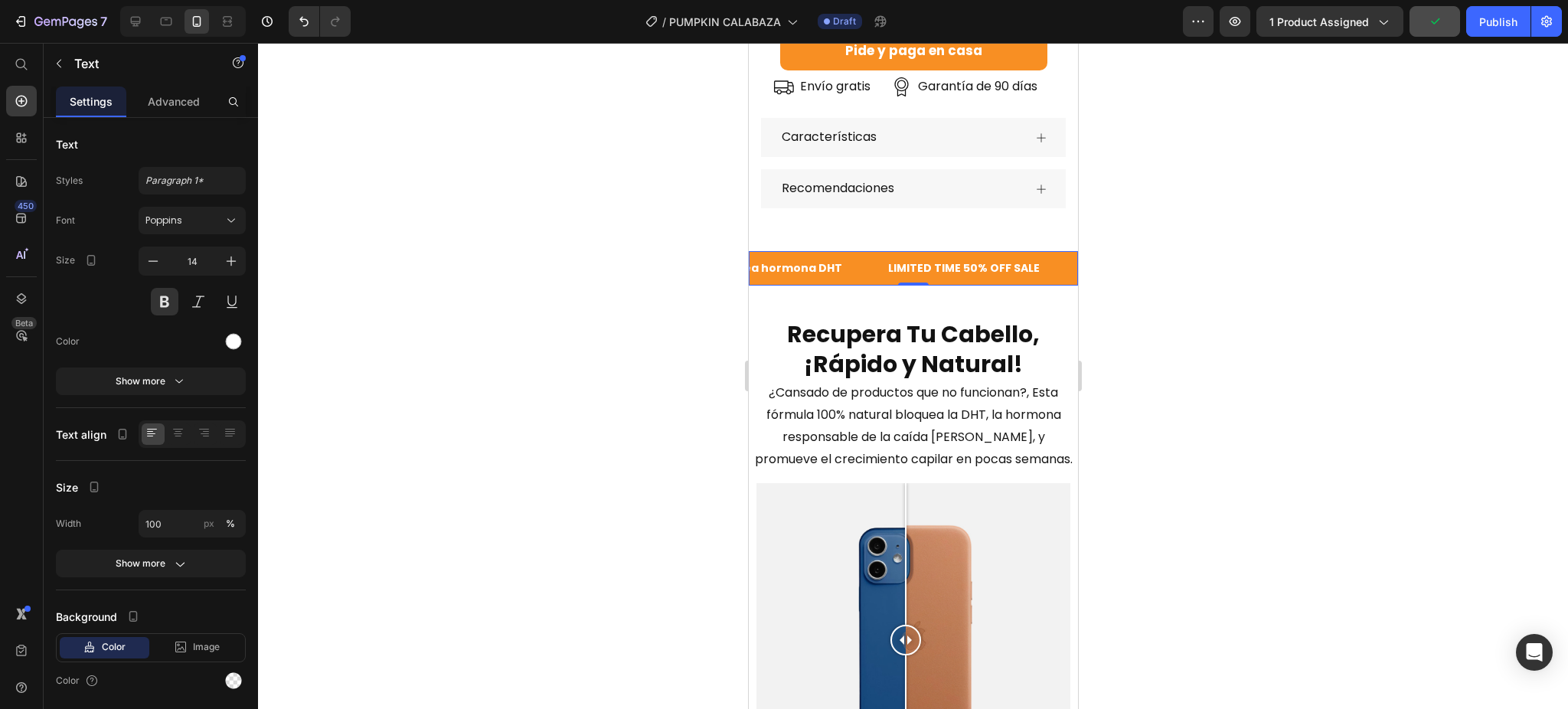 click on "LIMITED TIME 50% OFF SALE" at bounding box center (963, 268) 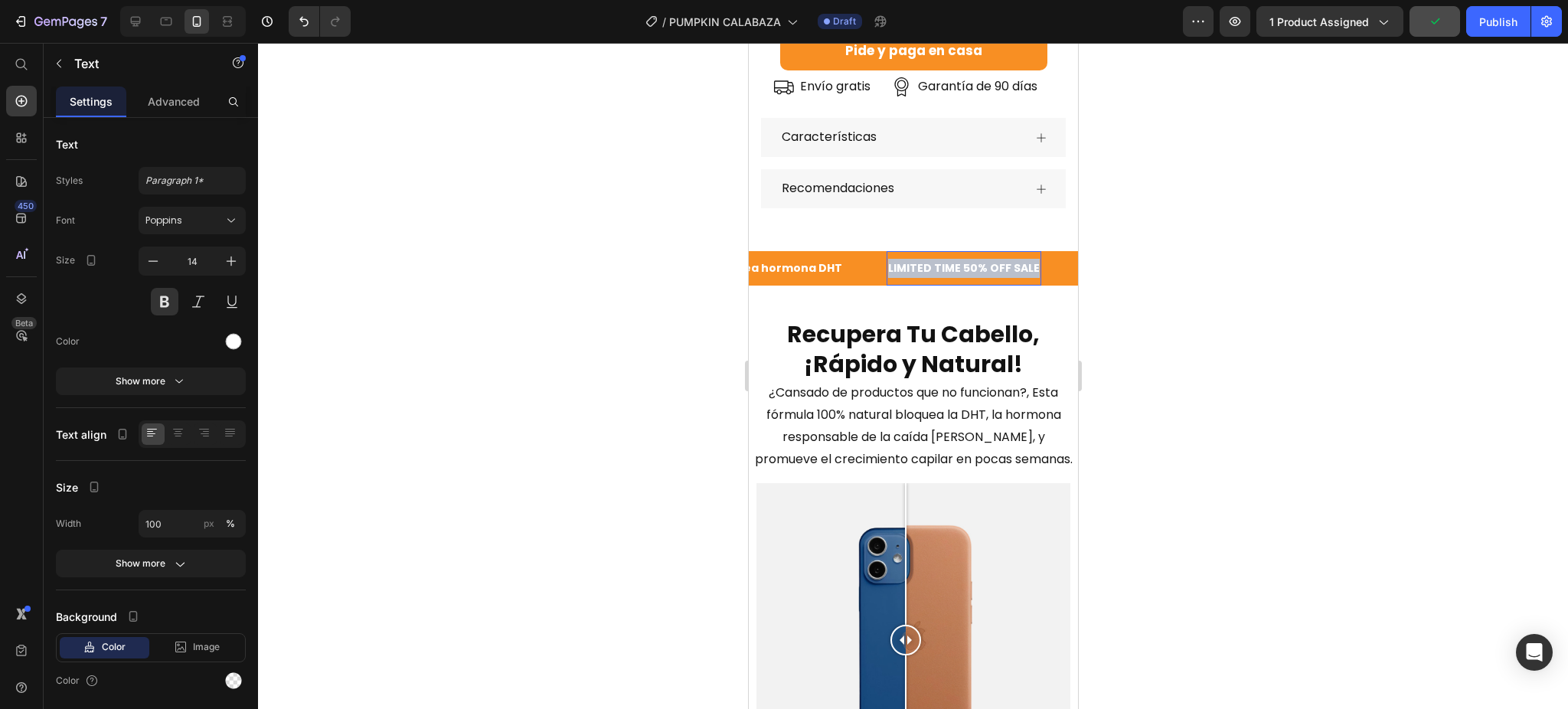 click on "LIMITED TIME 50% OFF SALE" at bounding box center (963, 268) 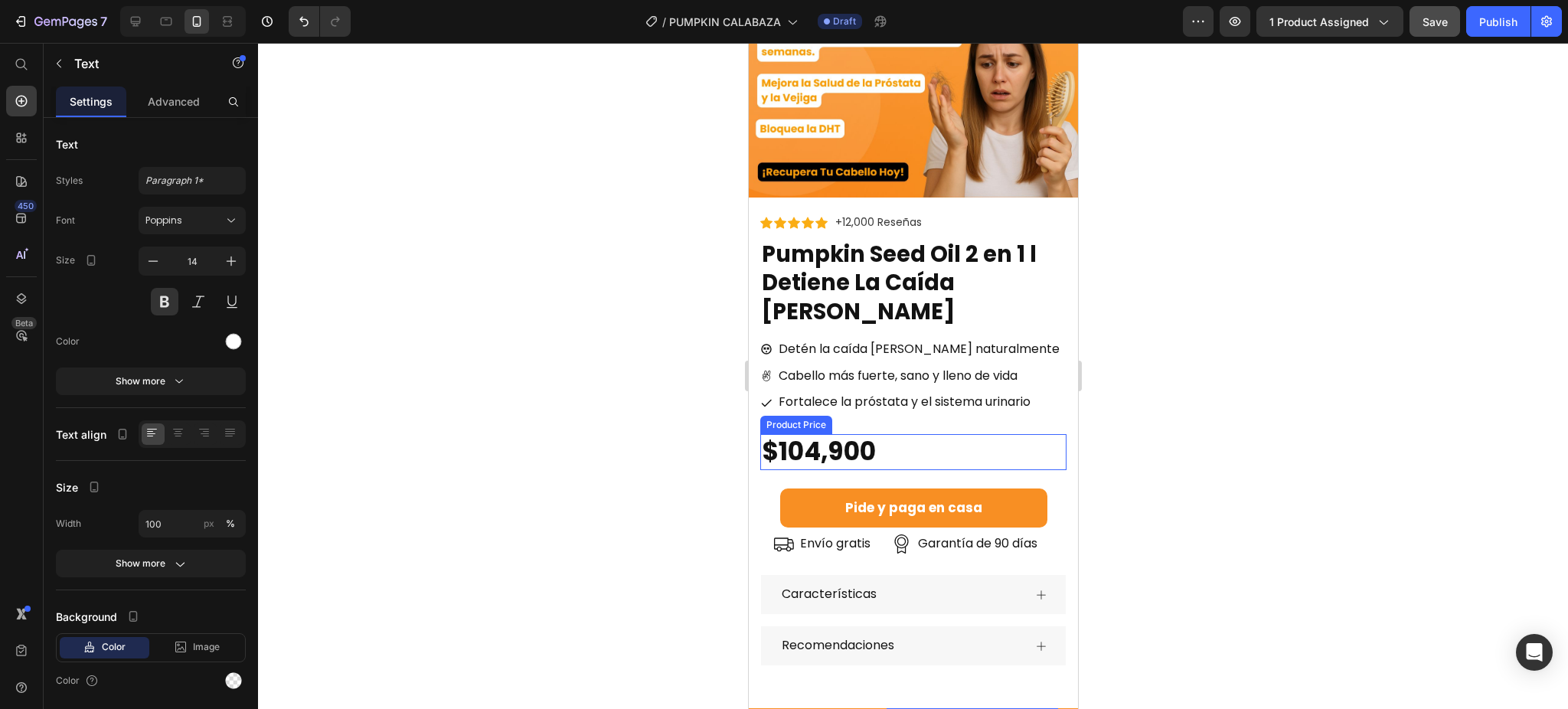 scroll, scrollTop: 909, scrollLeft: 0, axis: vertical 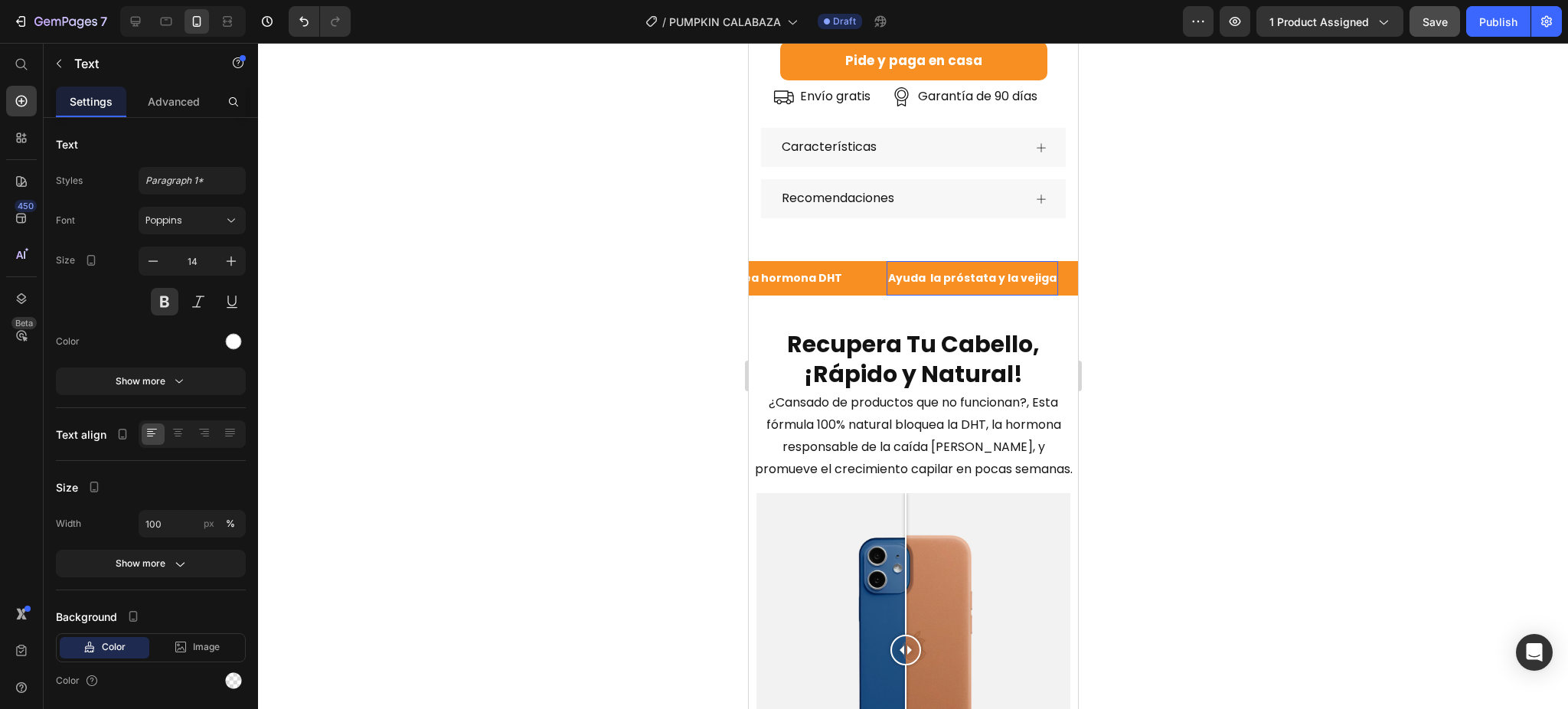 click 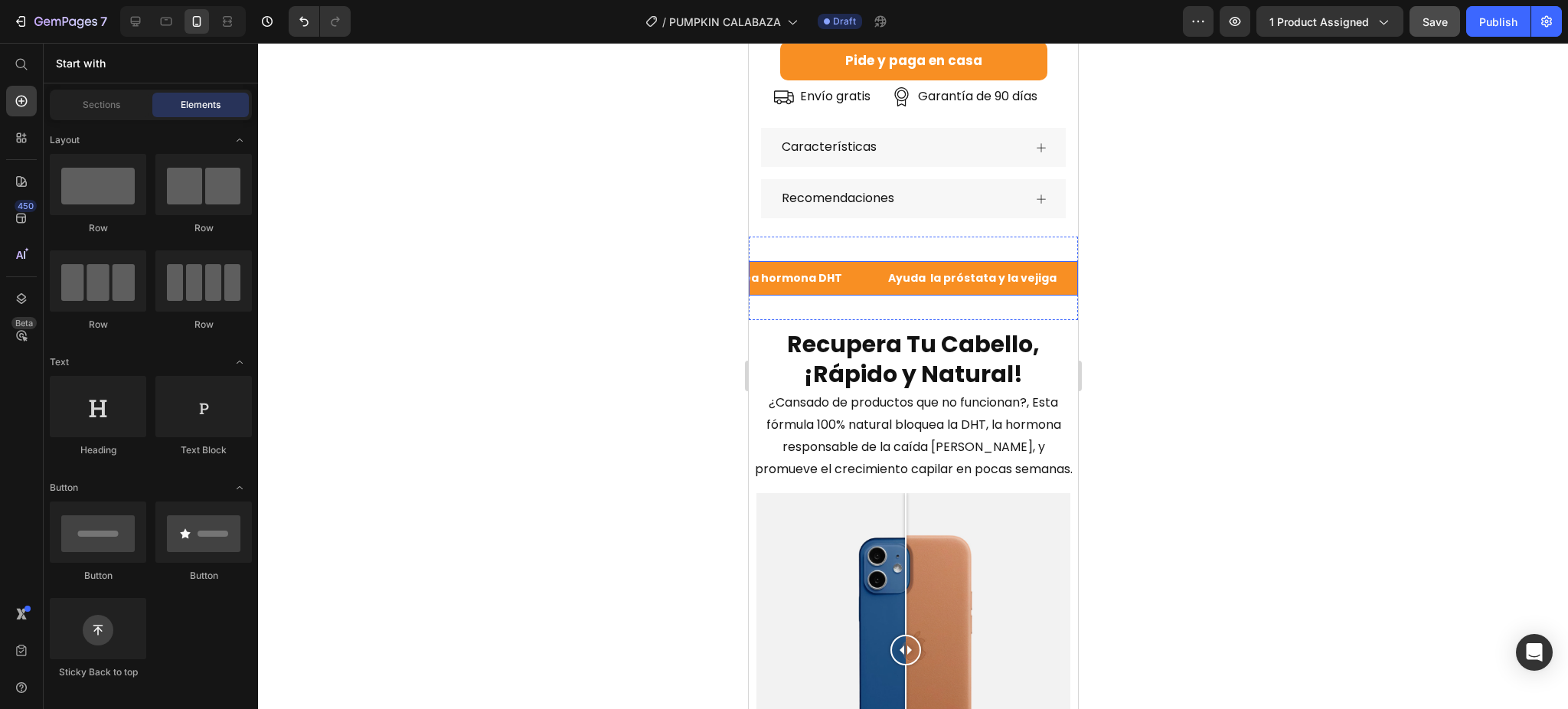 click on "Ayuda  la próstata y la vejiga Text" at bounding box center (993, 278) 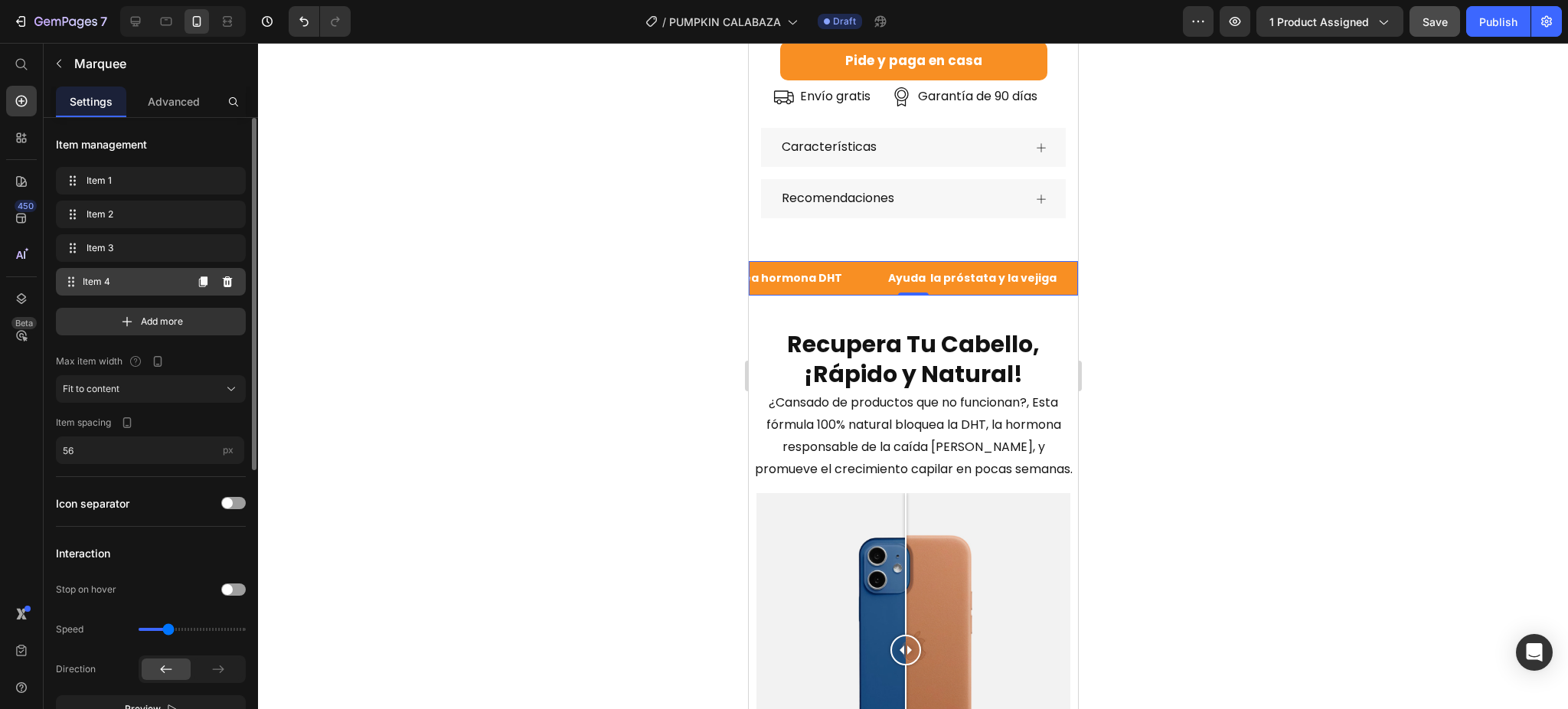 click on "Item 4" at bounding box center [133, 282] 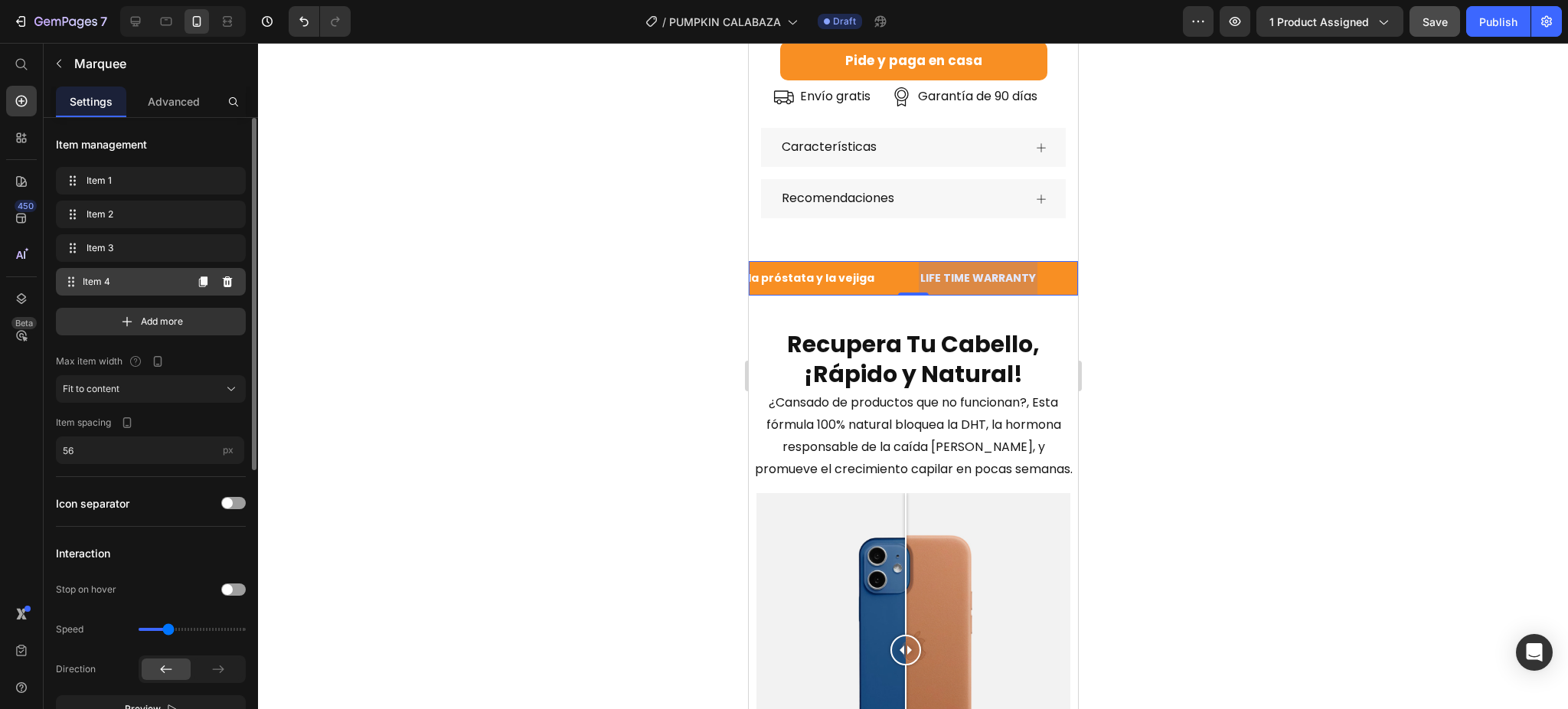 scroll, scrollTop: 0, scrollLeft: 514, axis: horizontal 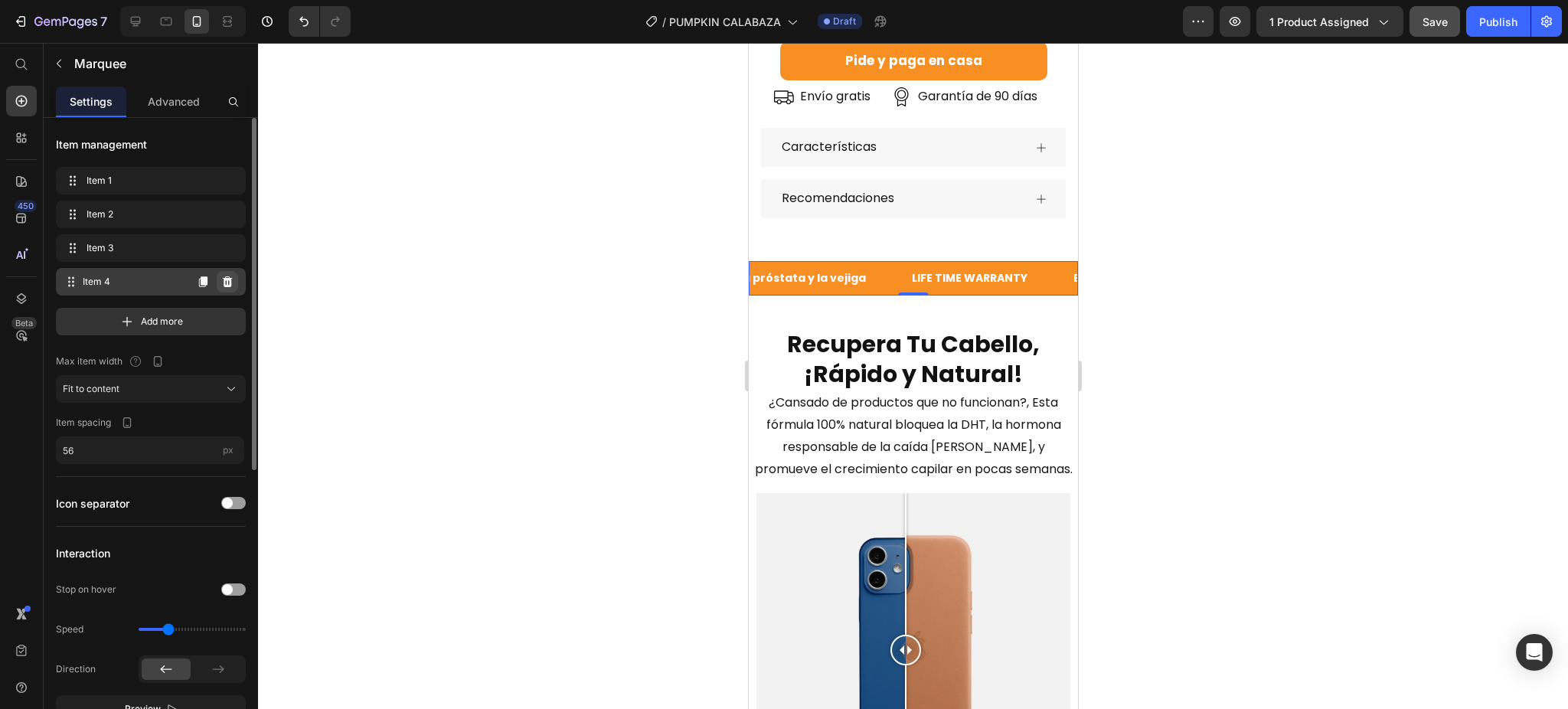 click 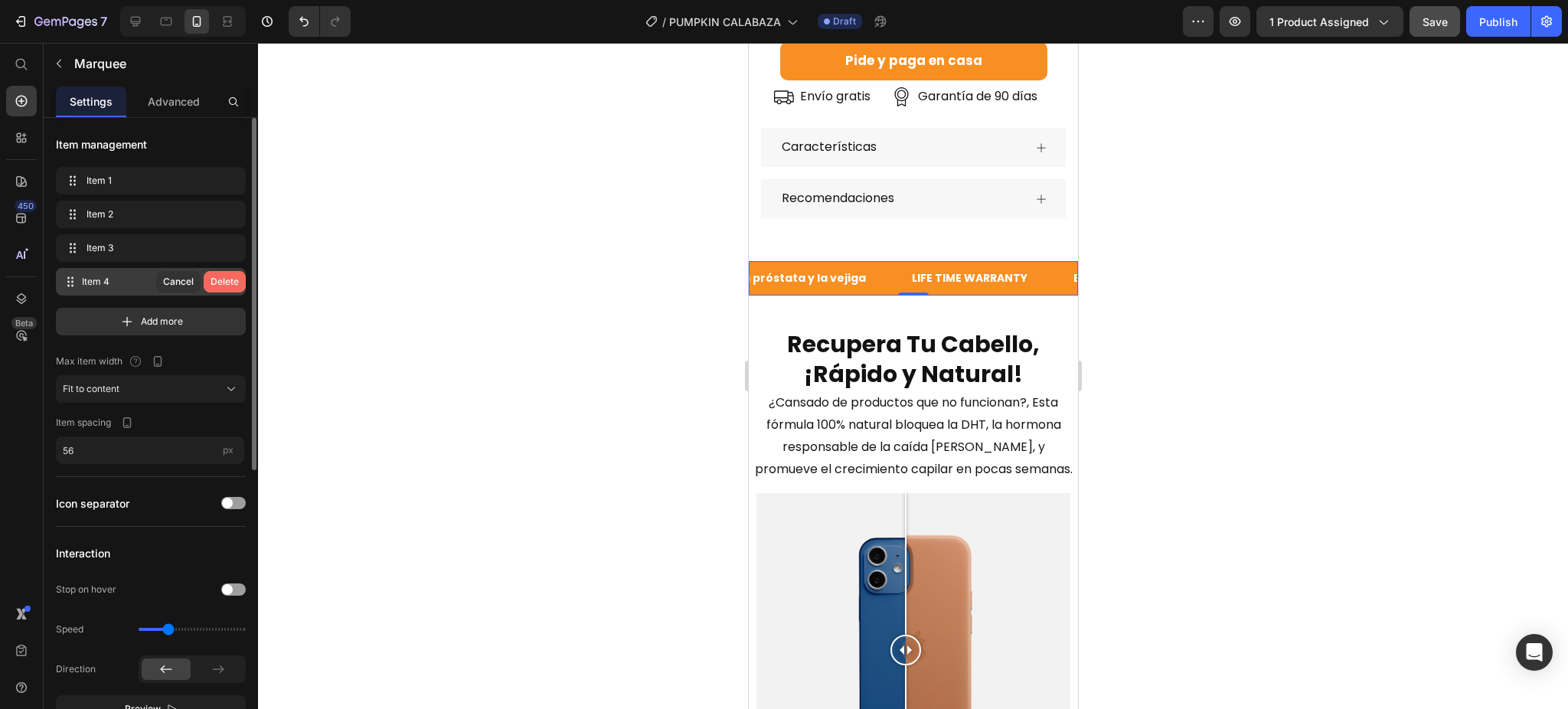 click on "Delete" at bounding box center [224, 282] 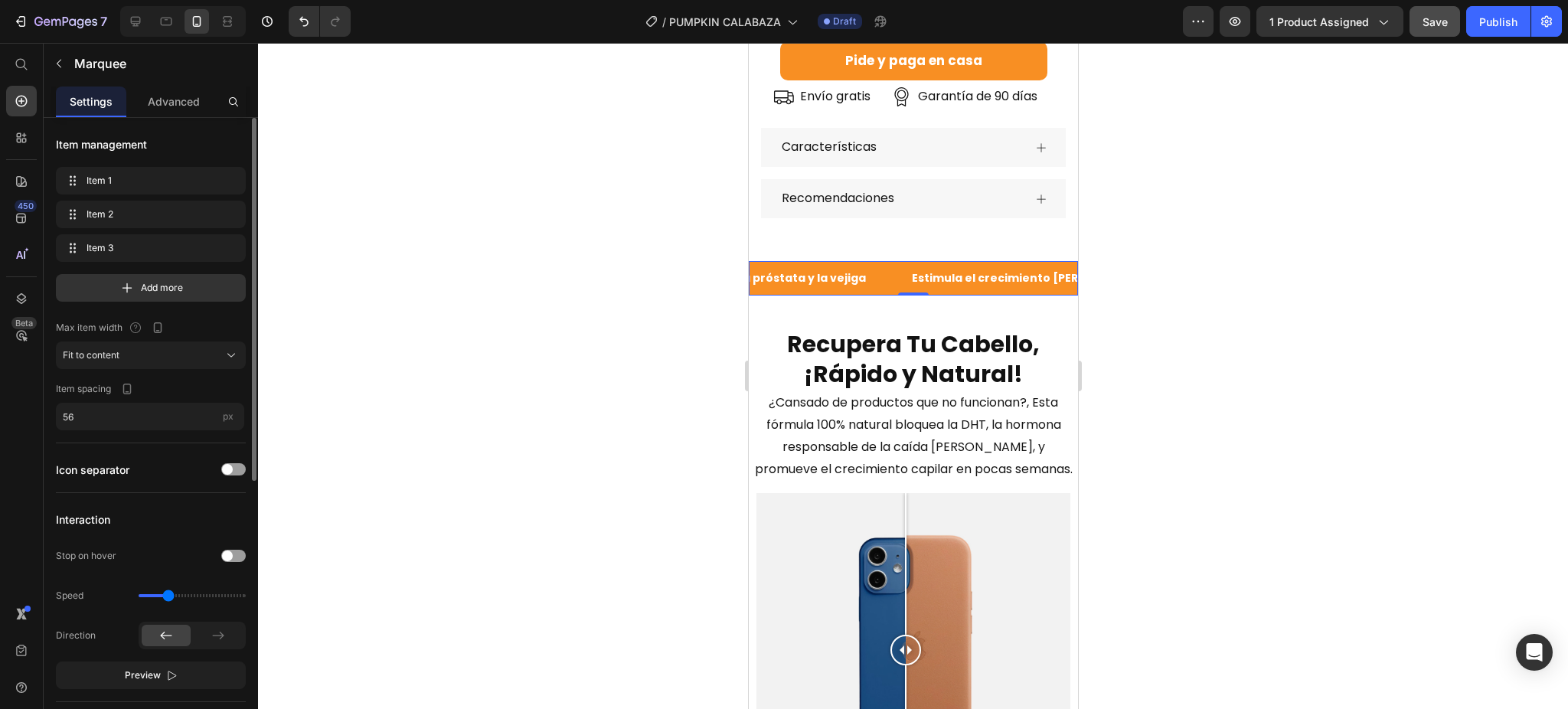 click 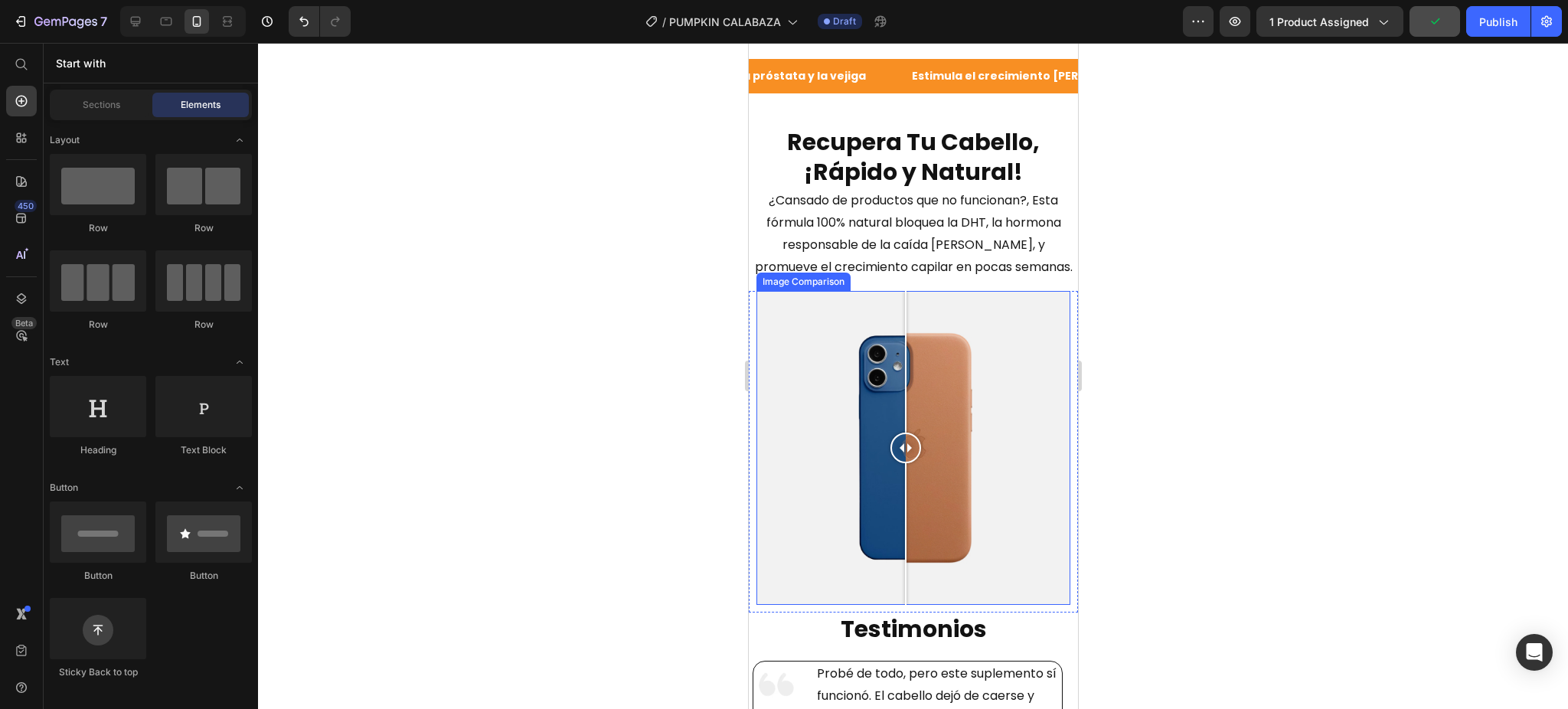 scroll, scrollTop: 1113, scrollLeft: 0, axis: vertical 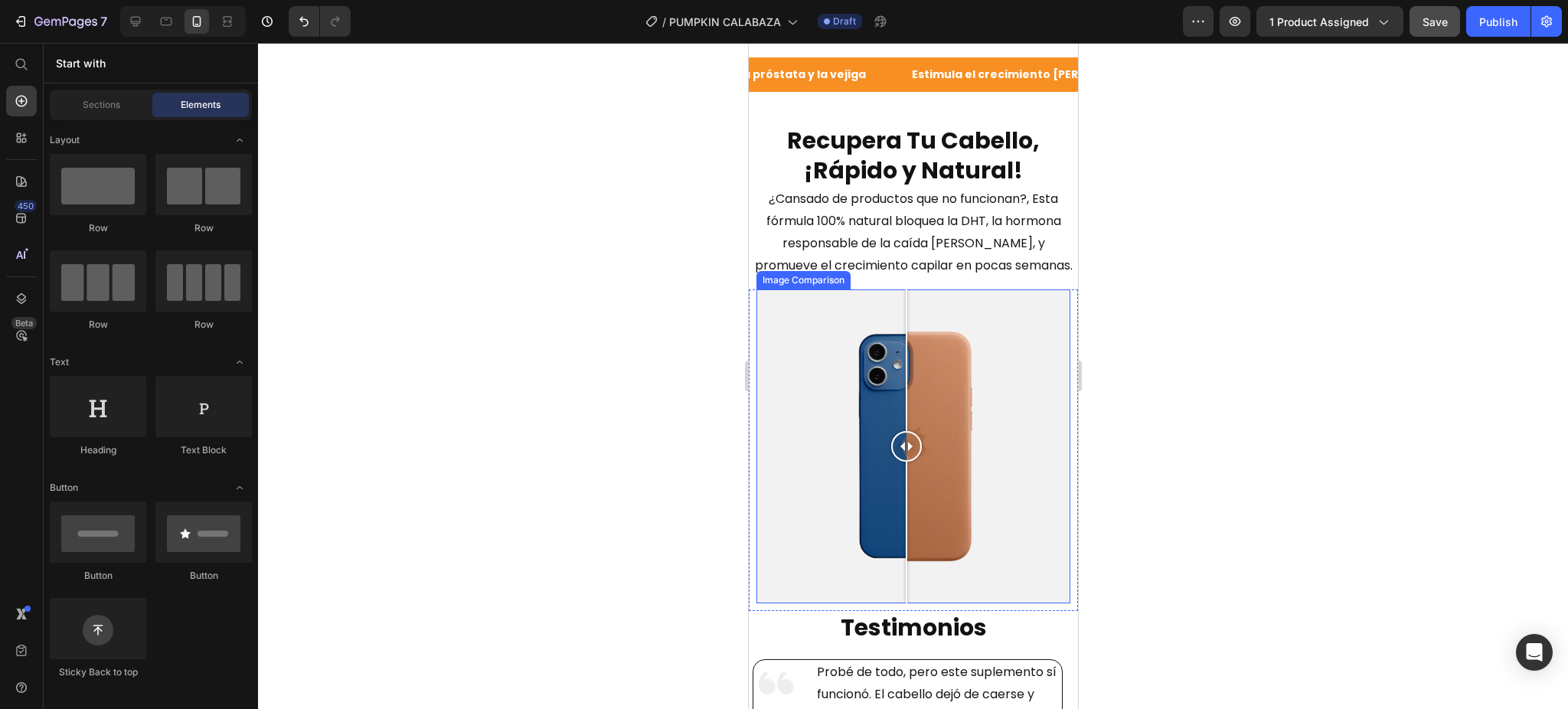 drag, startPoint x: 903, startPoint y: 412, endPoint x: 906, endPoint y: 366, distance: 46.097722 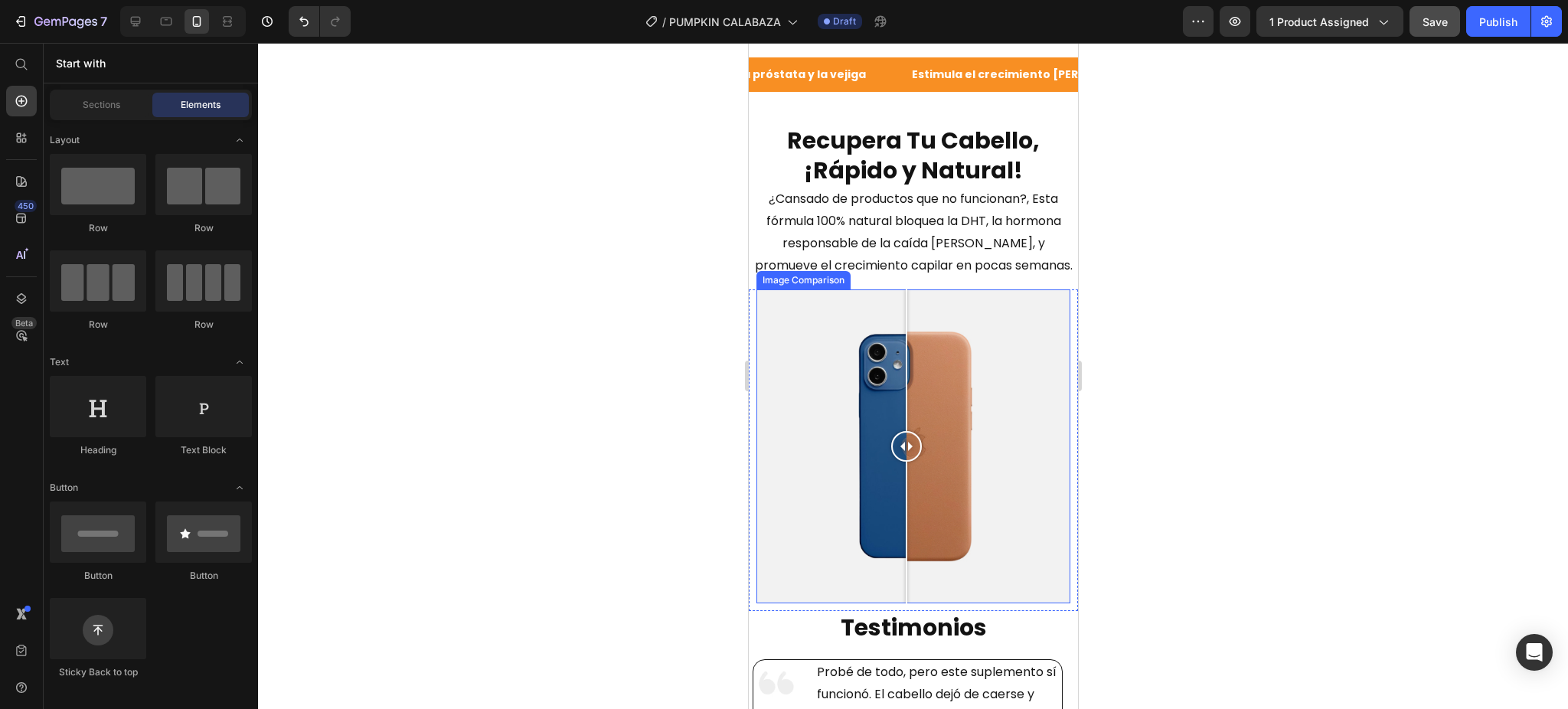 click at bounding box center (913, 446) 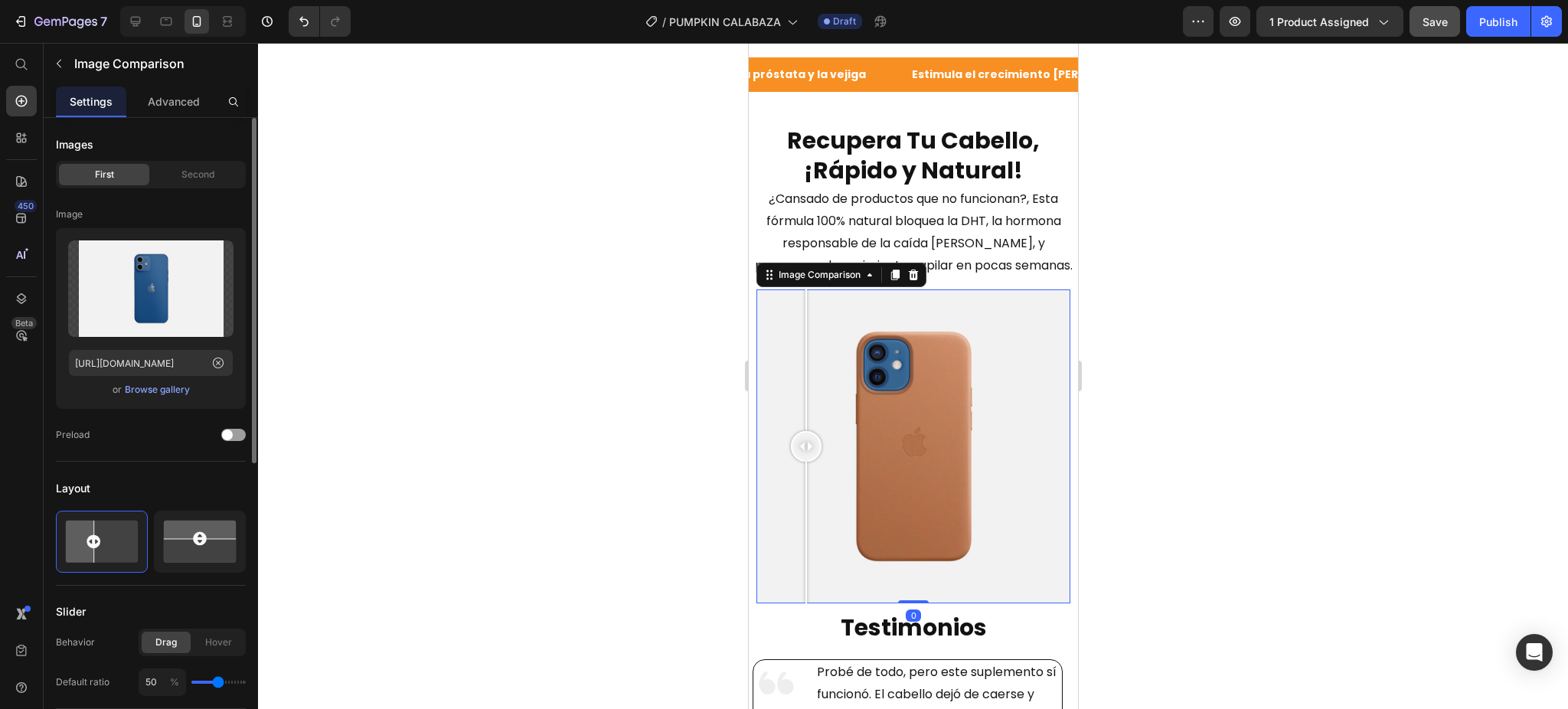 drag, startPoint x: 803, startPoint y: 420, endPoint x: 901, endPoint y: 418, distance: 98.02041 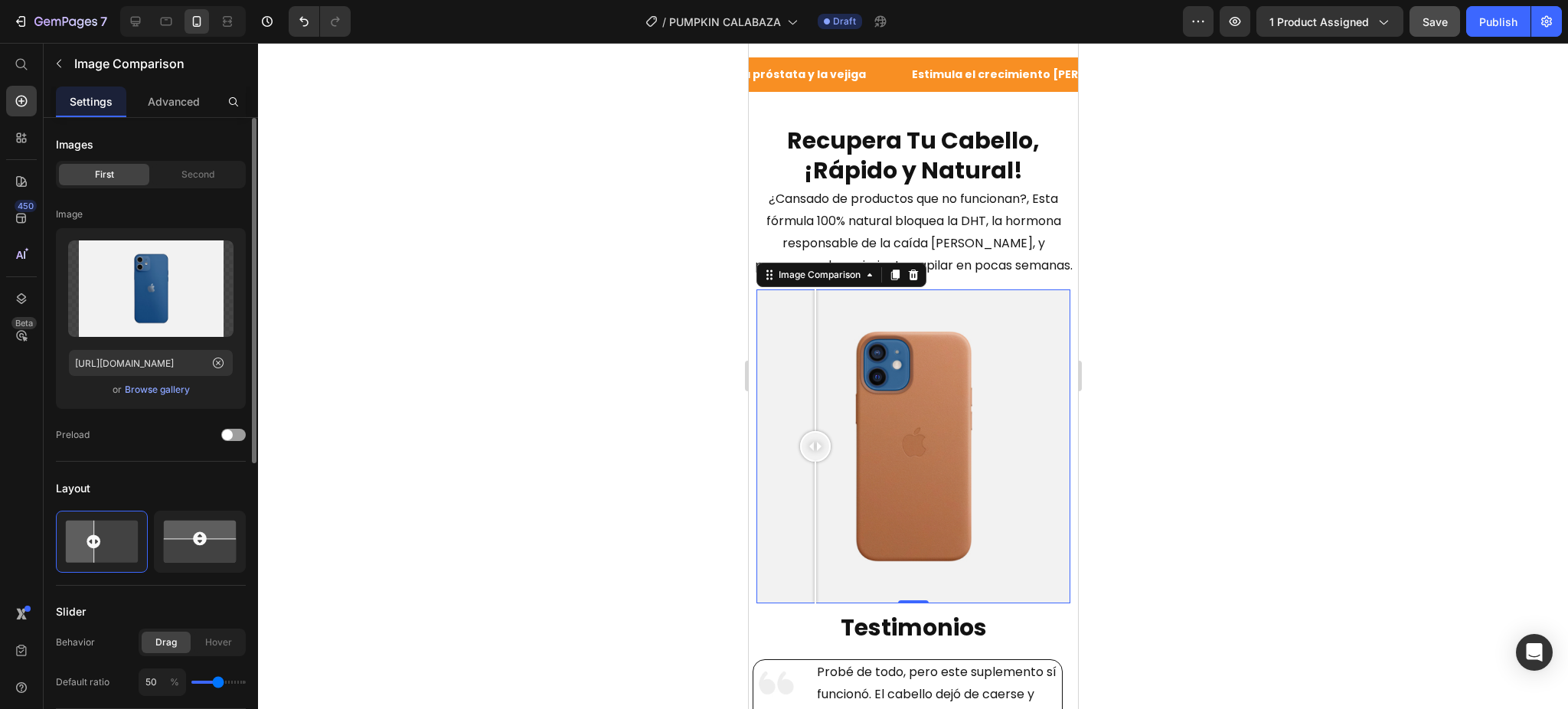 click at bounding box center (913, 446) 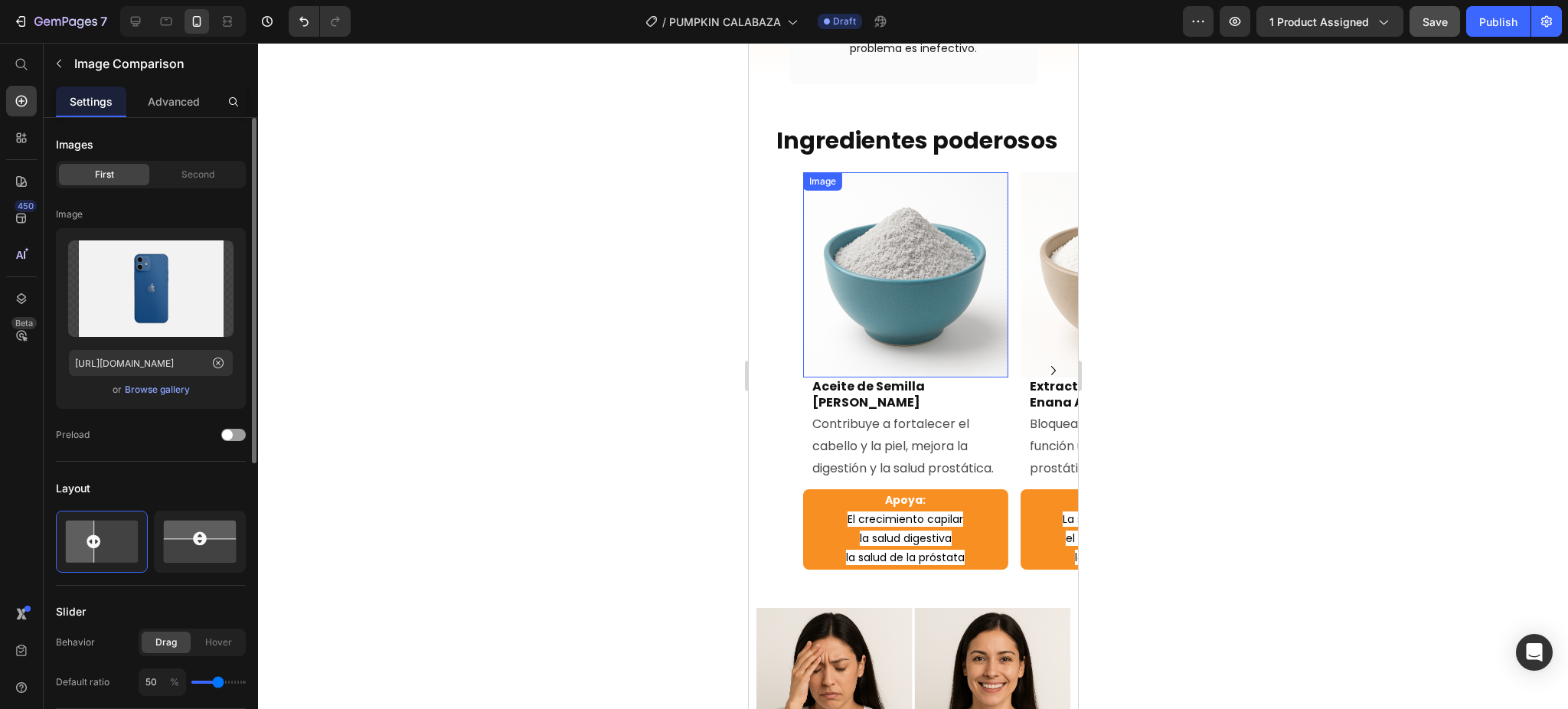 scroll, scrollTop: 3461, scrollLeft: 0, axis: vertical 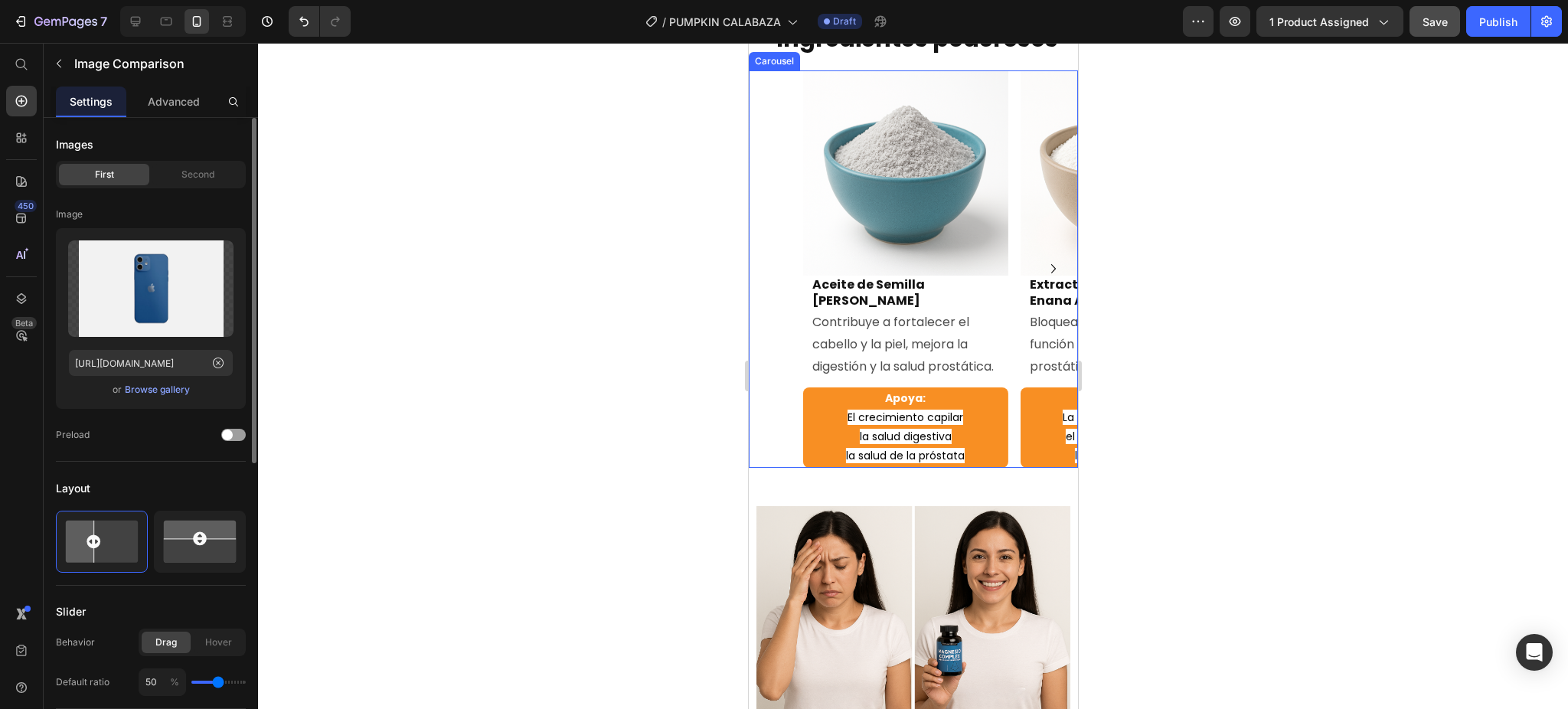 click 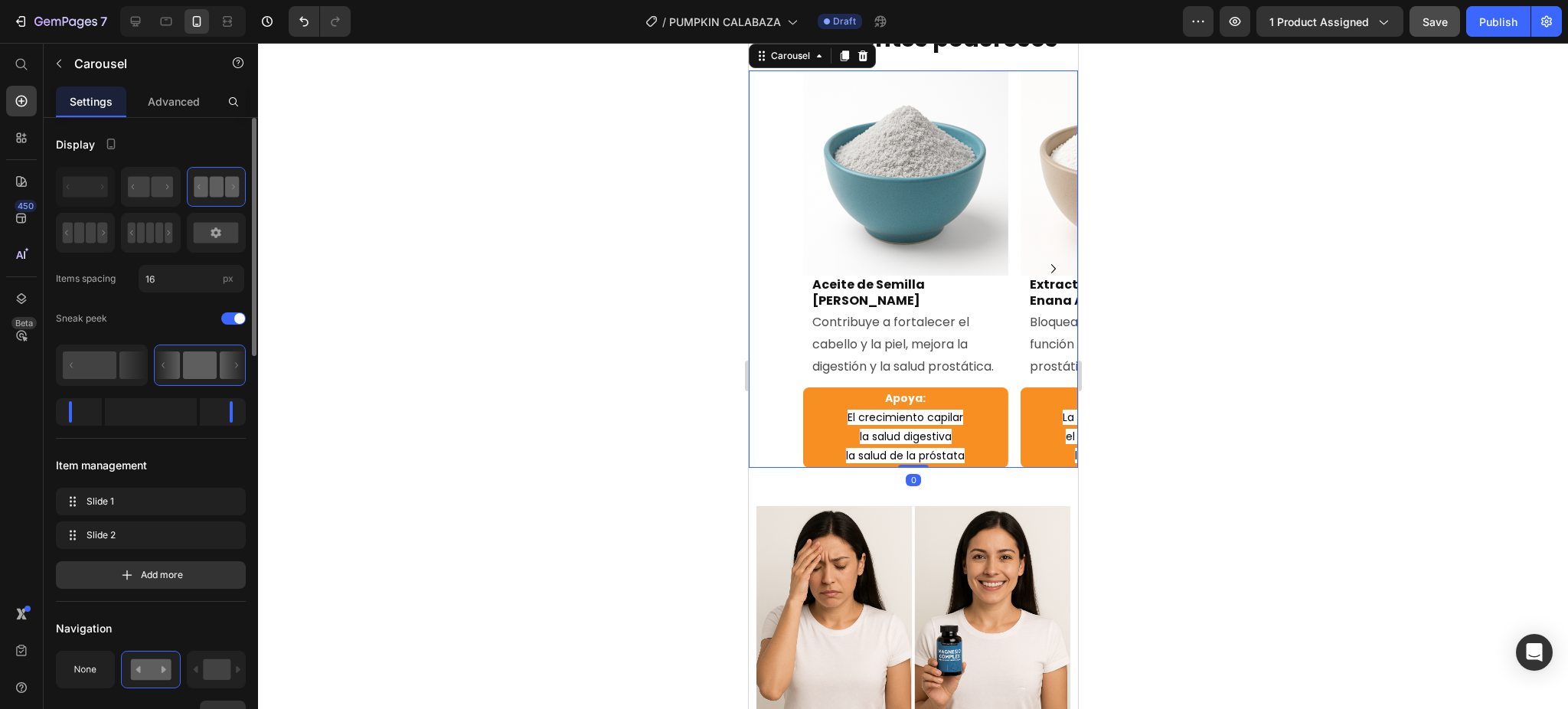 click 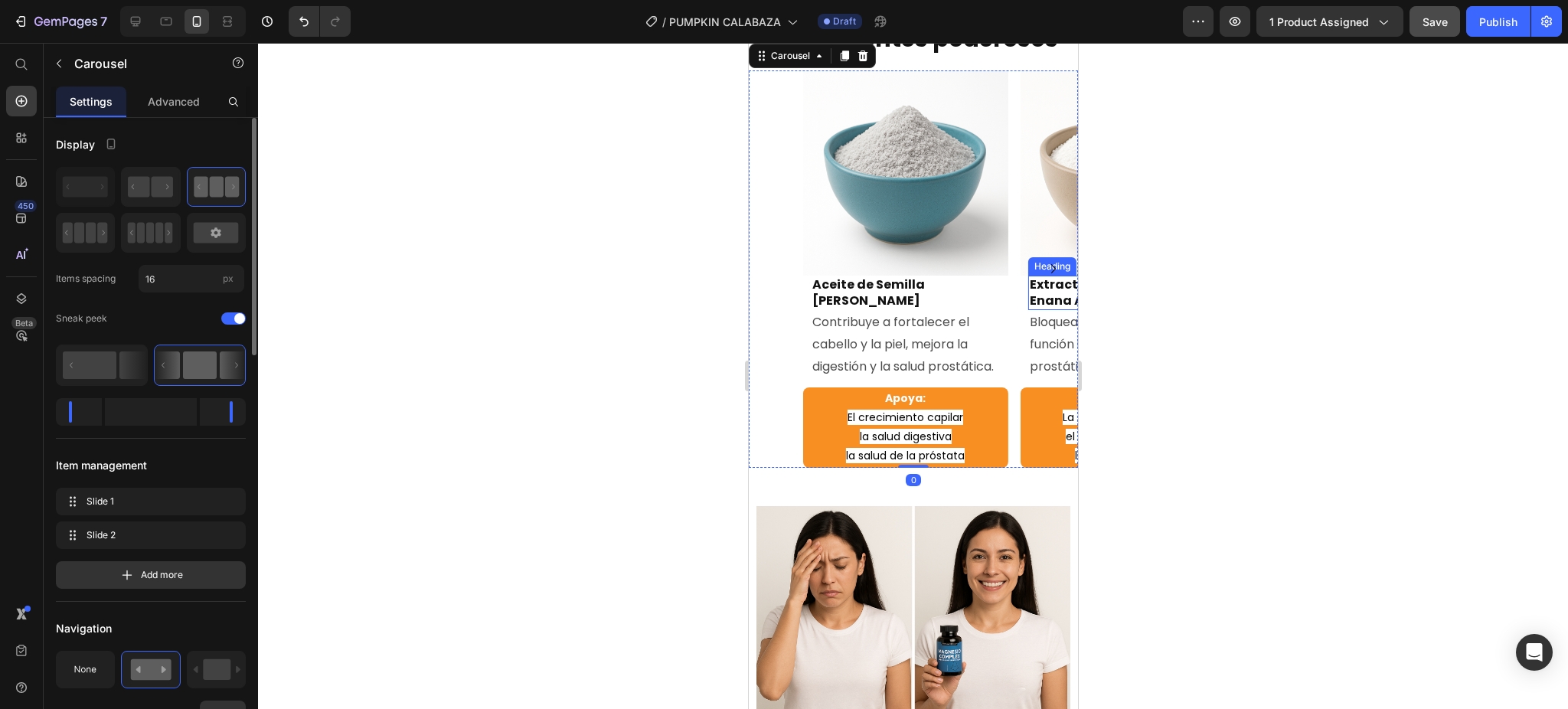 click on "Extracto [PERSON_NAME] Enana Americana" at bounding box center [1122, 293] 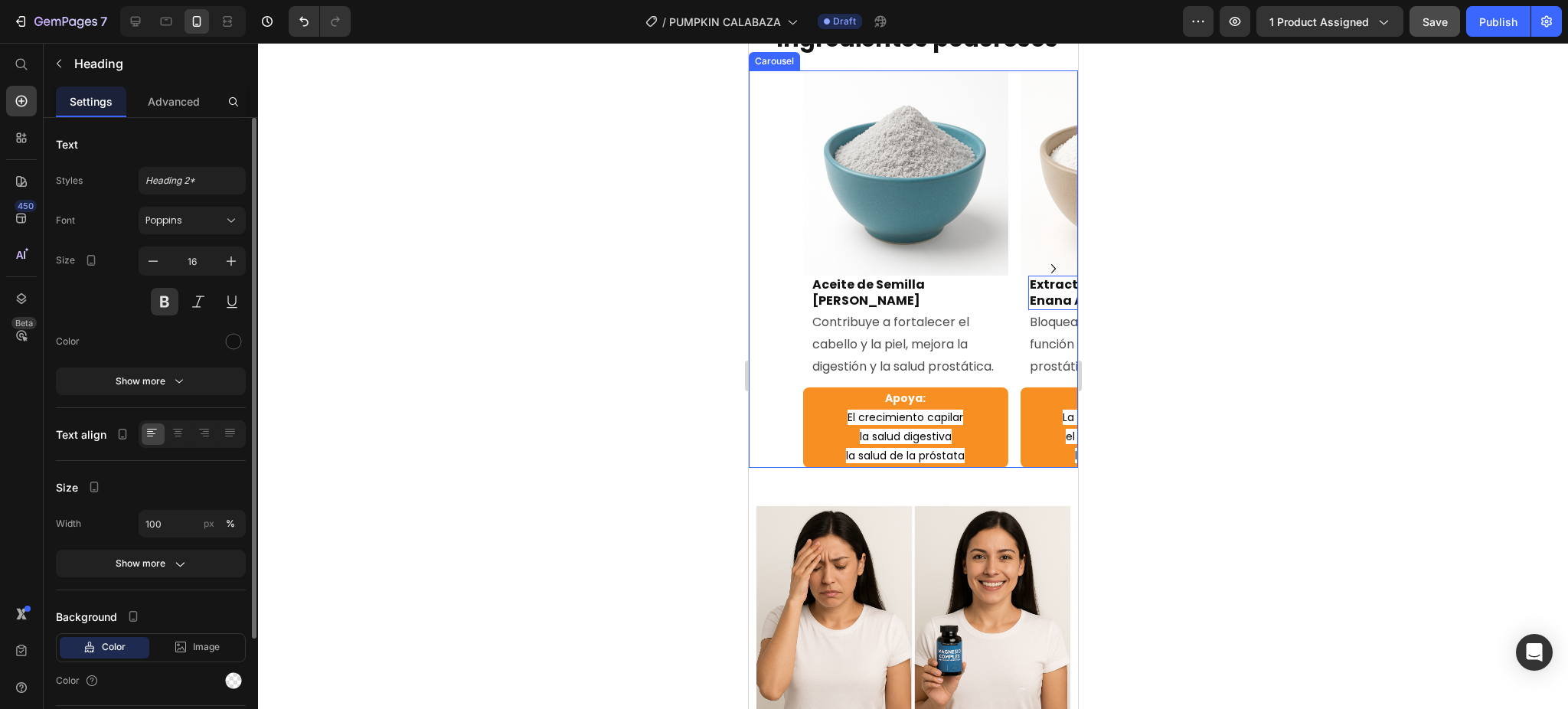 click at bounding box center [1053, 269] 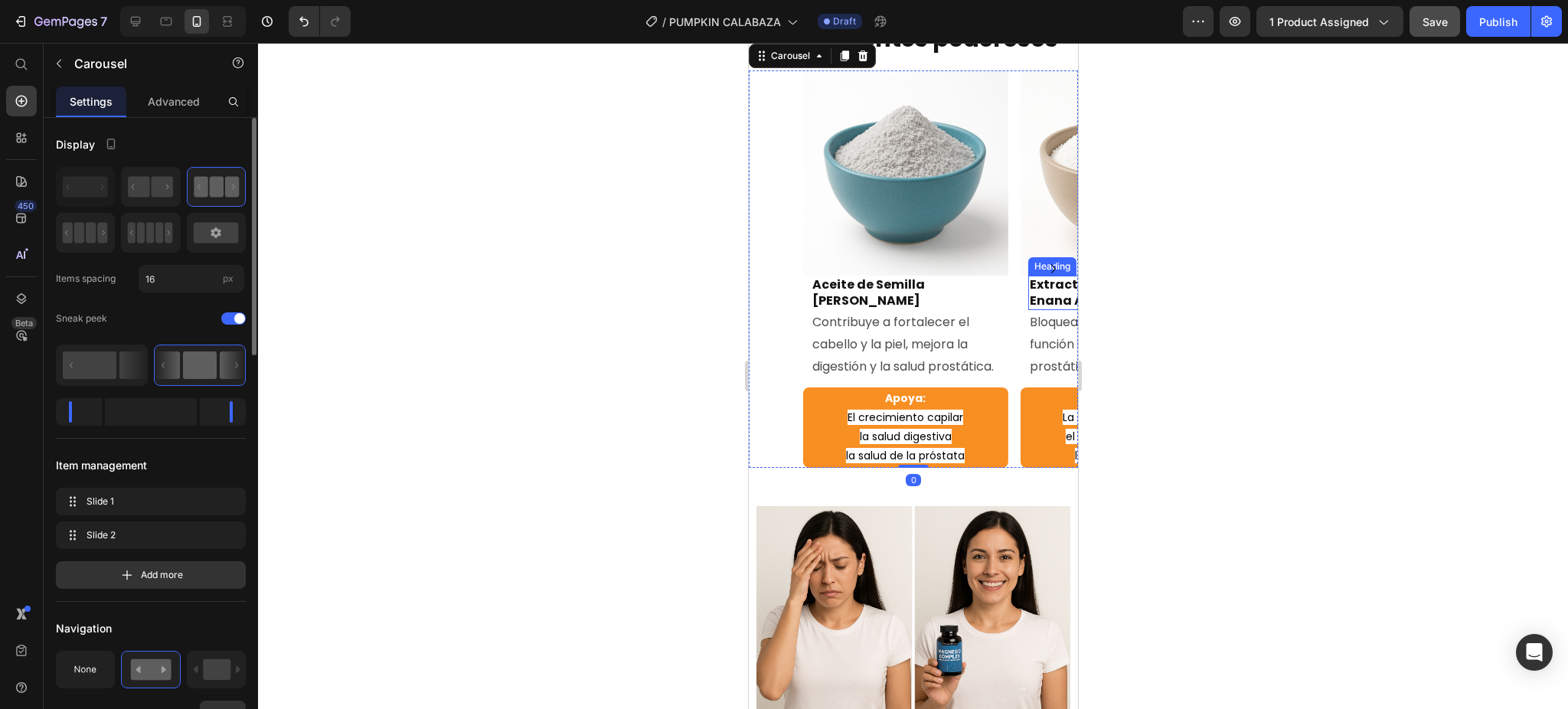 click on "Extracto [PERSON_NAME] Enana Americana" at bounding box center [1122, 293] 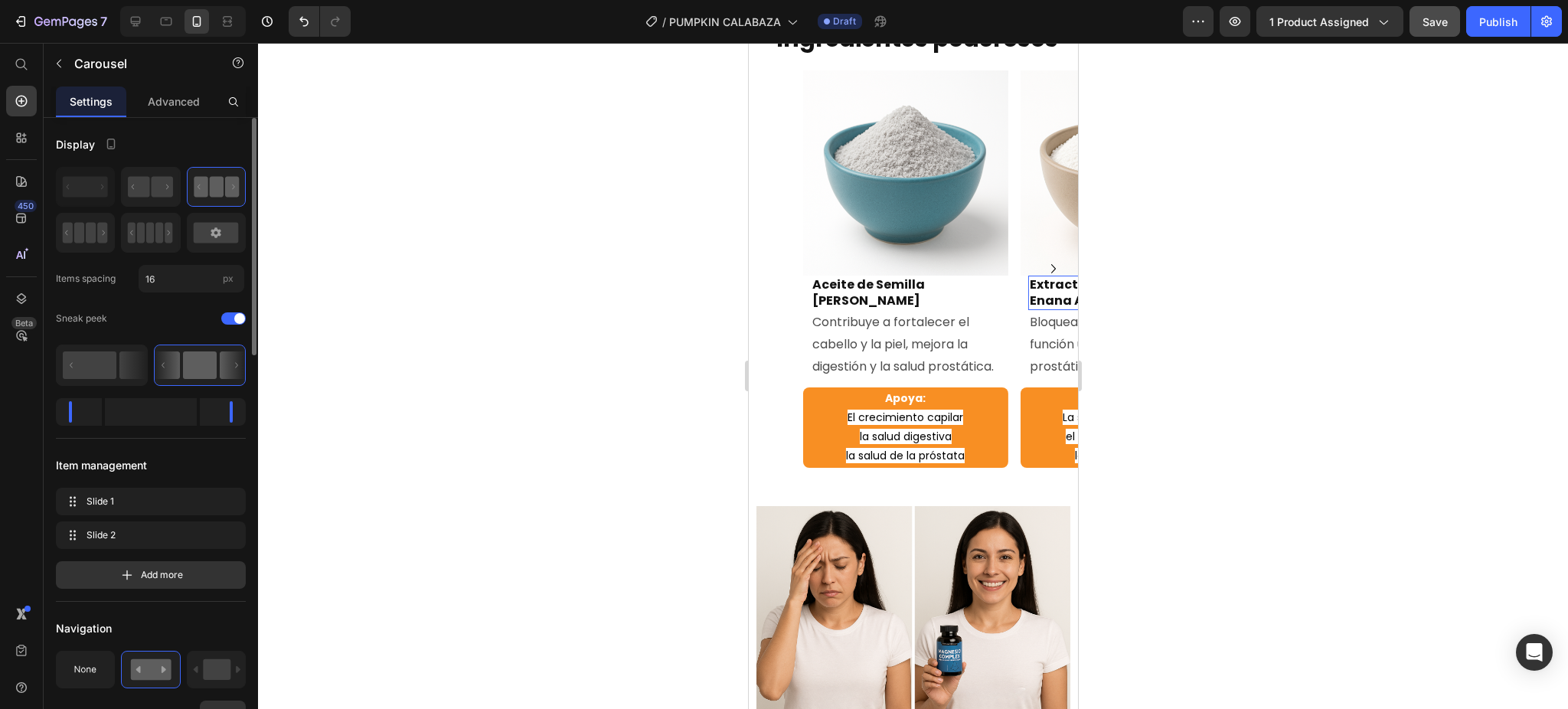 click on "Extracto [PERSON_NAME] Enana Americana" at bounding box center (1122, 293) 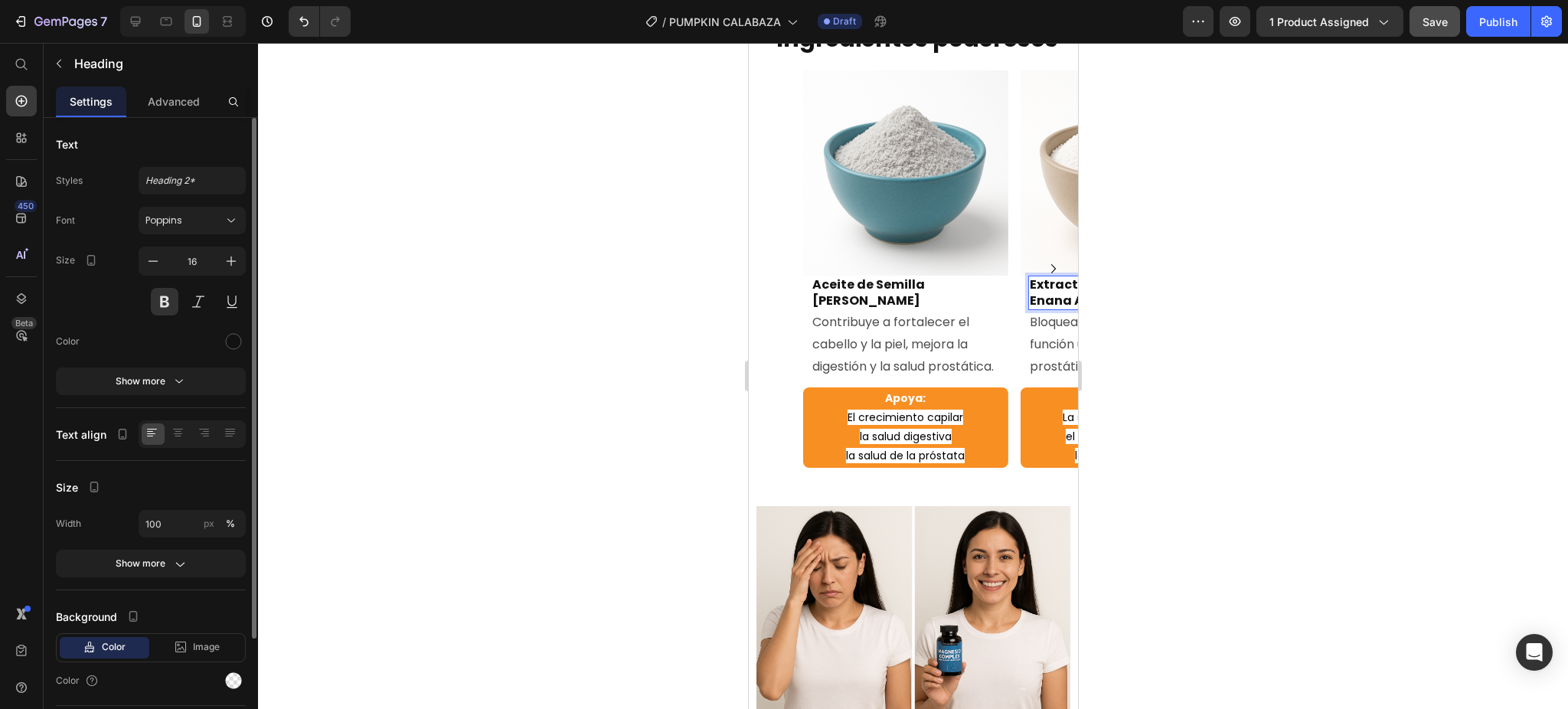 click on "Extracto [PERSON_NAME] Enana Americana" at bounding box center [1122, 293] 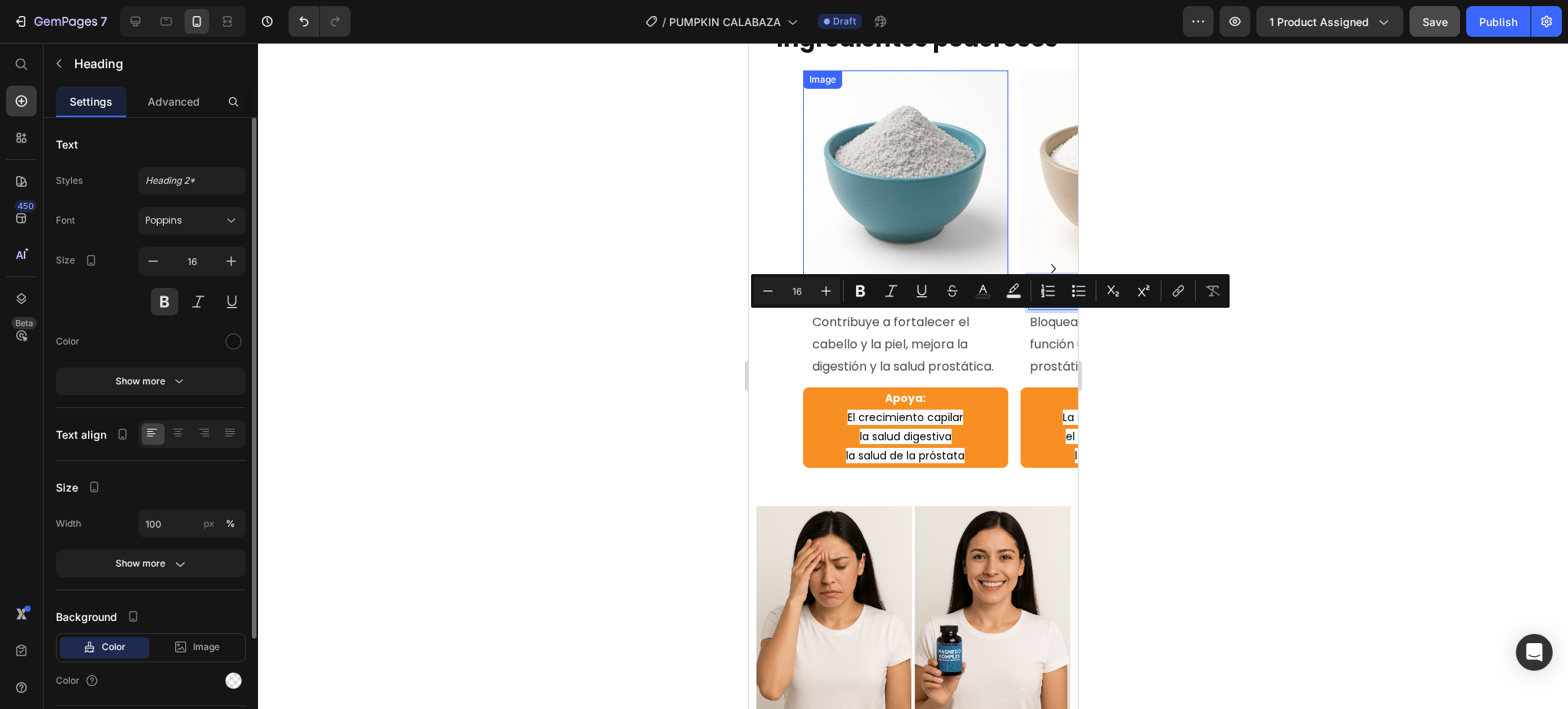 click at bounding box center [905, 173] 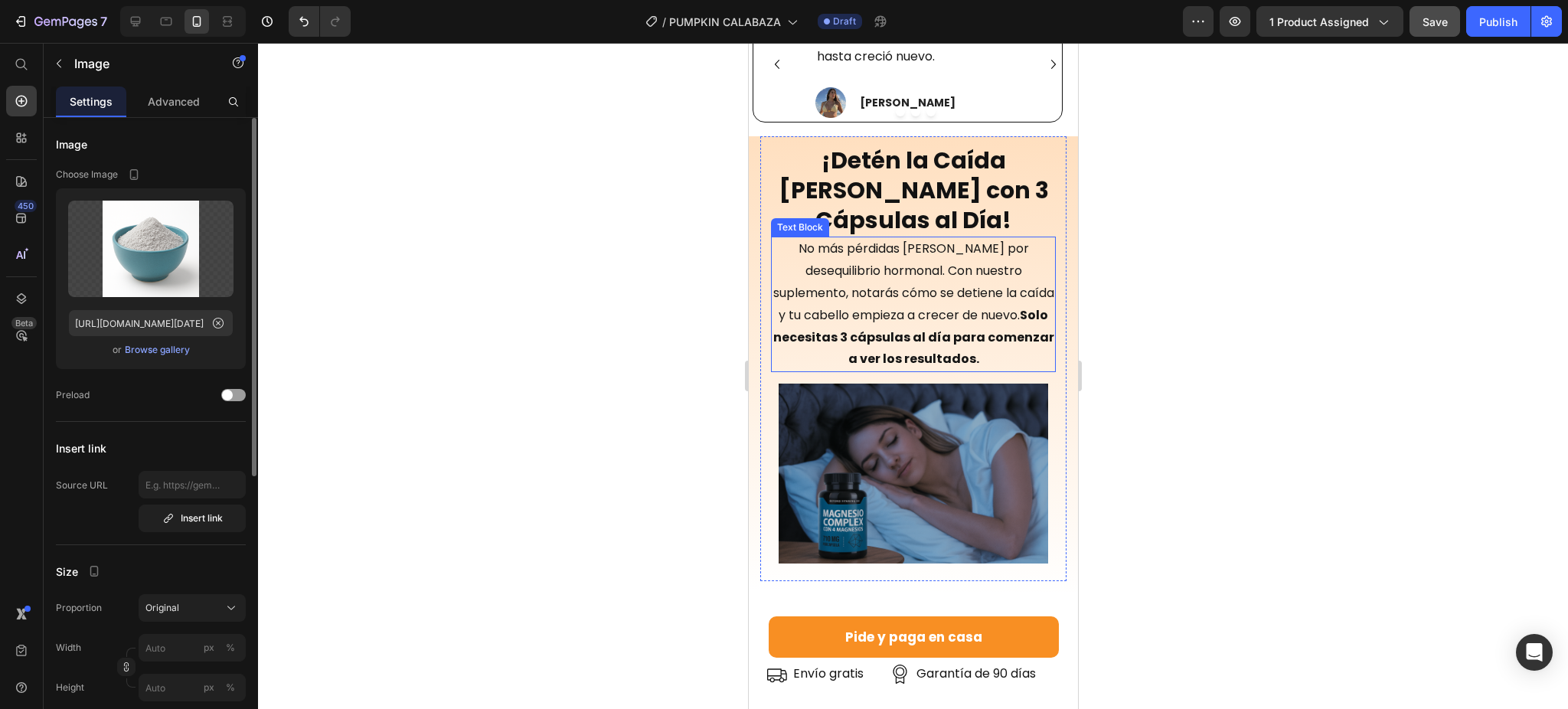 scroll, scrollTop: 1781, scrollLeft: 0, axis: vertical 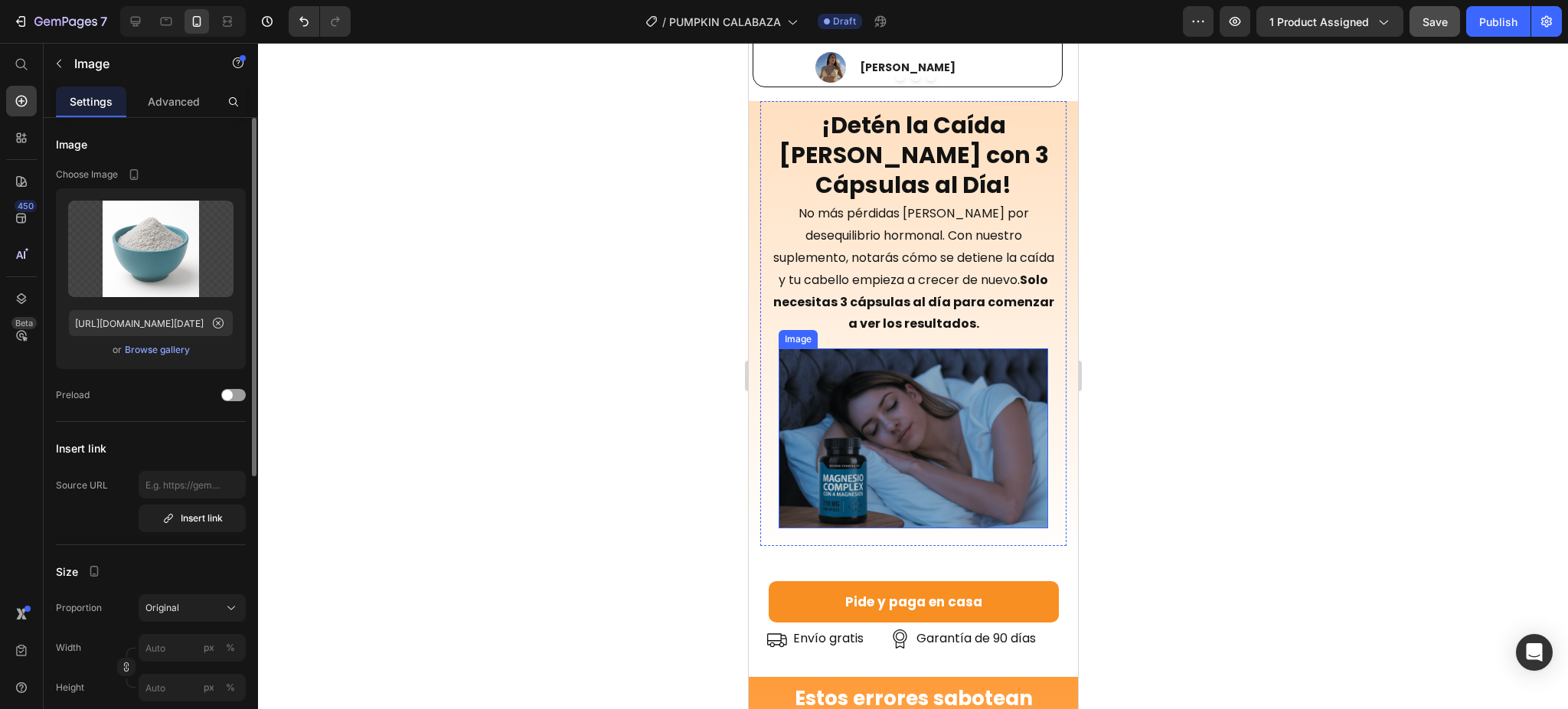 click at bounding box center (913, 438) 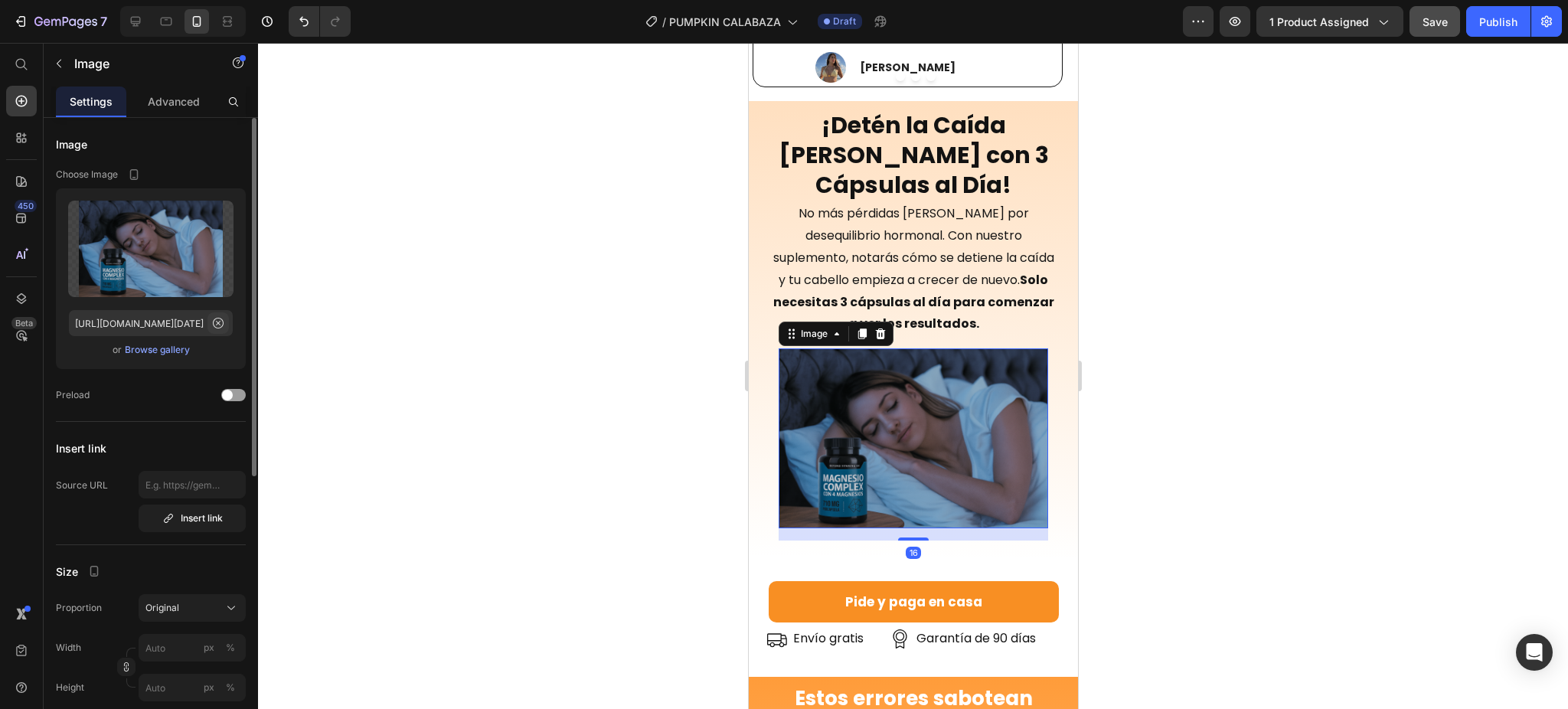 click 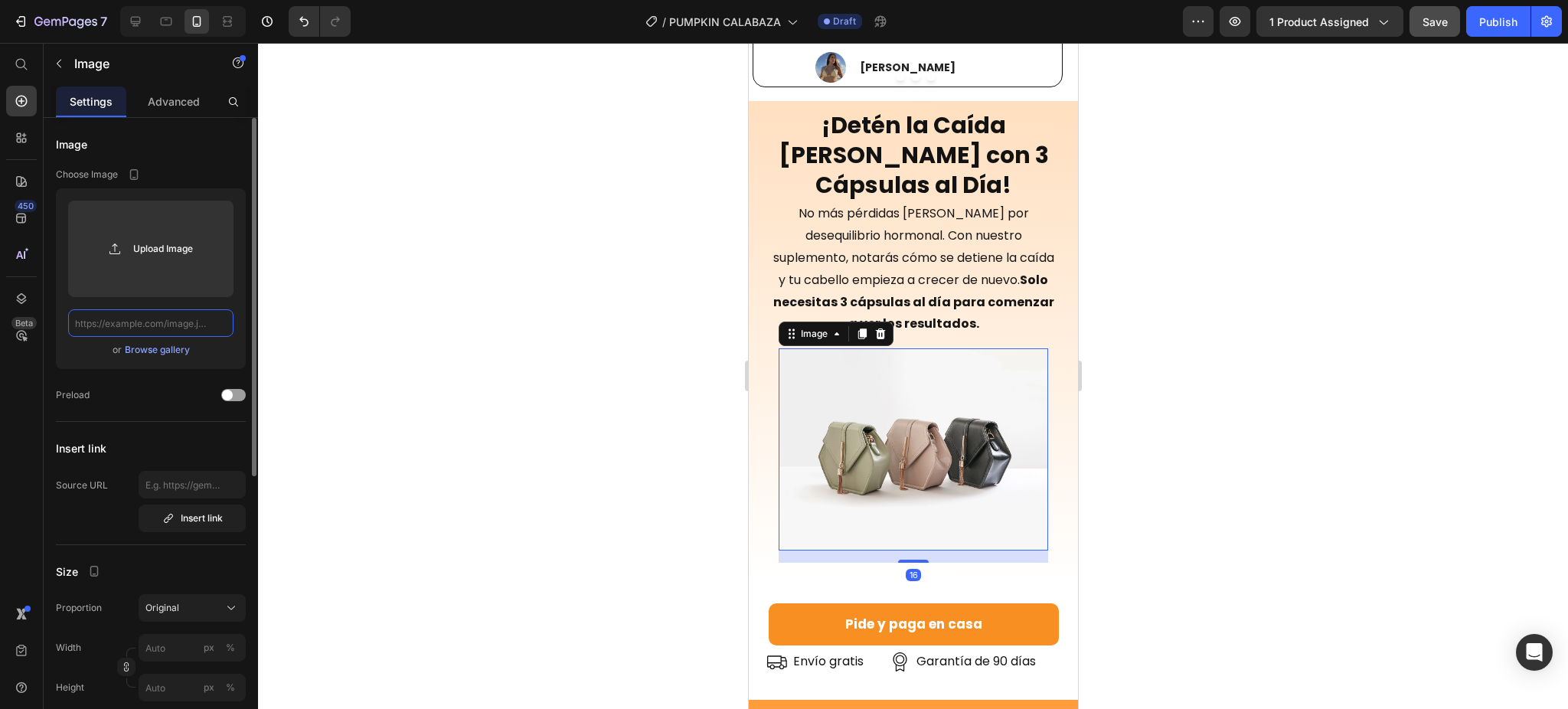 scroll, scrollTop: 0, scrollLeft: 0, axis: both 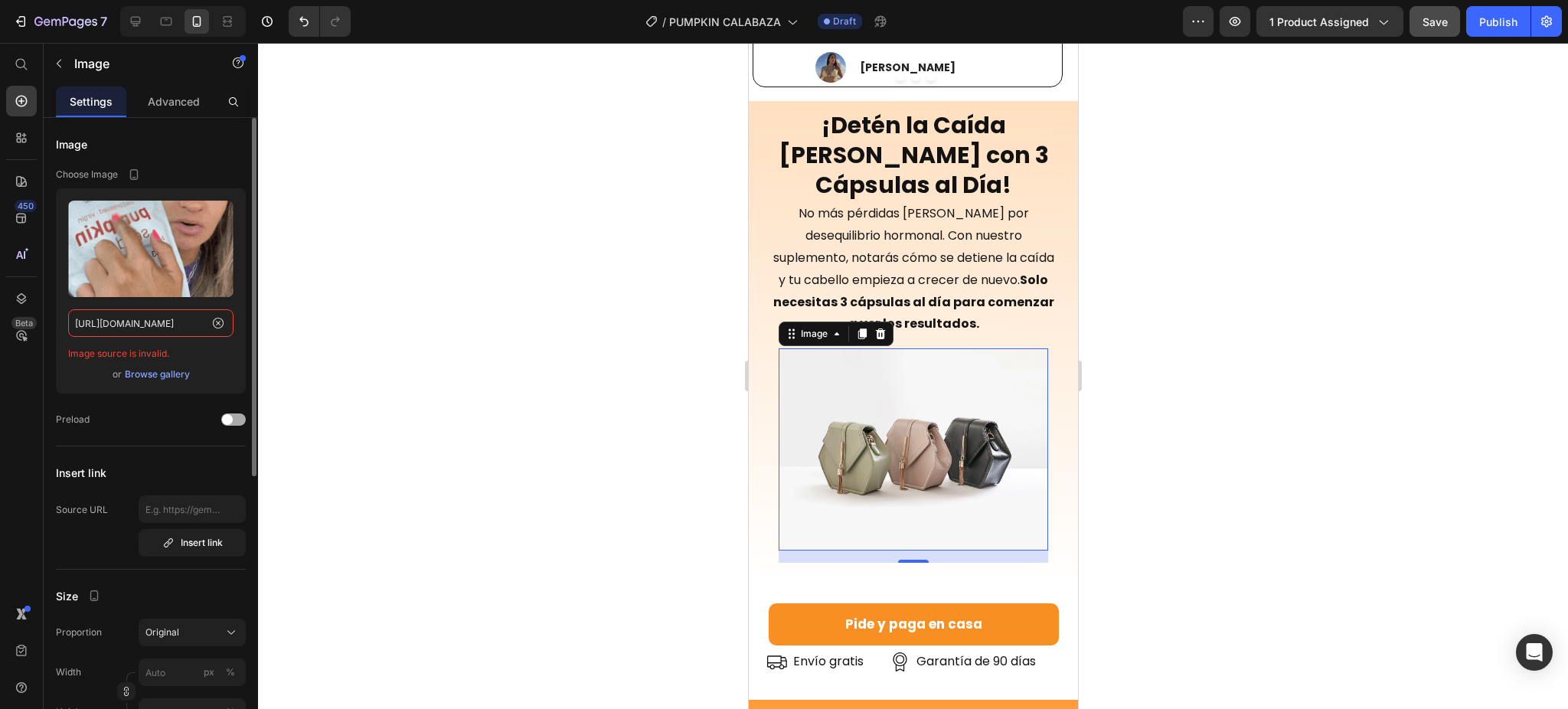 type on "[URL][DOMAIN_NAME]" 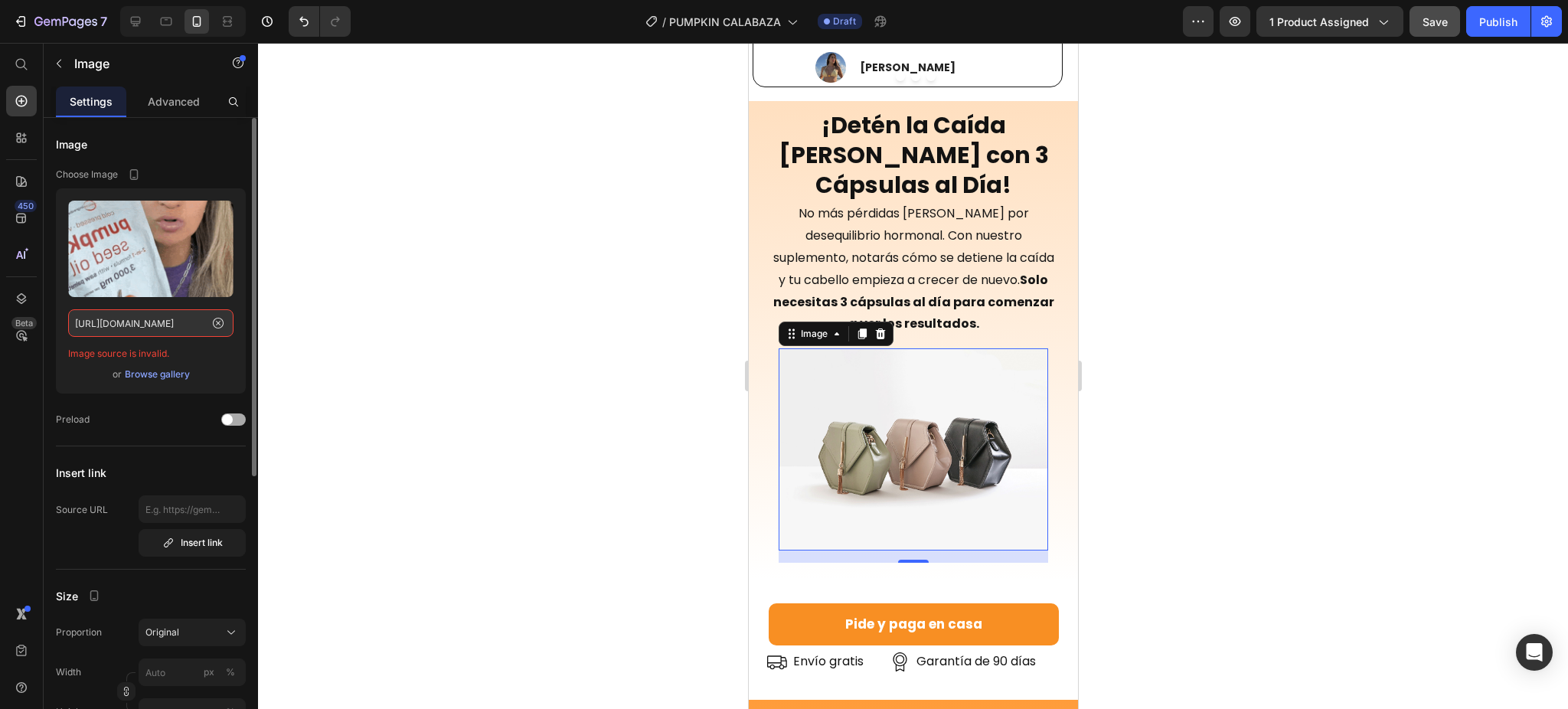 click on "Upload Image [URL][DOMAIN_NAME] Image source is invalid.  or   Browse gallery" 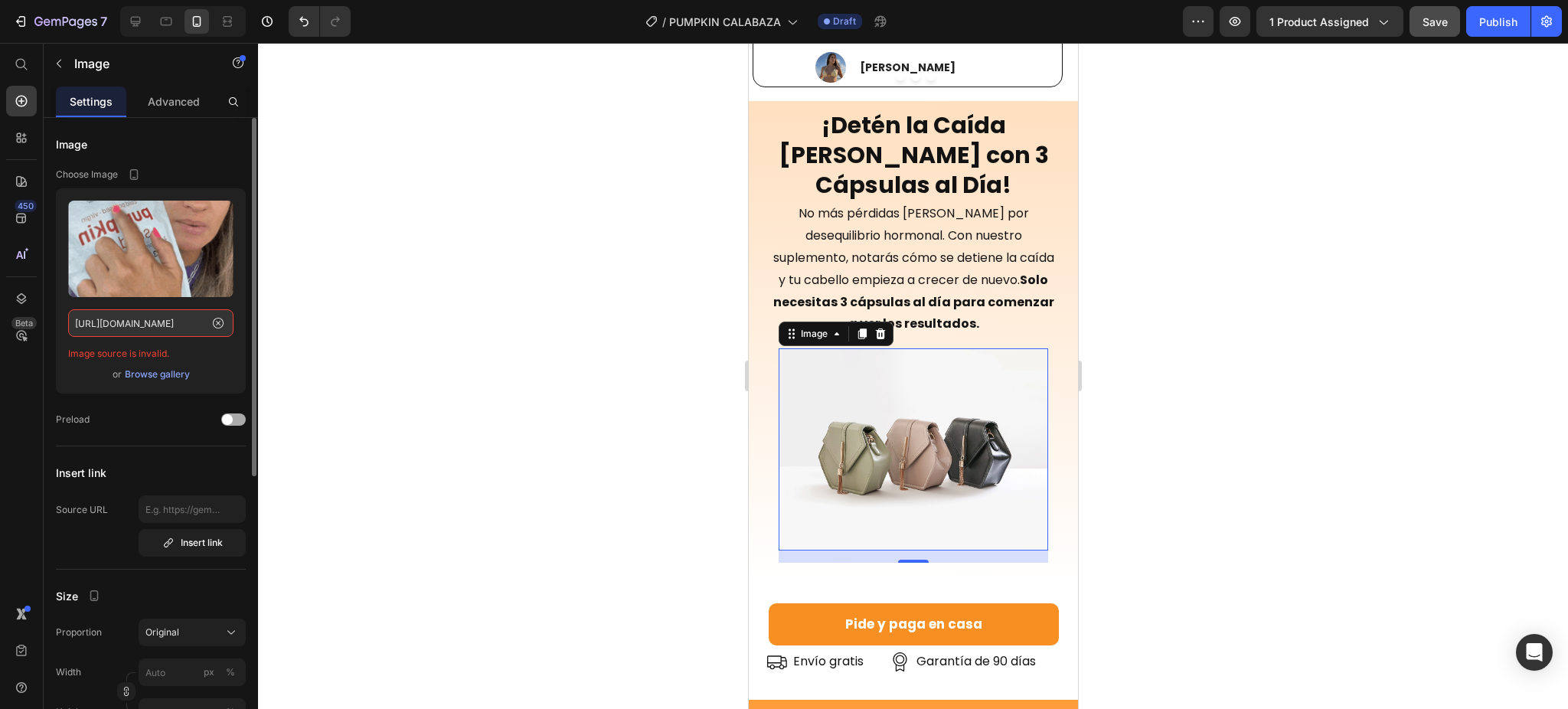 scroll, scrollTop: 0, scrollLeft: 0, axis: both 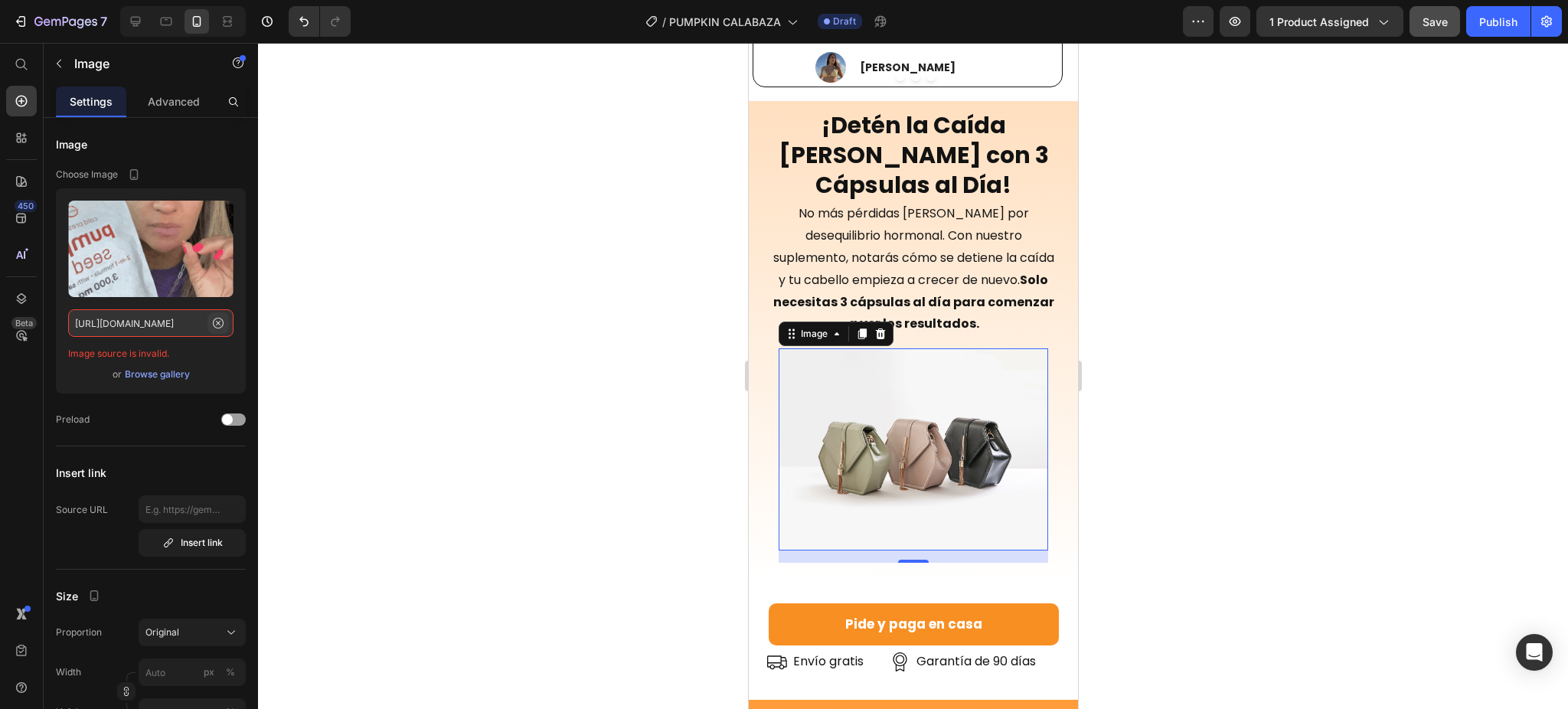 click 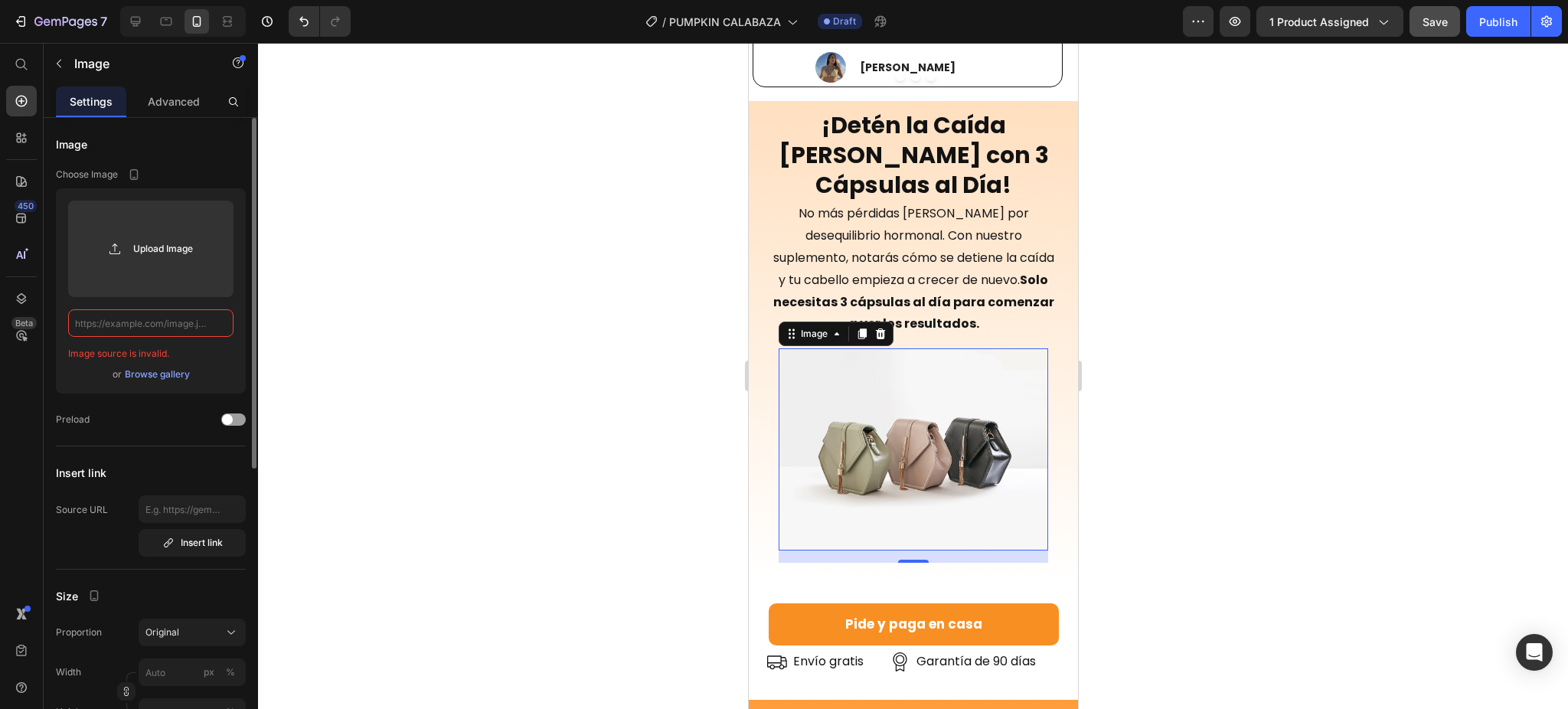 scroll, scrollTop: 0, scrollLeft: 0, axis: both 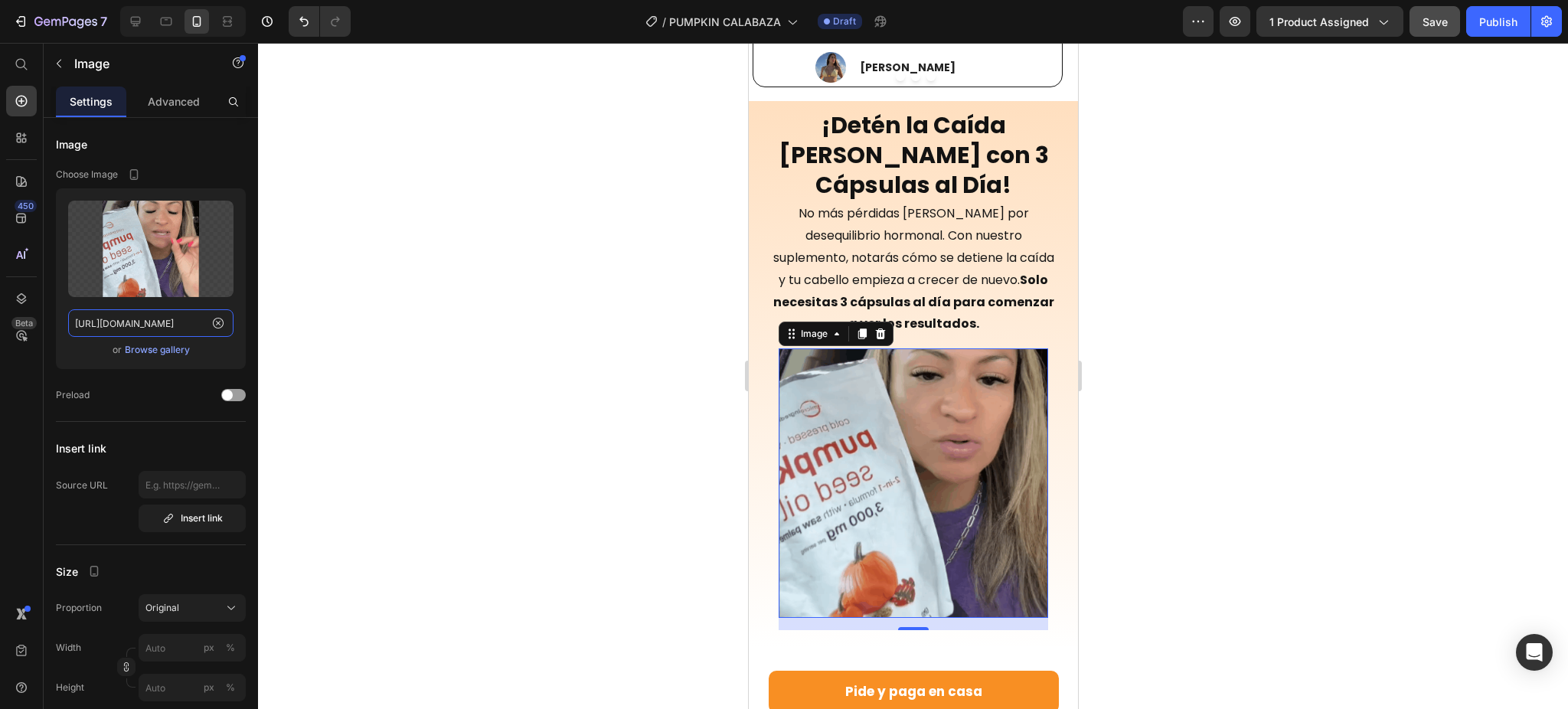 type on "[URL][DOMAIN_NAME]" 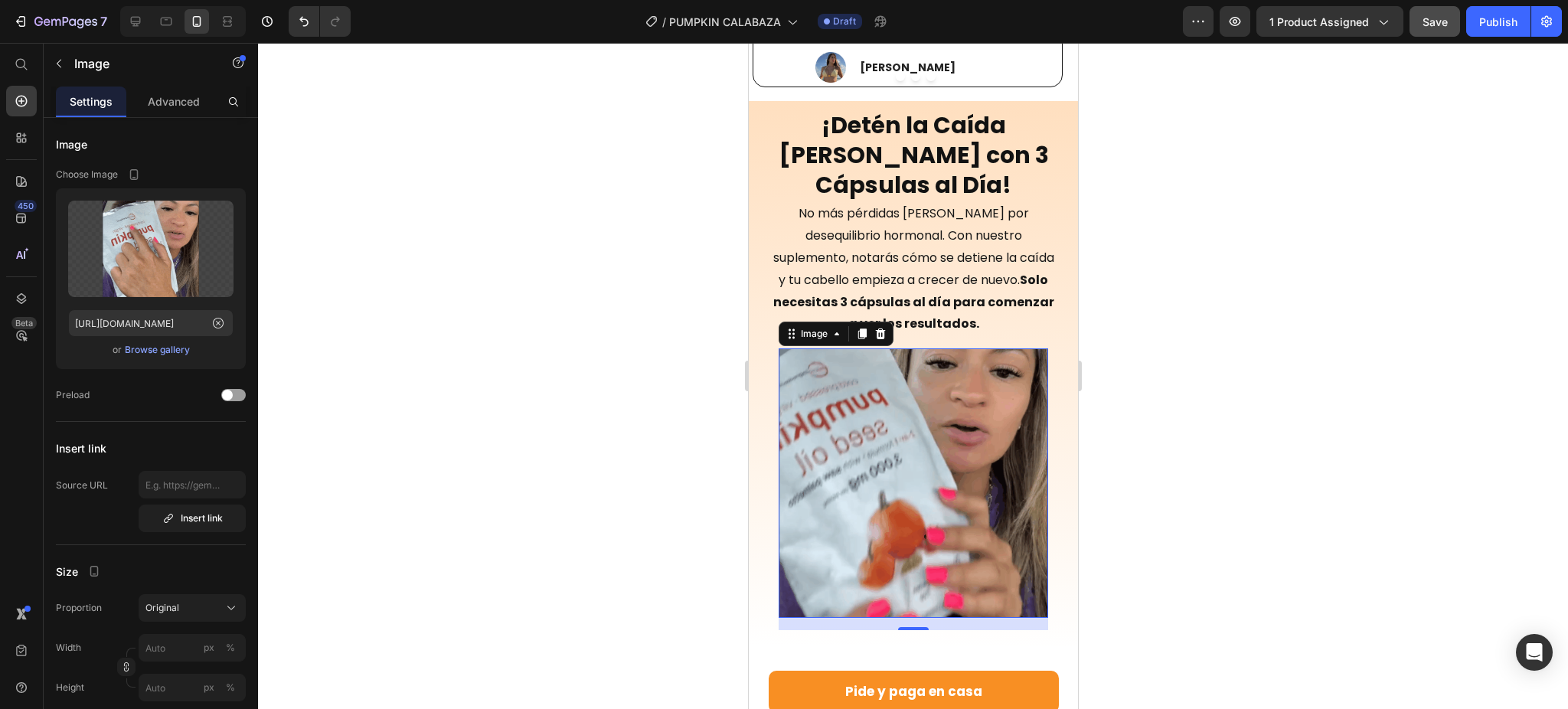 click 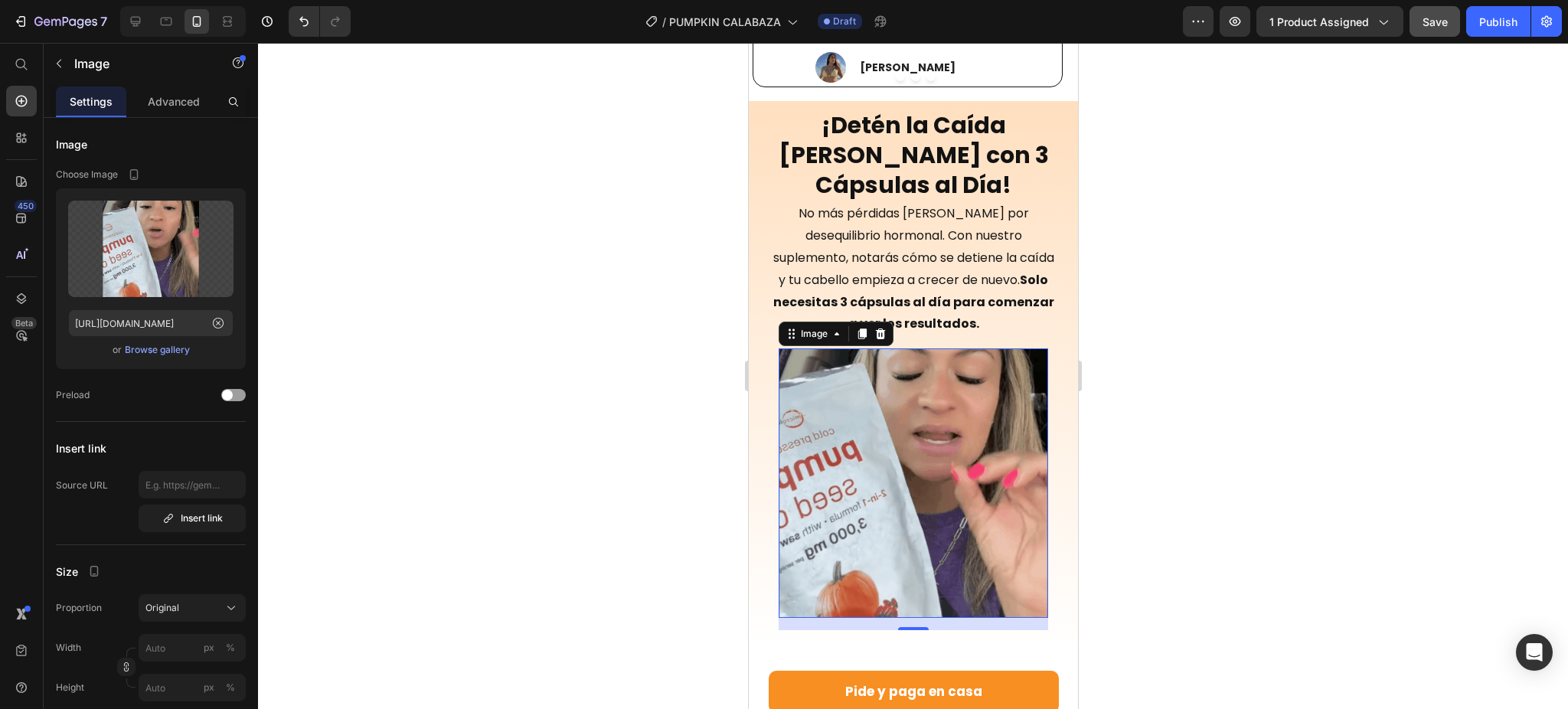 scroll, scrollTop: 0, scrollLeft: 0, axis: both 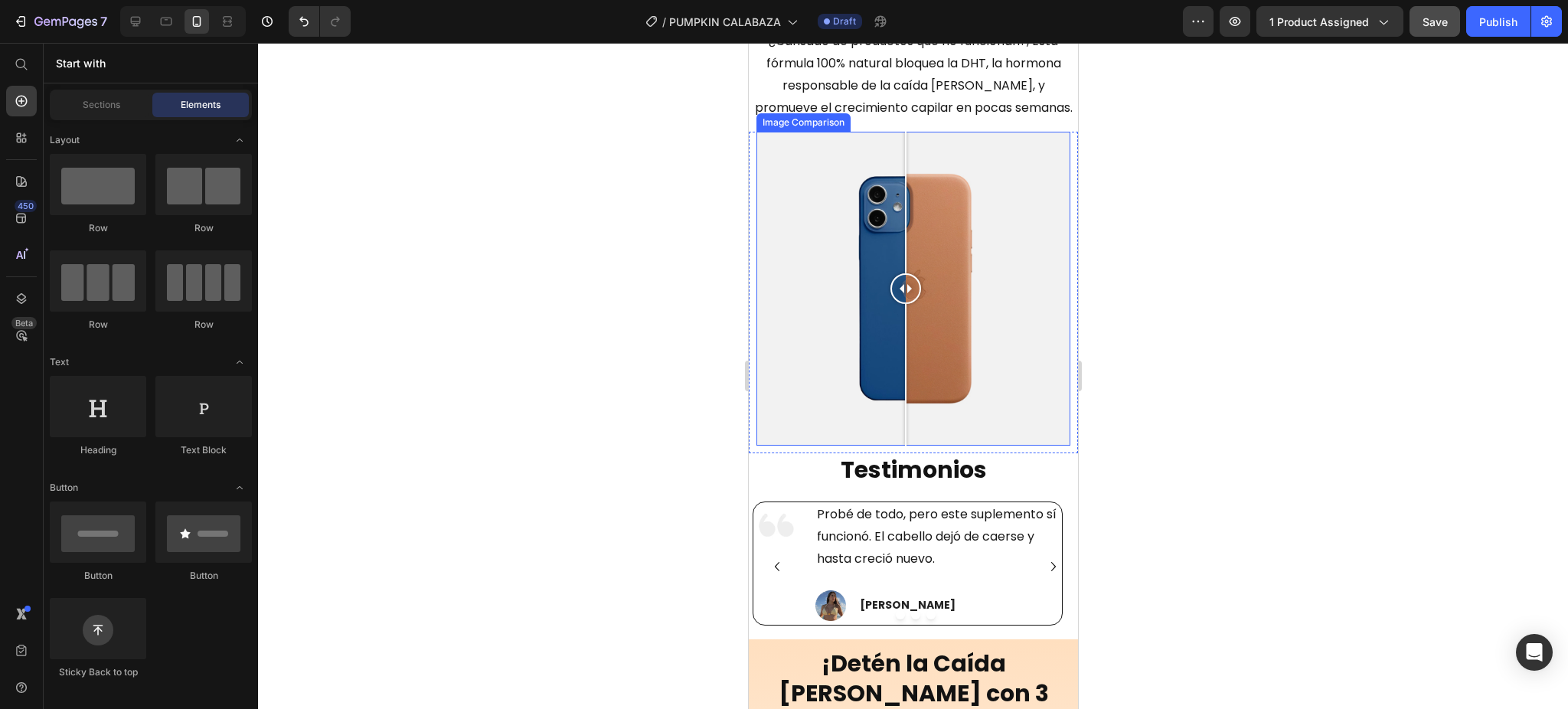 click at bounding box center [913, 289] 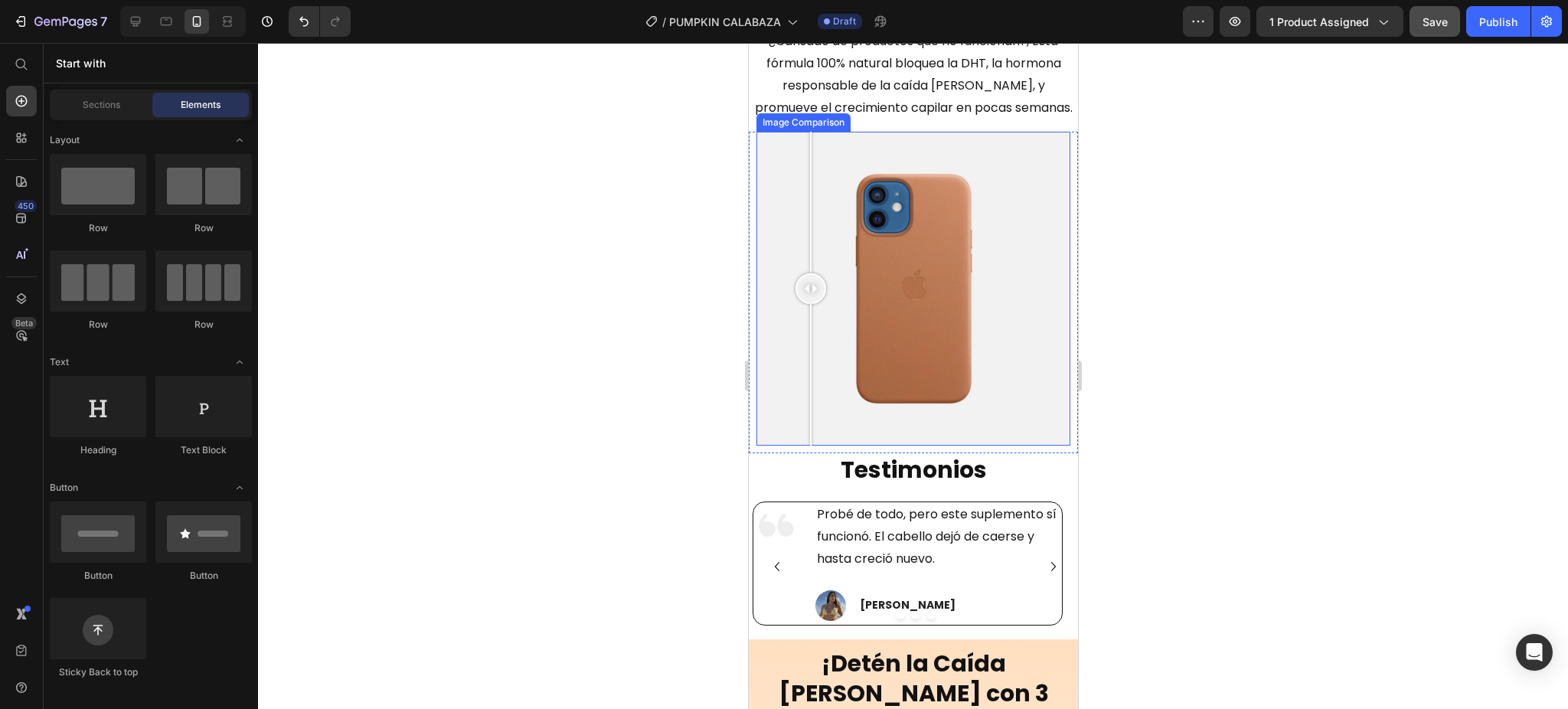 drag, startPoint x: 810, startPoint y: 263, endPoint x: 880, endPoint y: 266, distance: 70.06426 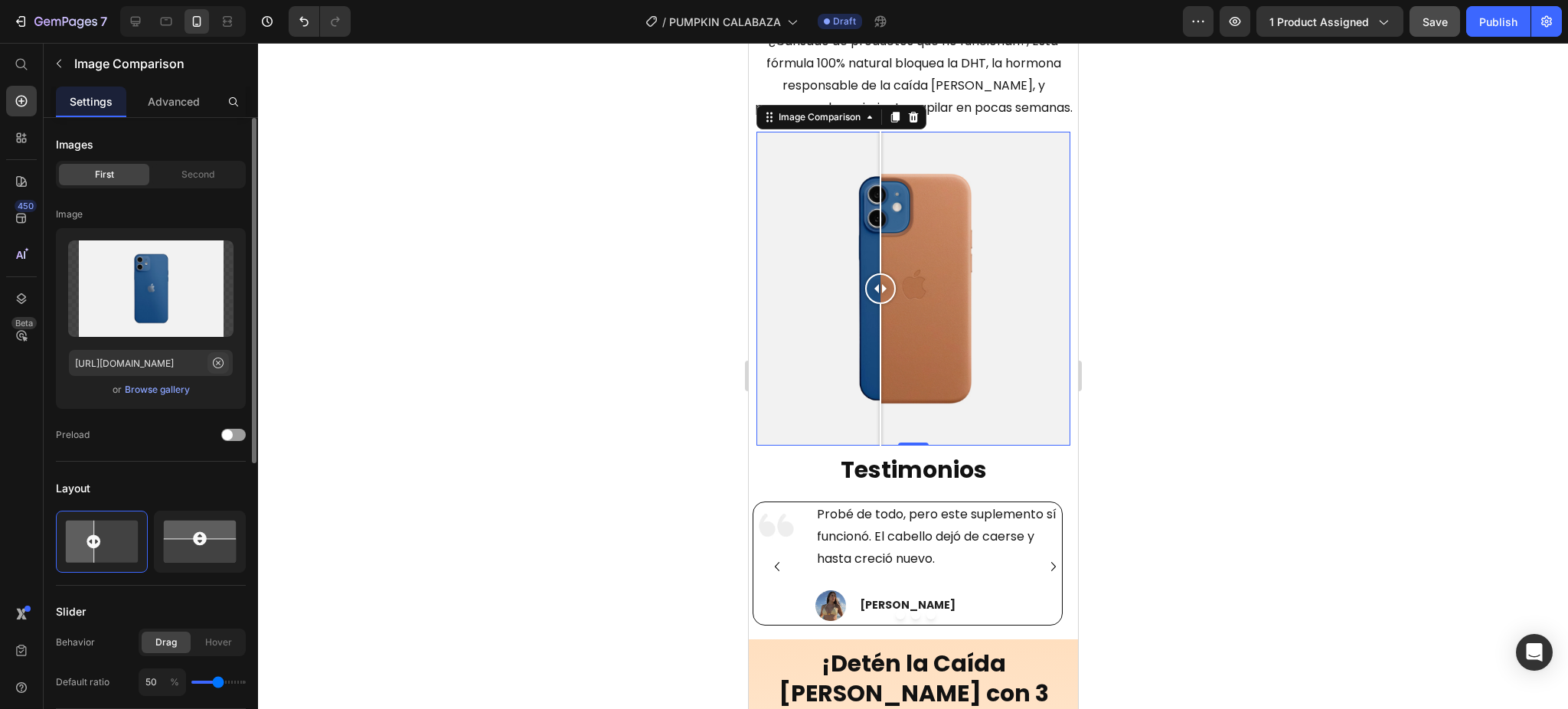 click 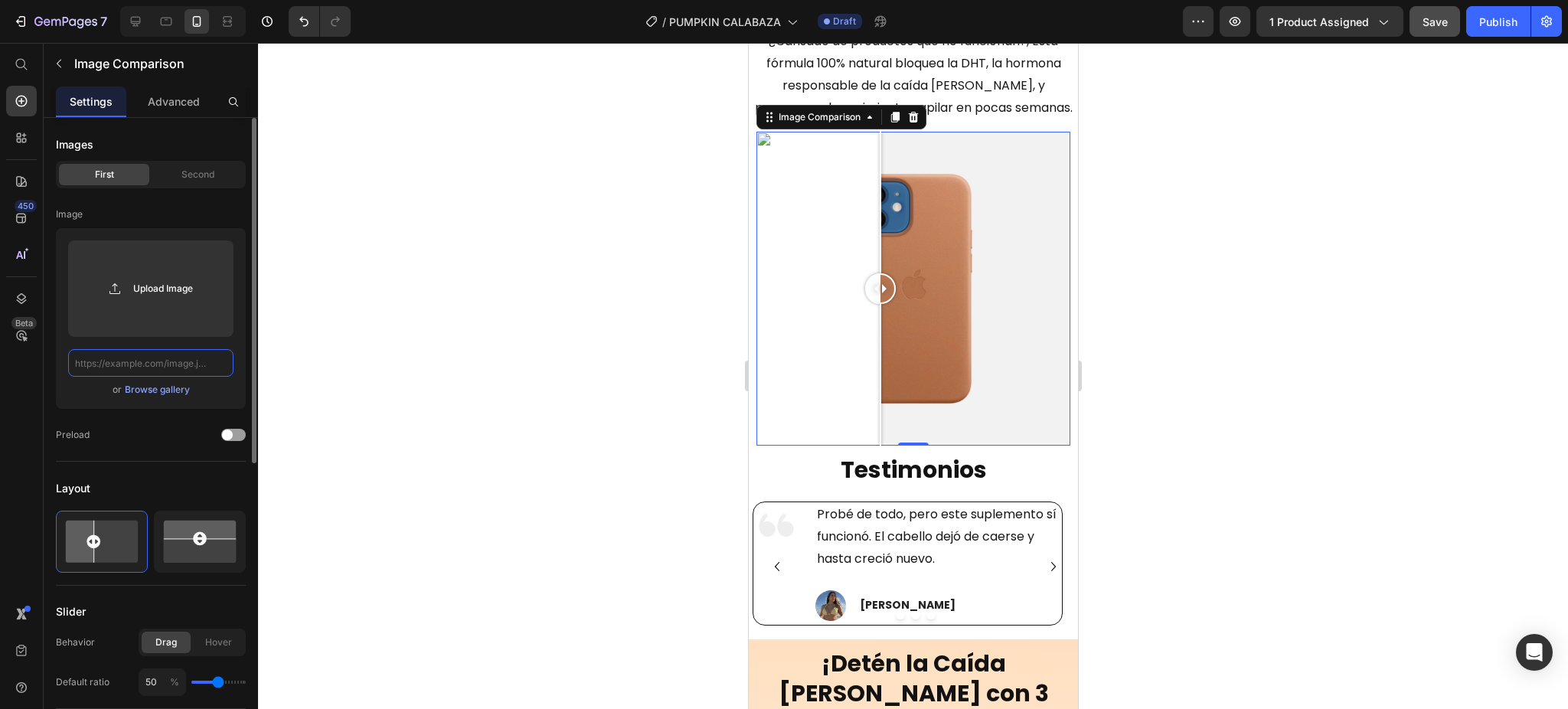 scroll, scrollTop: 0, scrollLeft: 0, axis: both 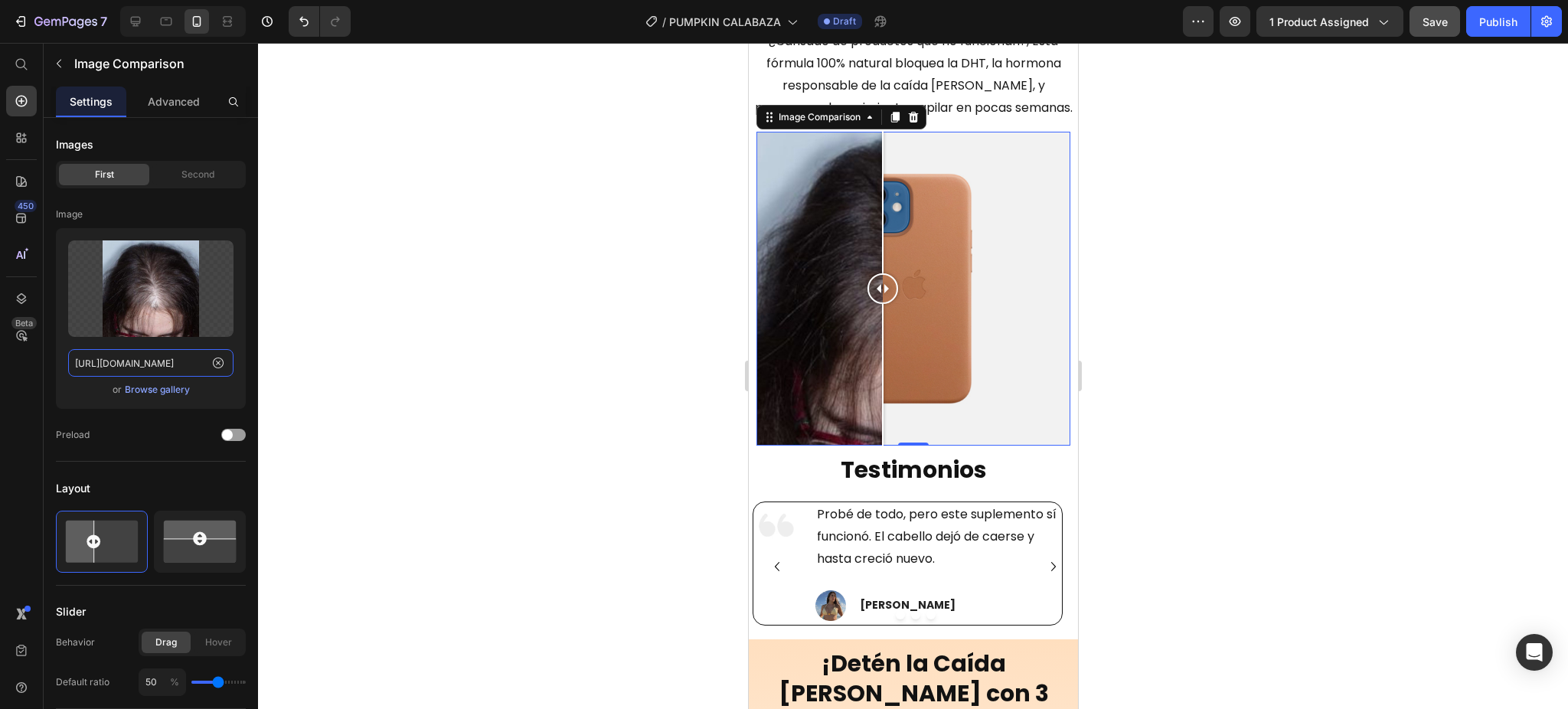 click at bounding box center [882, 289] 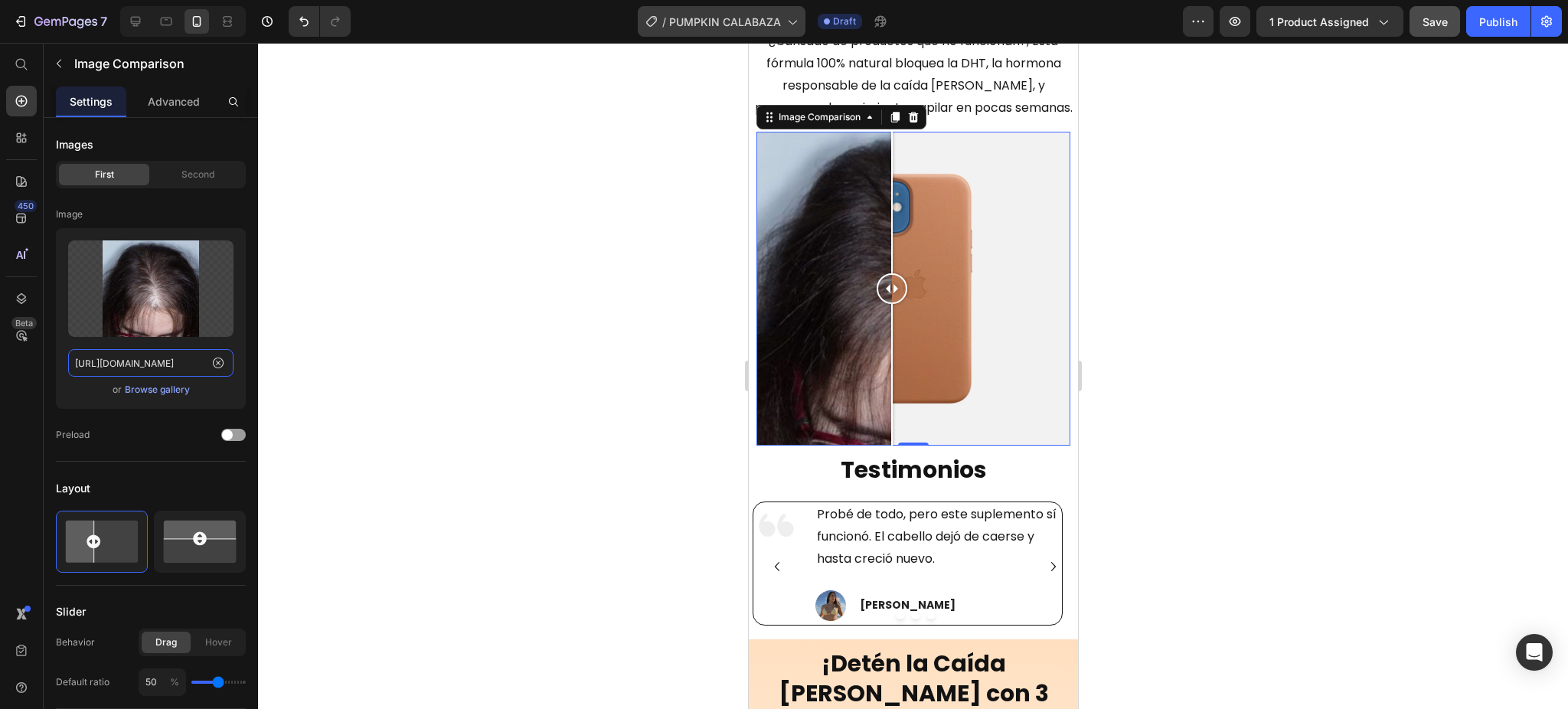 type on "[URL][DOMAIN_NAME]" 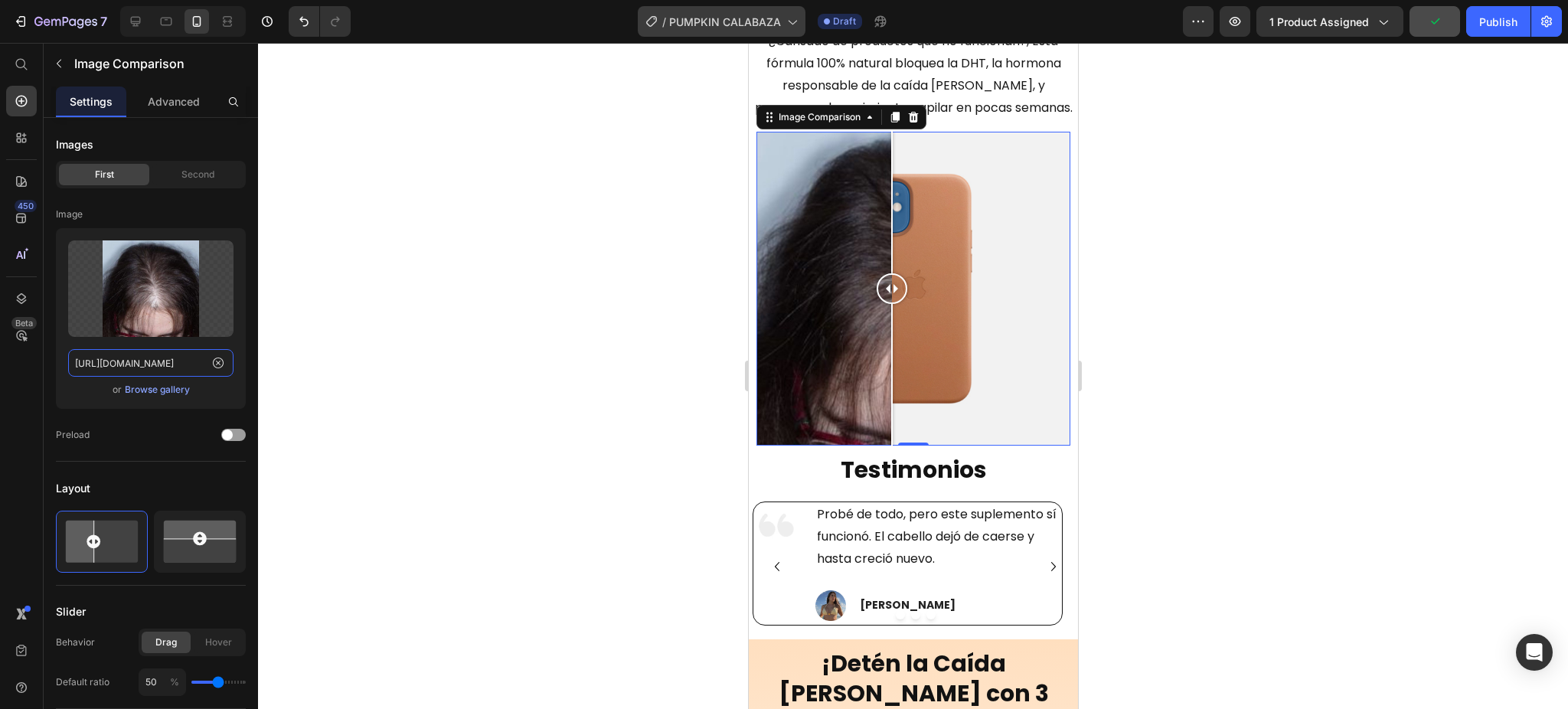 scroll, scrollTop: 0, scrollLeft: 0, axis: both 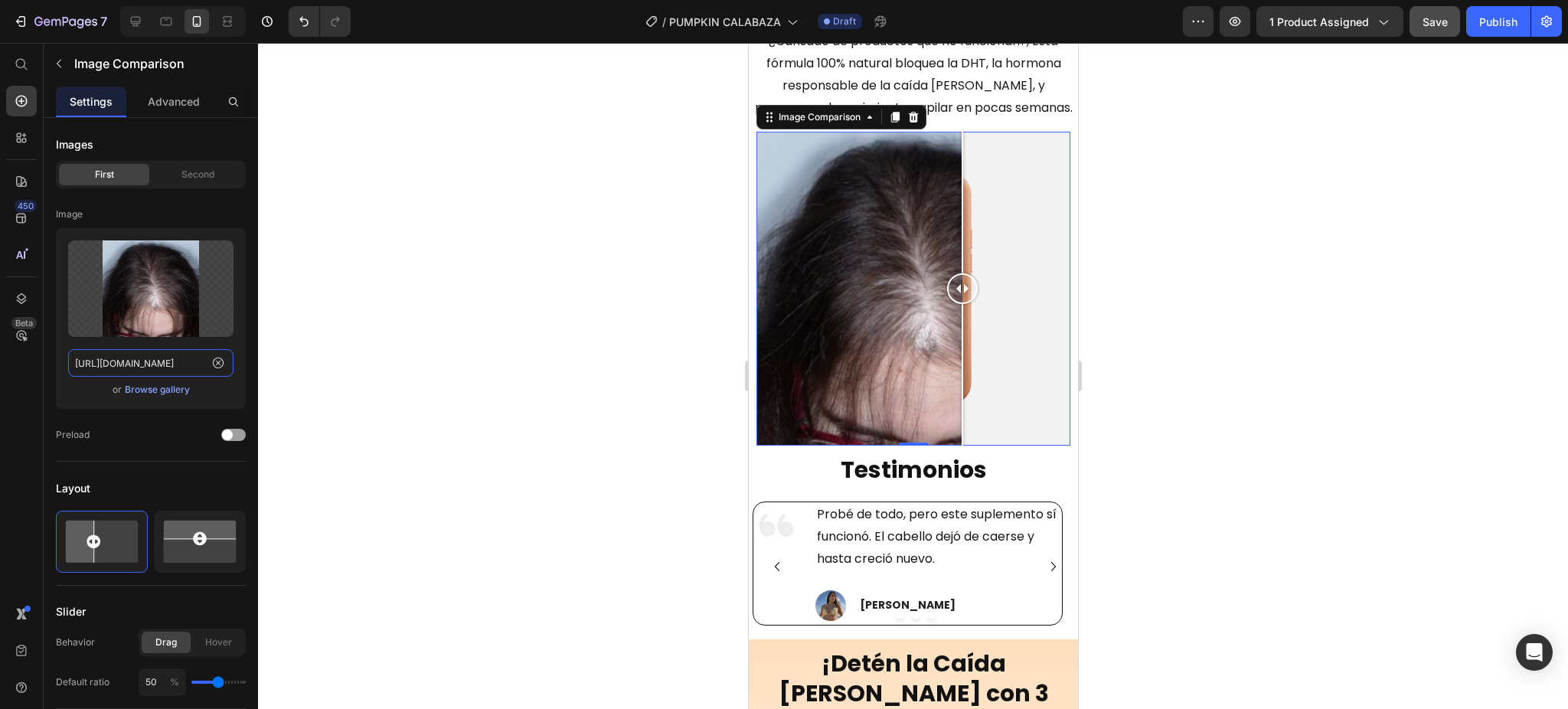 click at bounding box center [913, 289] 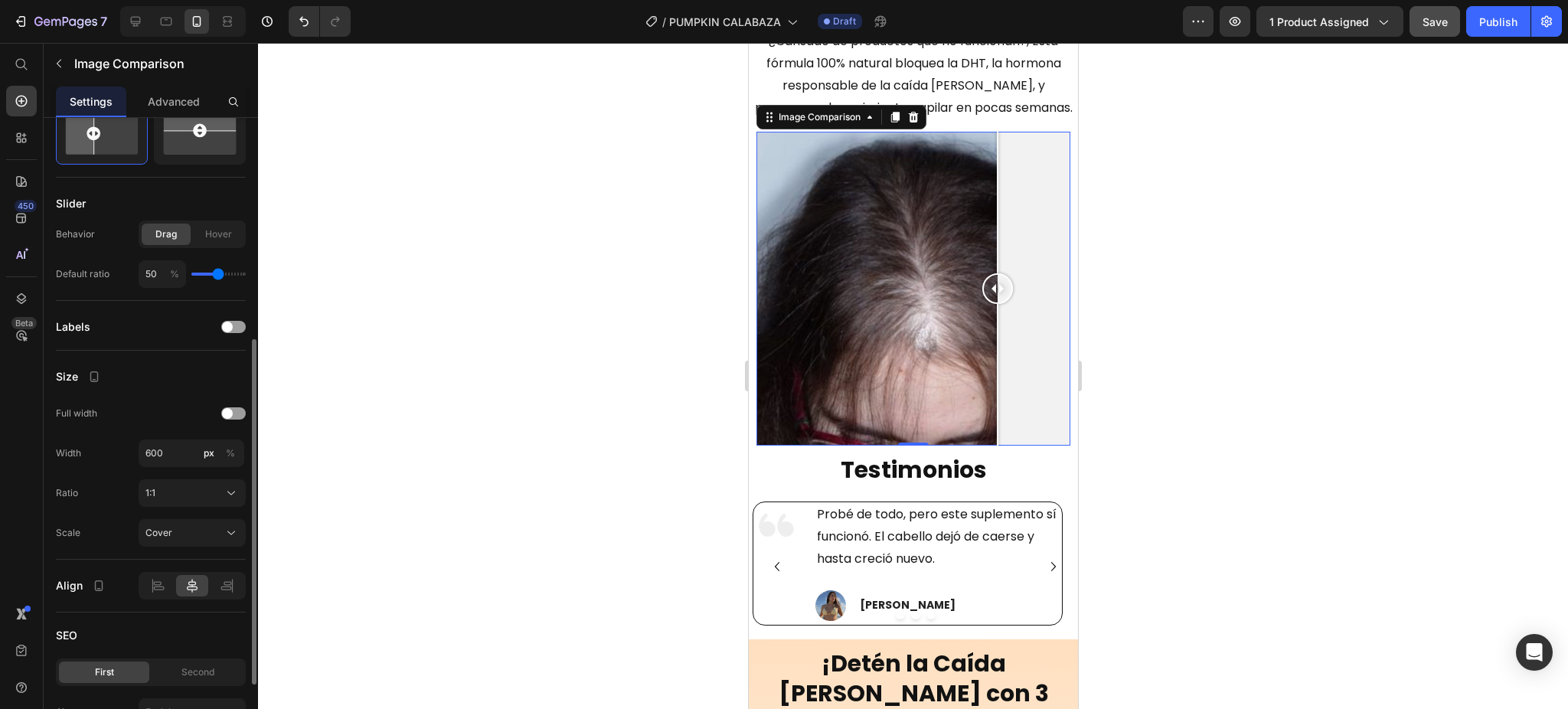 scroll, scrollTop: 0, scrollLeft: 0, axis: both 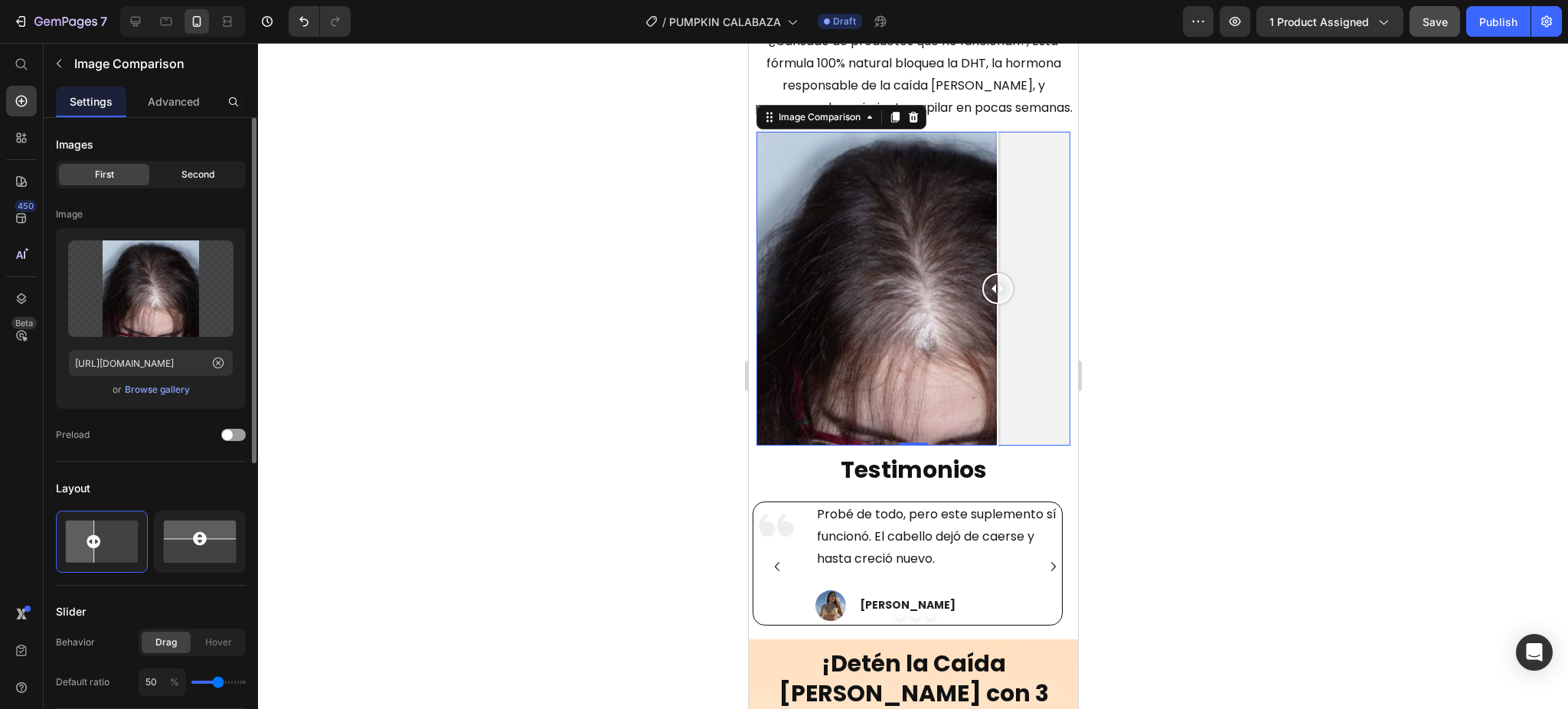 click on "Second" 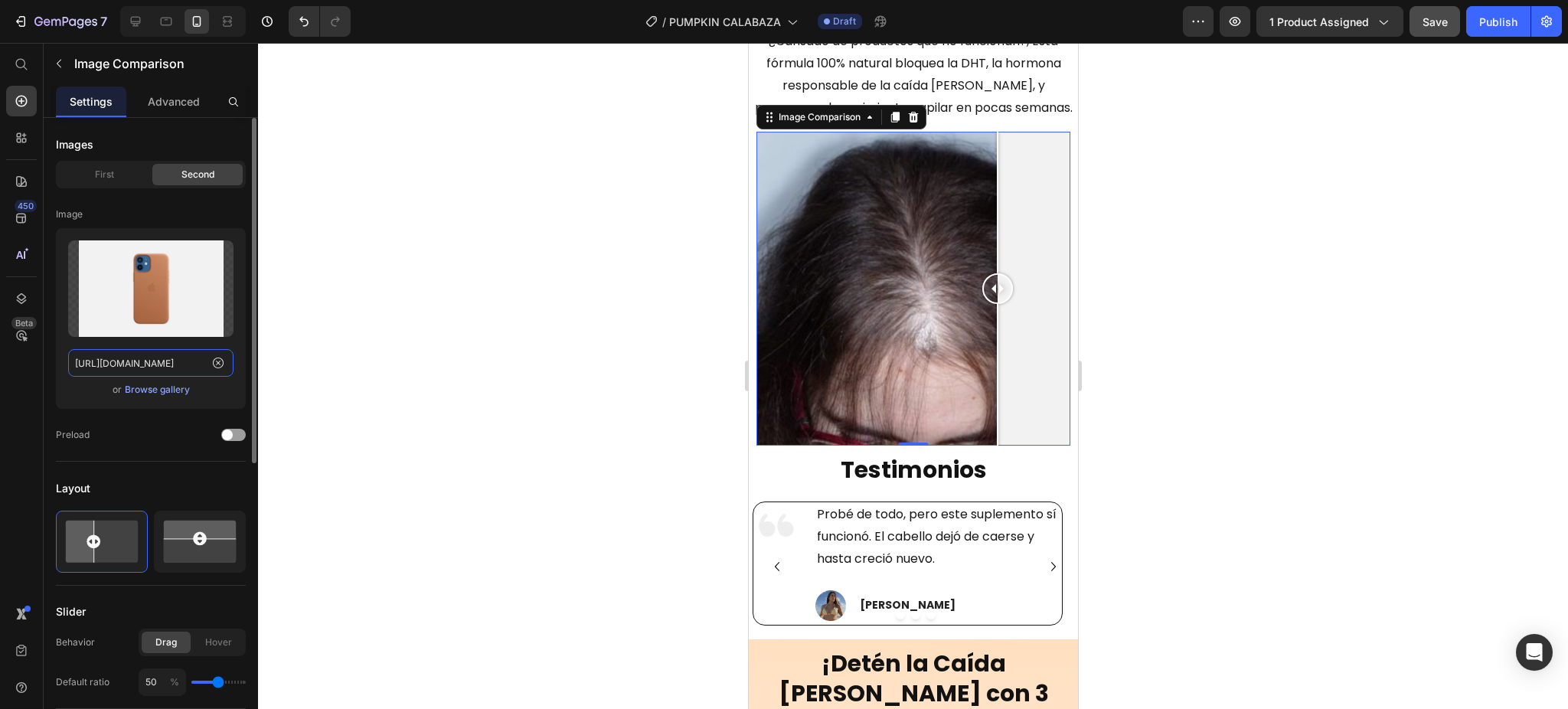 click on "[URL][DOMAIN_NAME]" 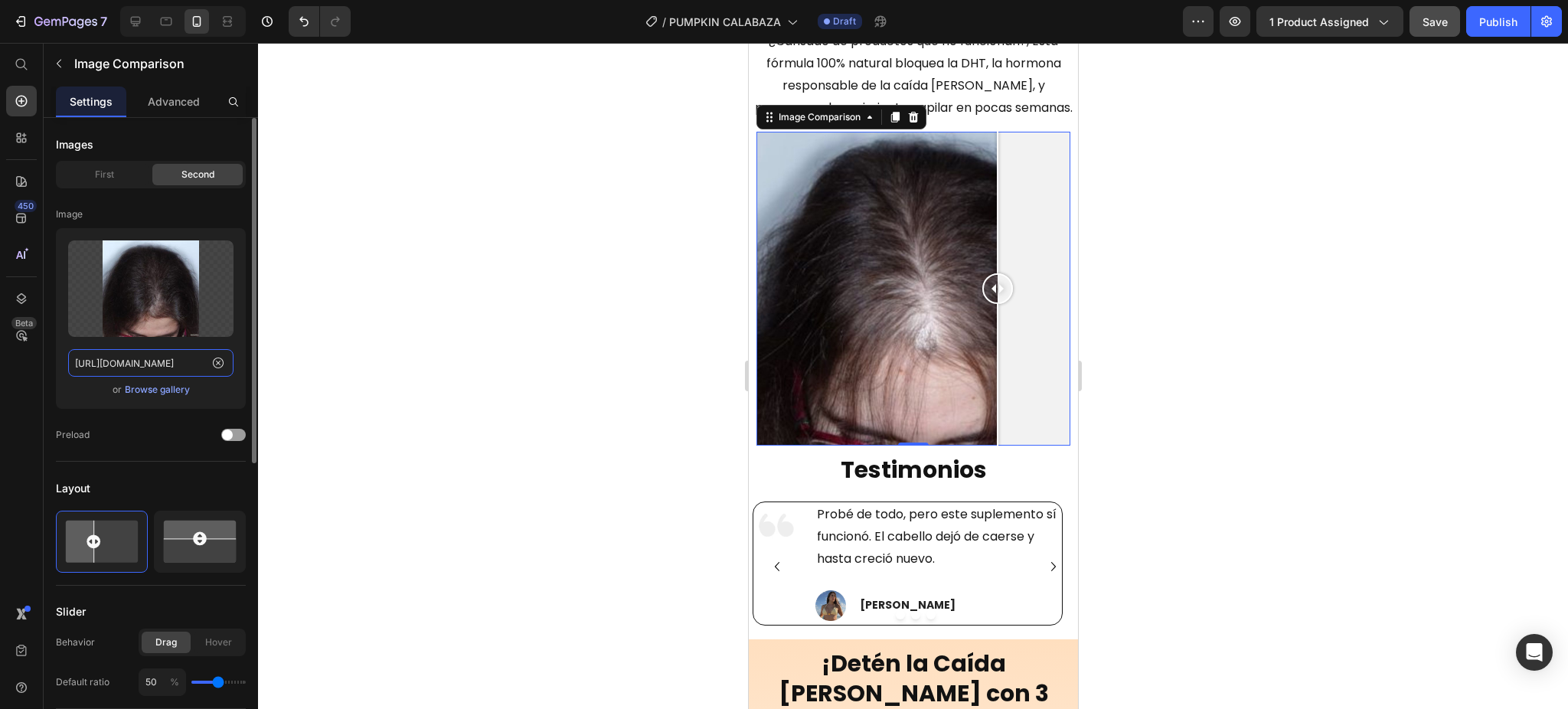 scroll, scrollTop: 0, scrollLeft: 390, axis: horizontal 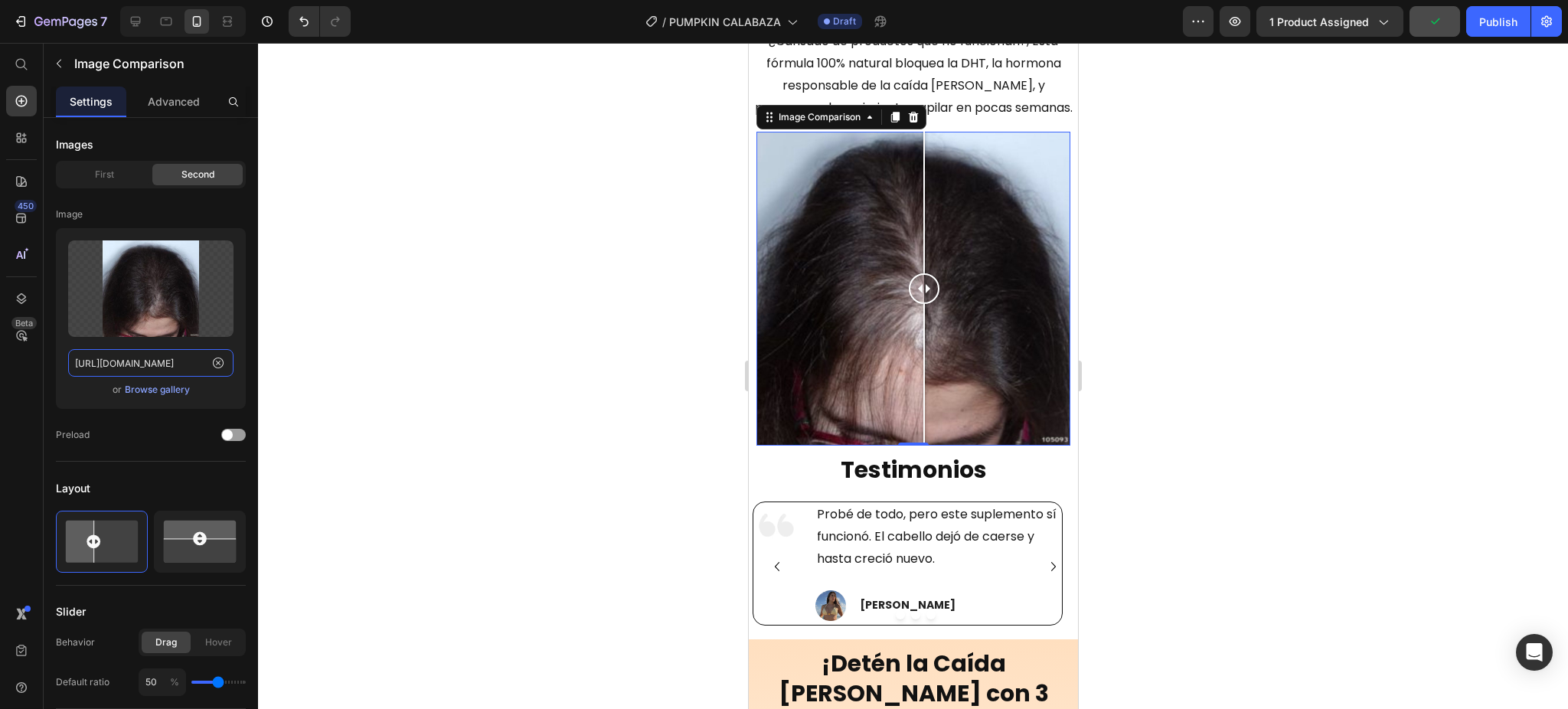 drag, startPoint x: 993, startPoint y: 254, endPoint x: 923, endPoint y: 250, distance: 70.11419 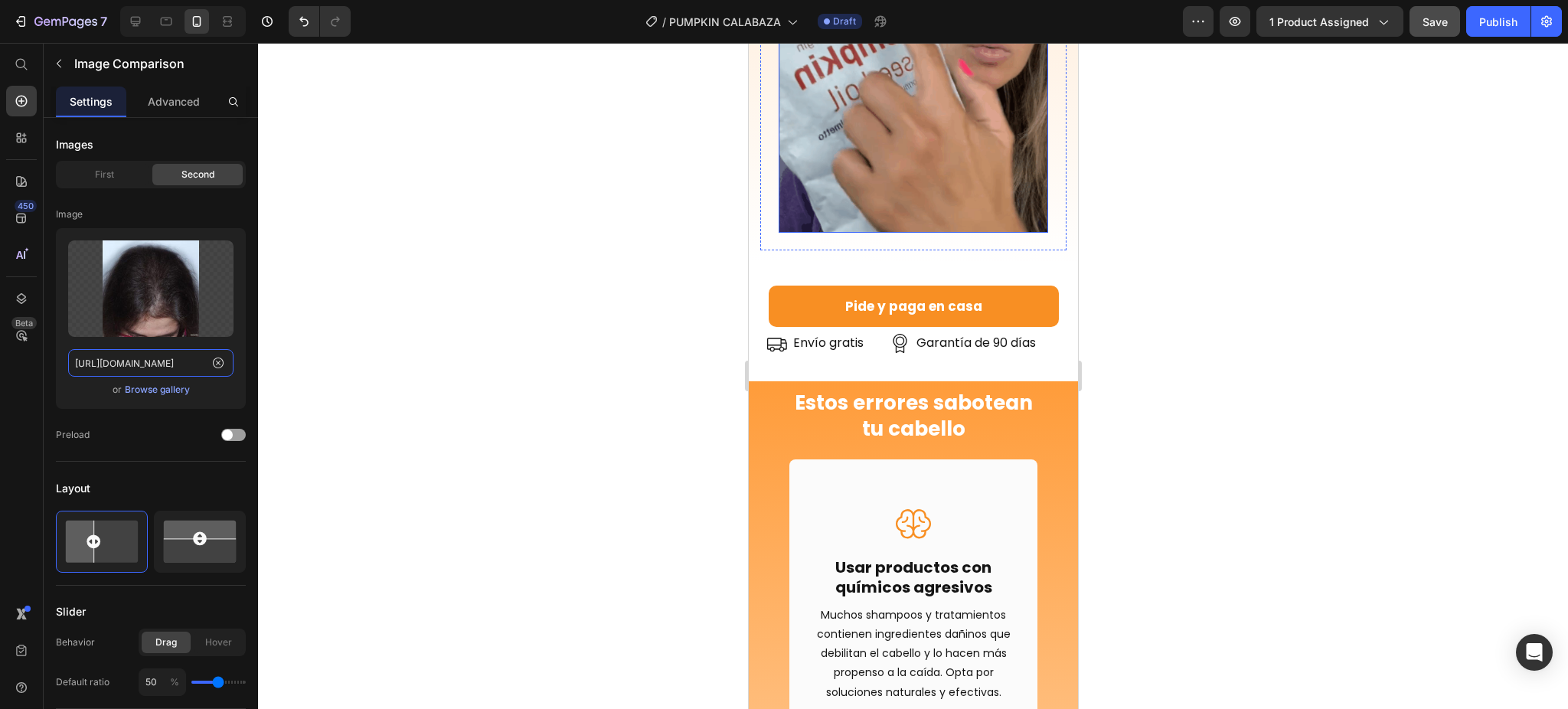 scroll, scrollTop: 2393, scrollLeft: 0, axis: vertical 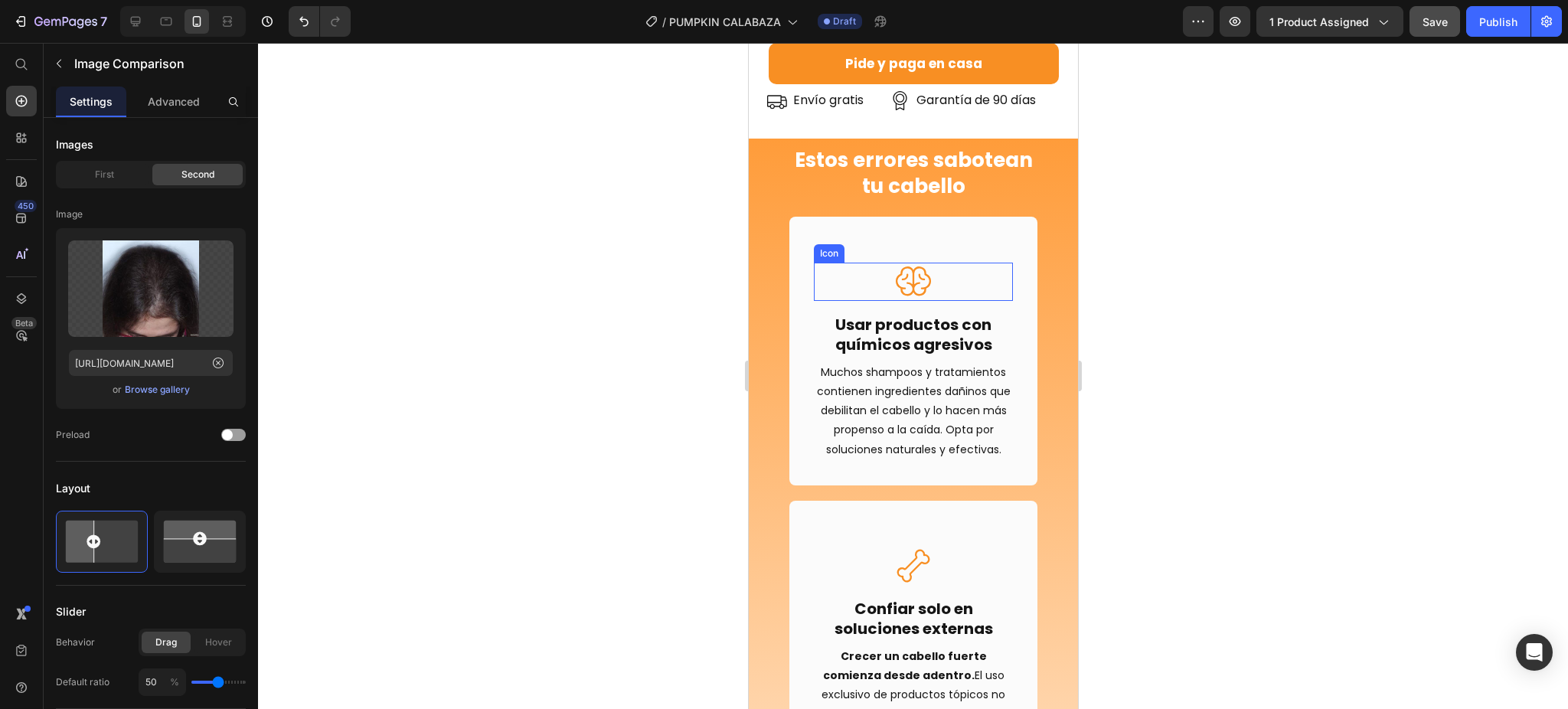 click 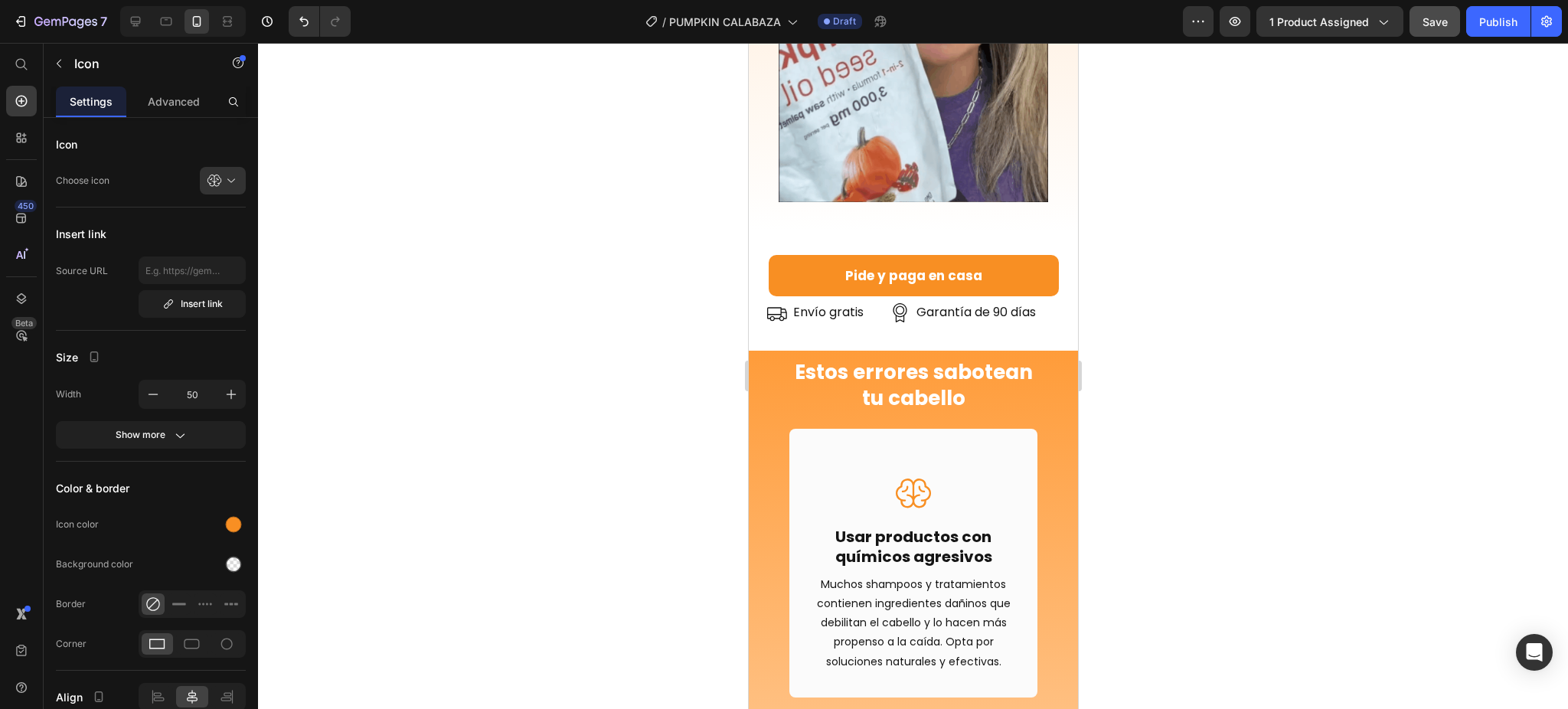 scroll, scrollTop: 2246, scrollLeft: 0, axis: vertical 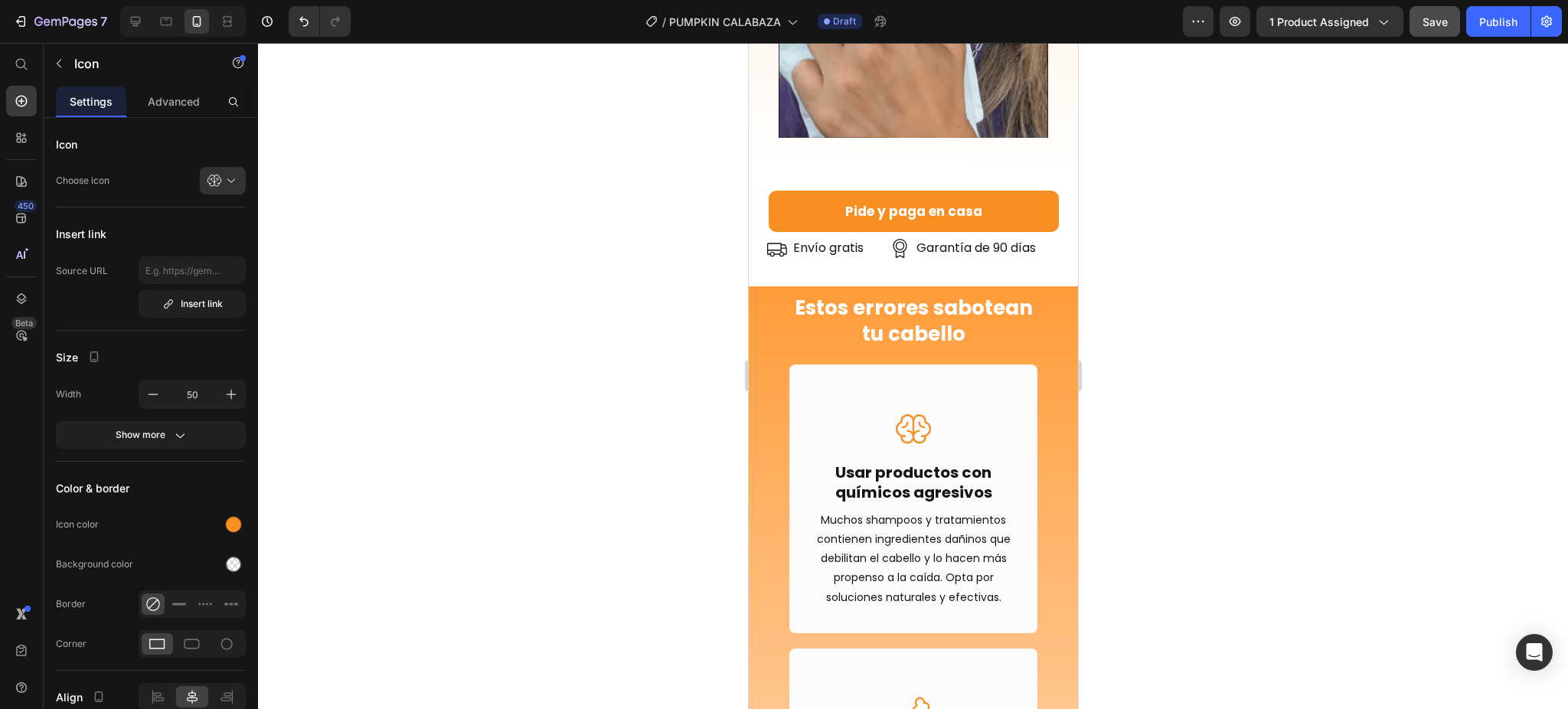 click 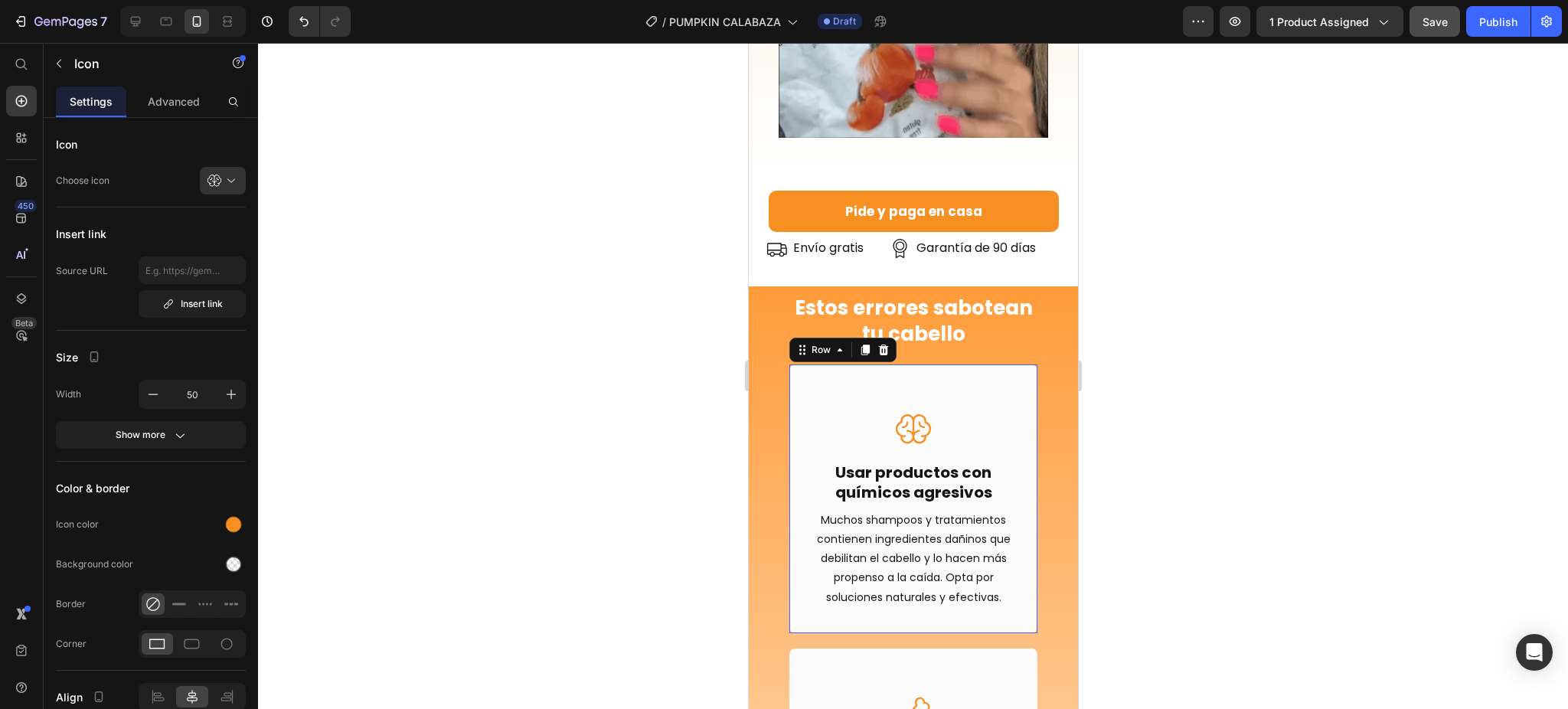 click on "Icon Row Usar productos con químicos agresivos Text Block Muchos shampoos y tratamientos contienen ingredientes dañinos que debilitan el cabello y lo hacen más propenso a la caída. Opta por soluciones naturales y efectivas. Text block Row   0" at bounding box center (913, 498) 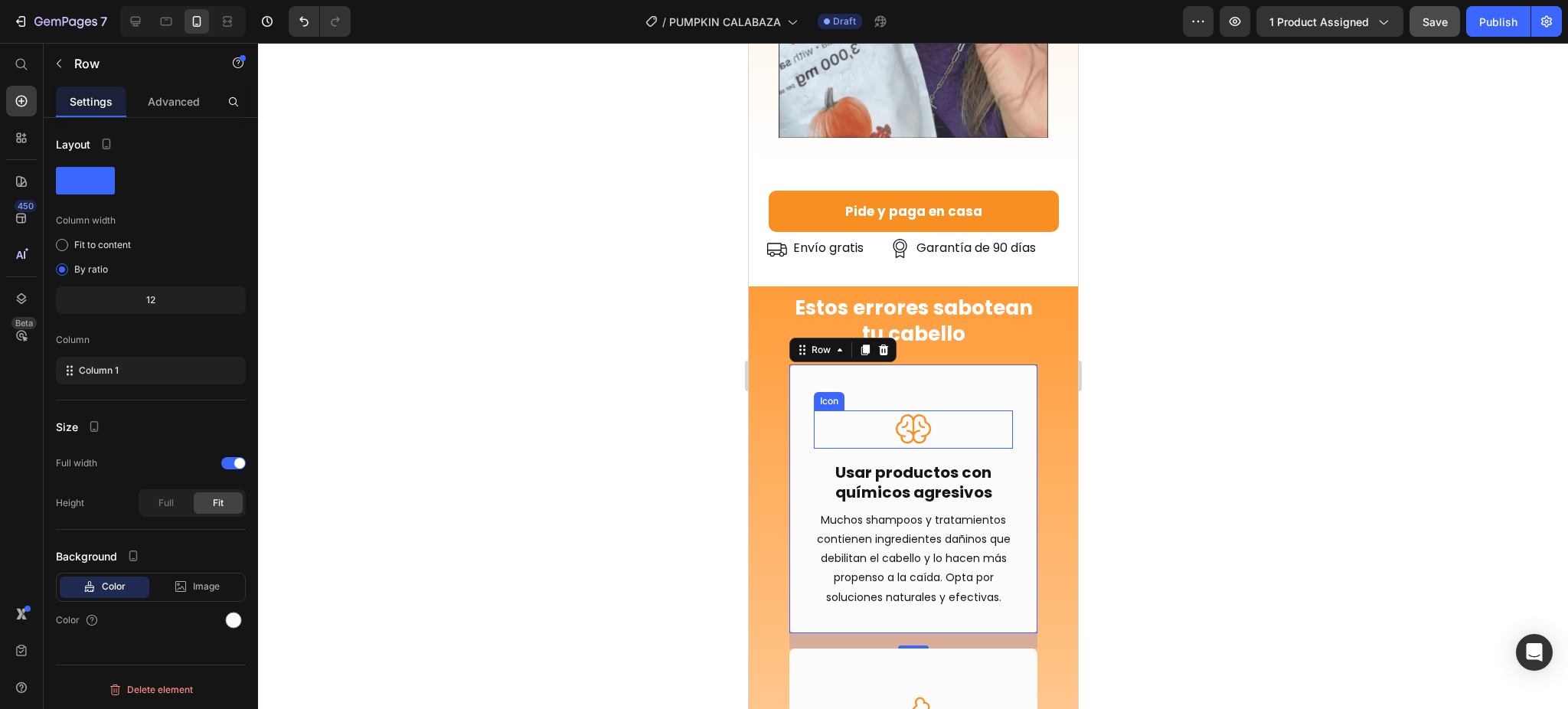 click 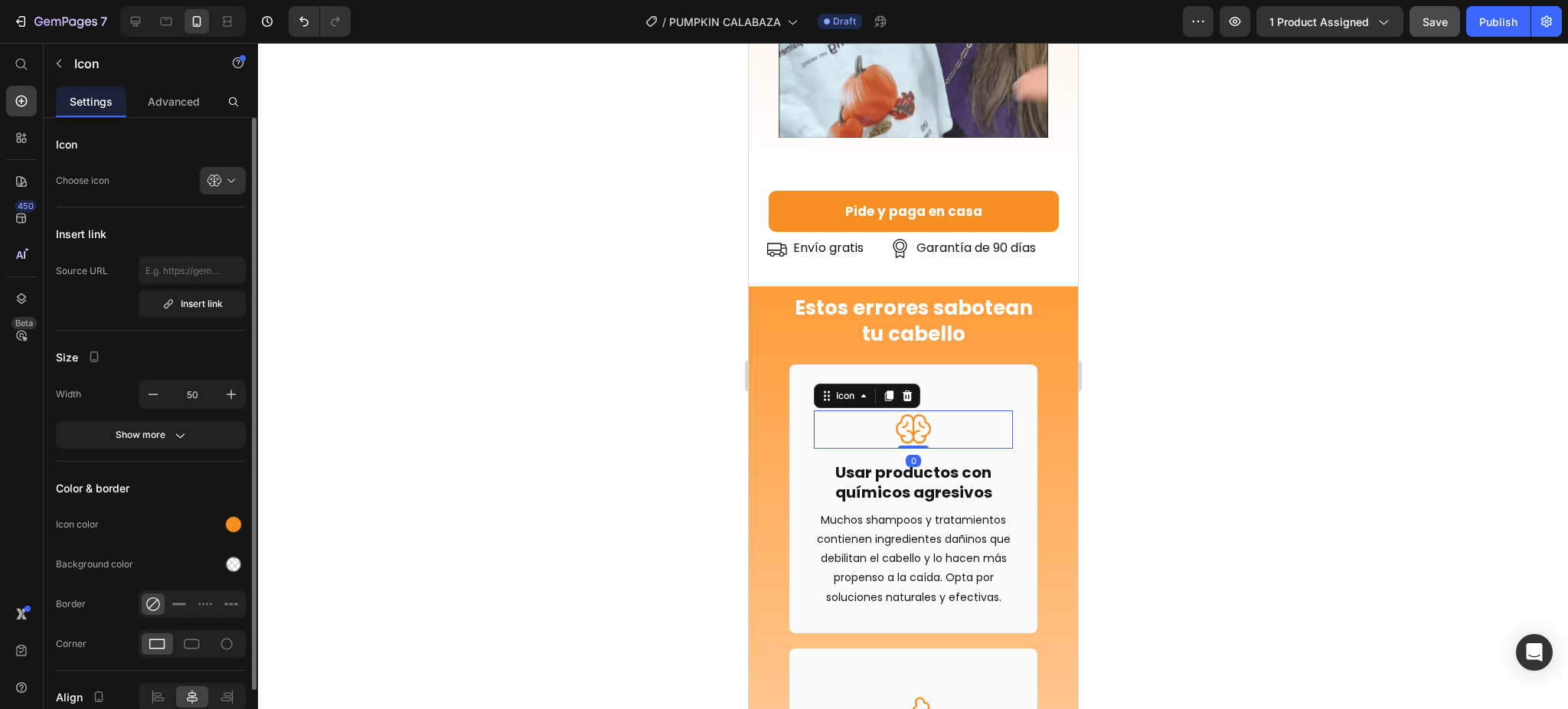 scroll, scrollTop: 70, scrollLeft: 0, axis: vertical 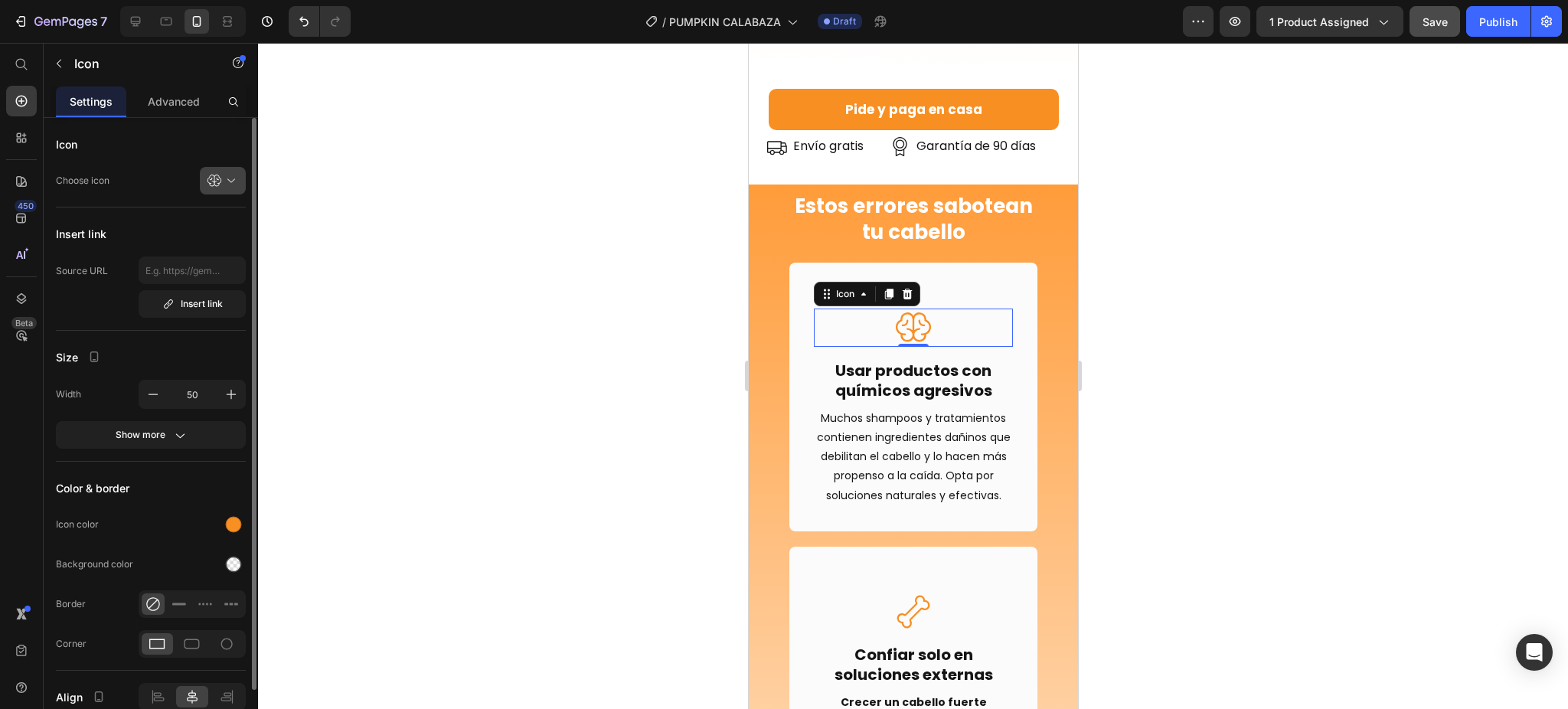 click at bounding box center [229, 181] 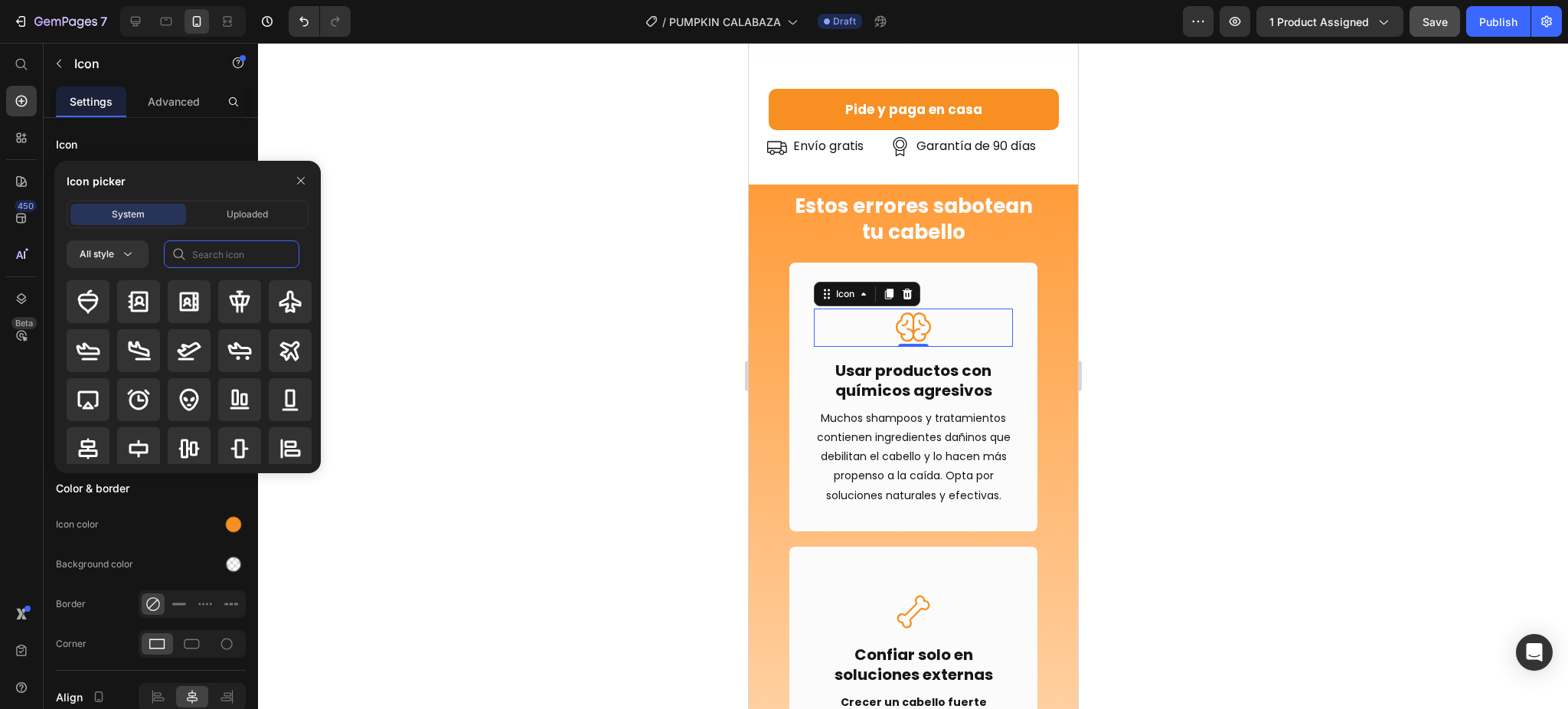 click 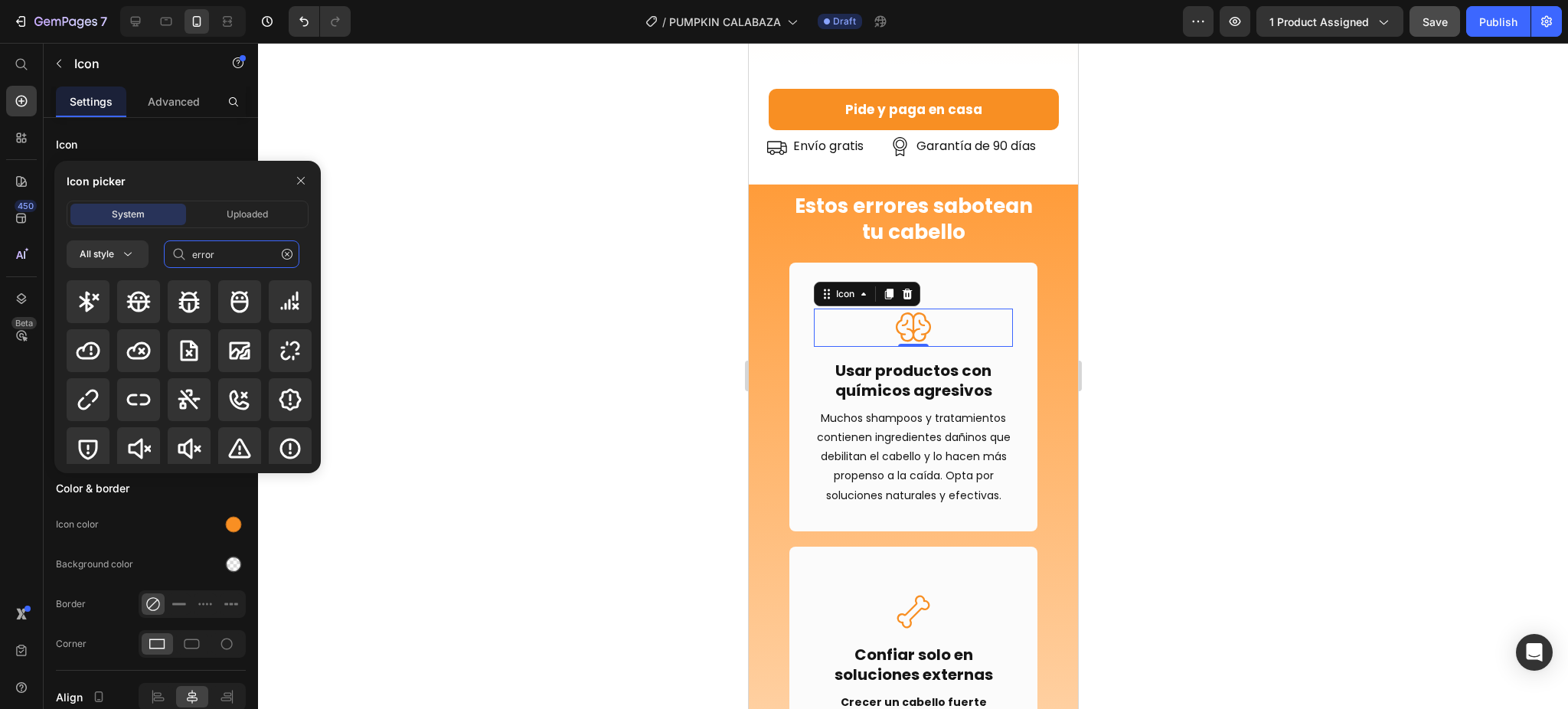 click on "error" 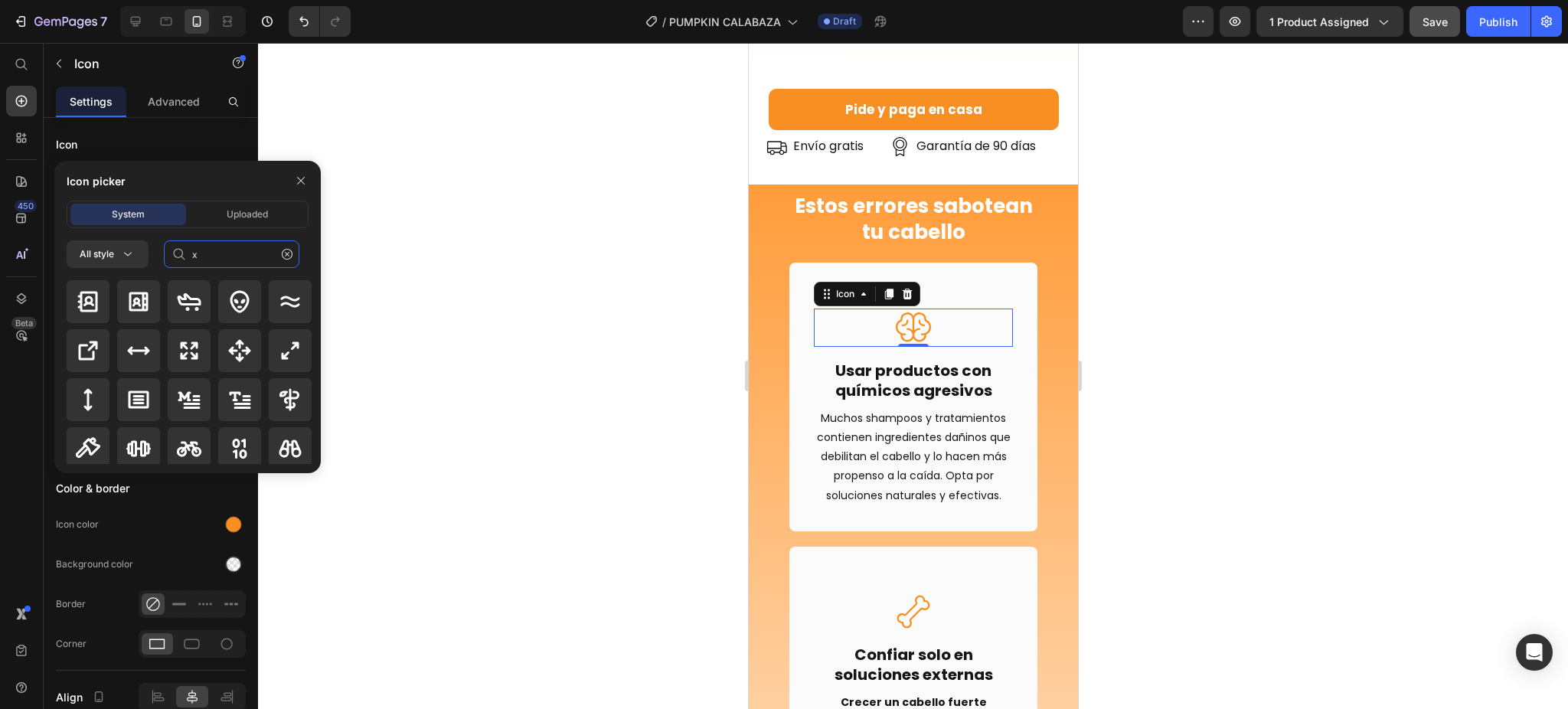 type on "x" 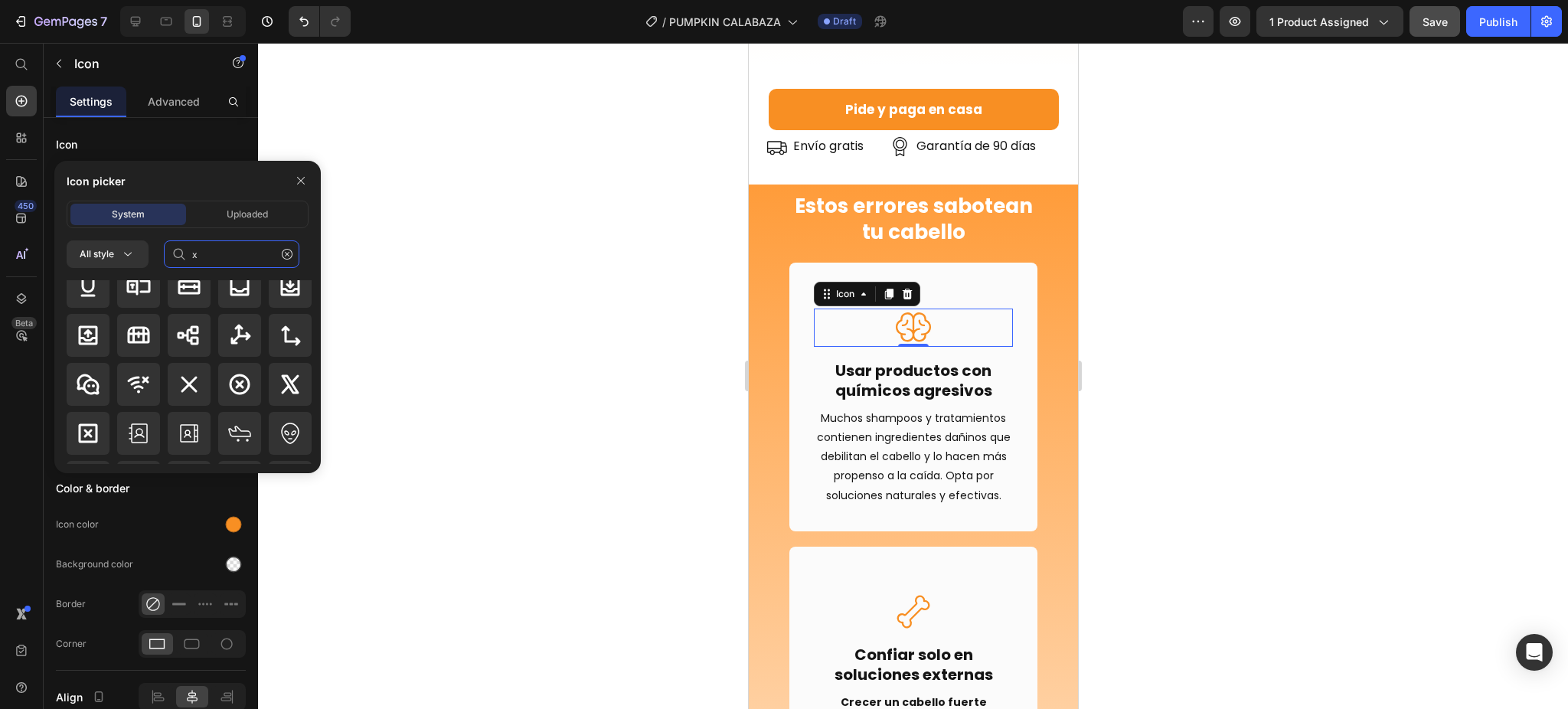scroll, scrollTop: 1730, scrollLeft: 0, axis: vertical 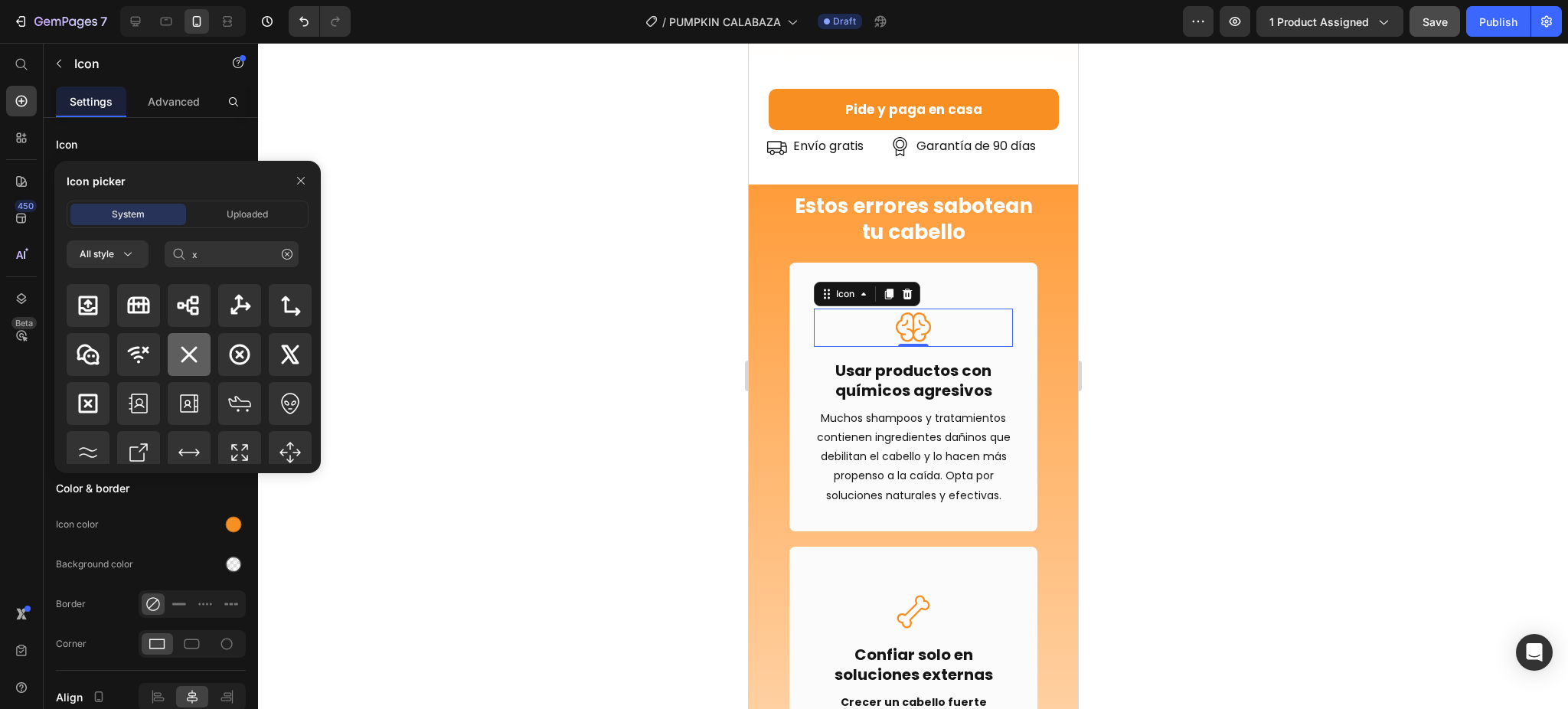 click 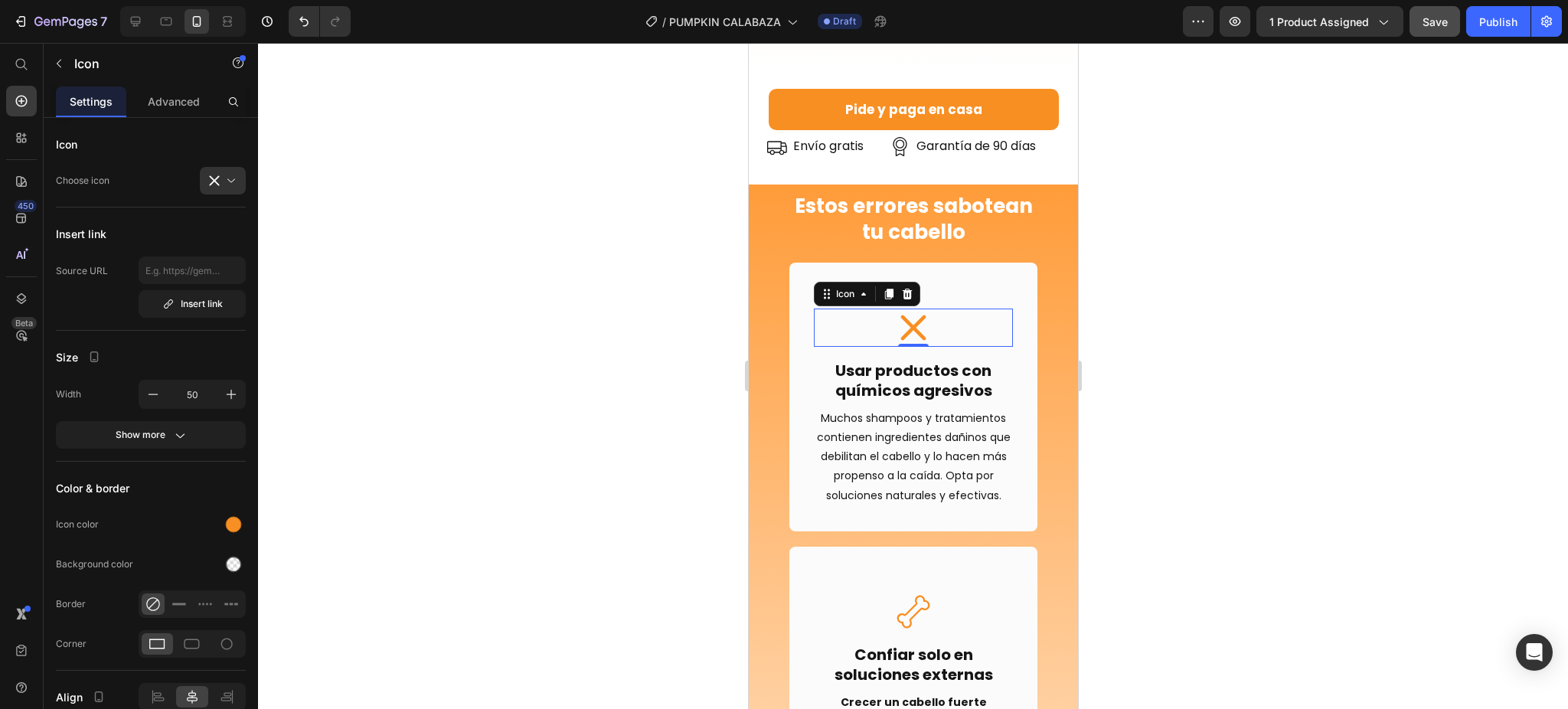click 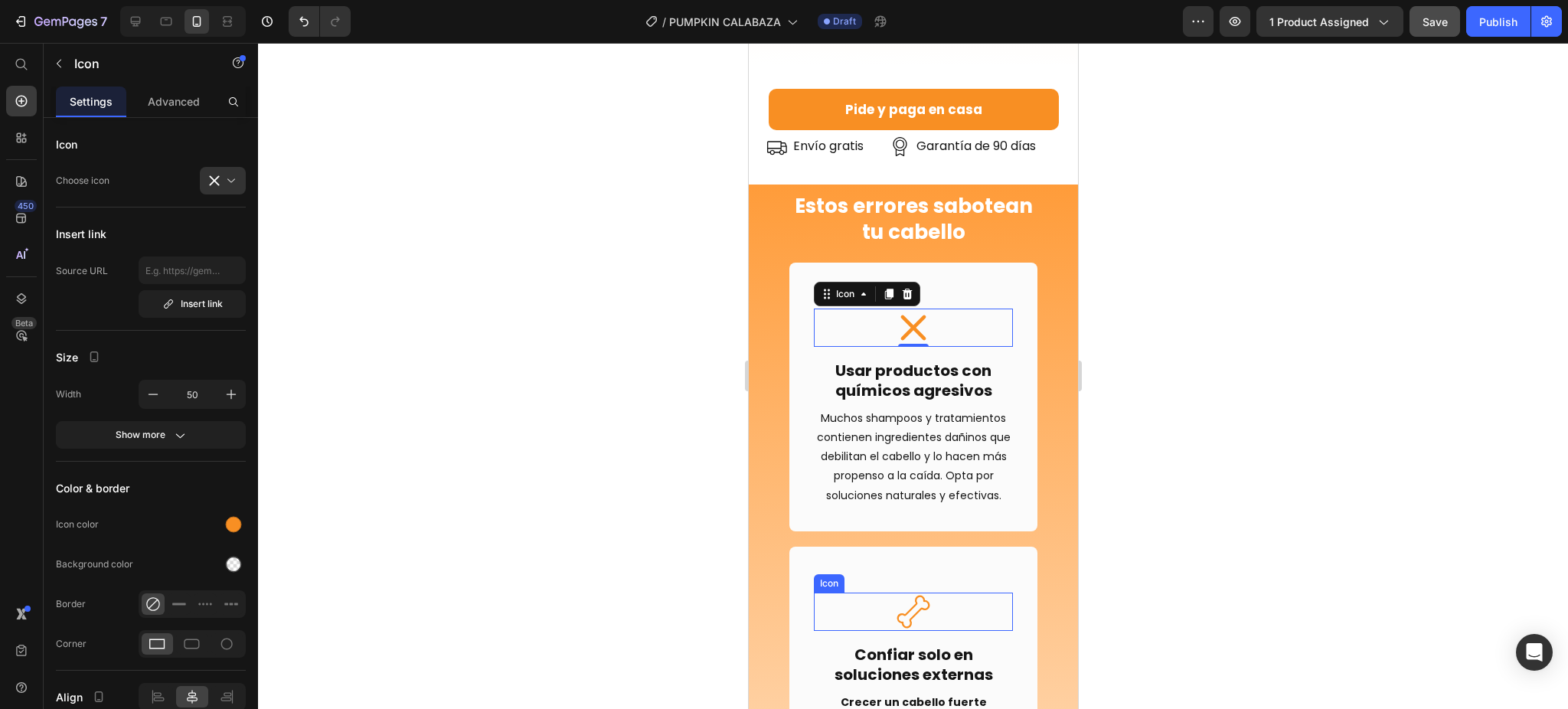 click 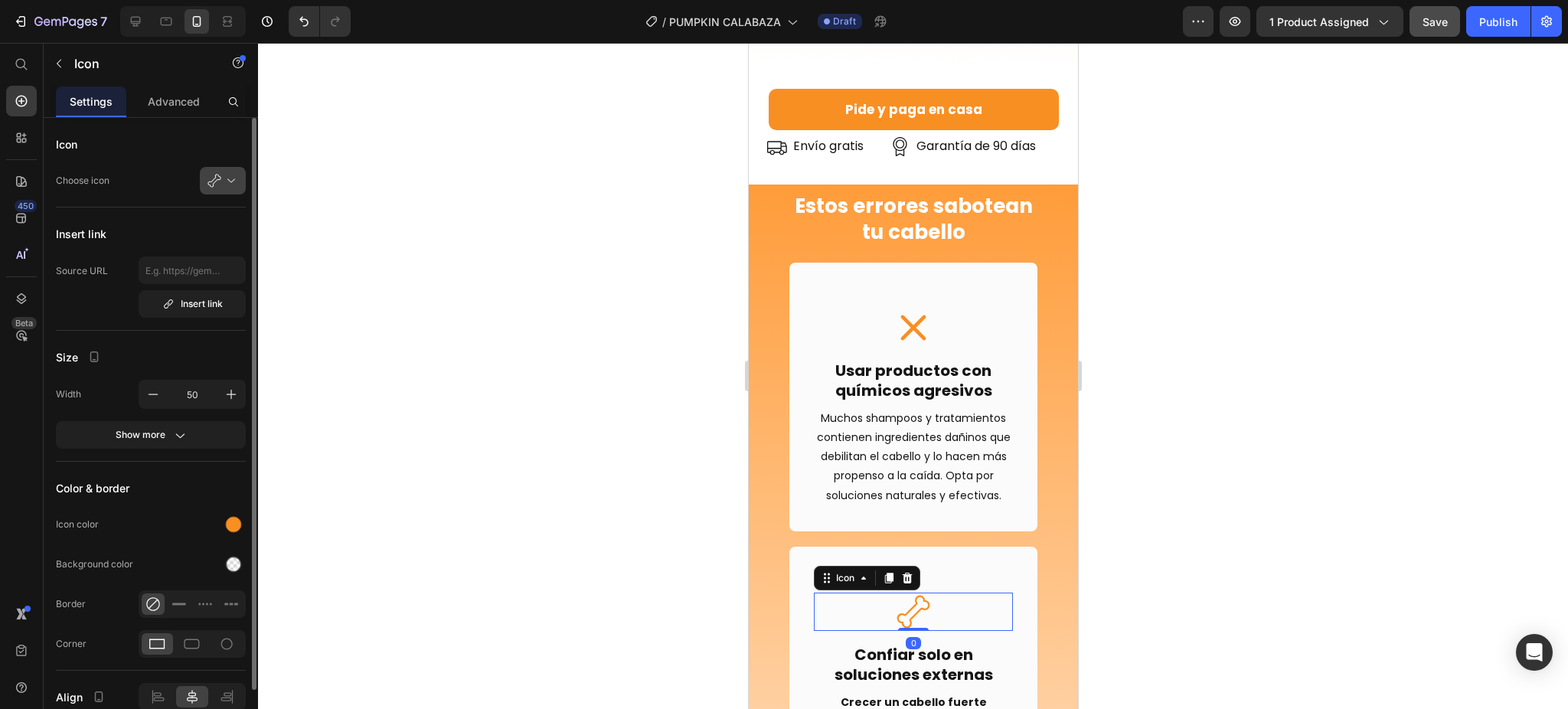 click at bounding box center [229, 181] 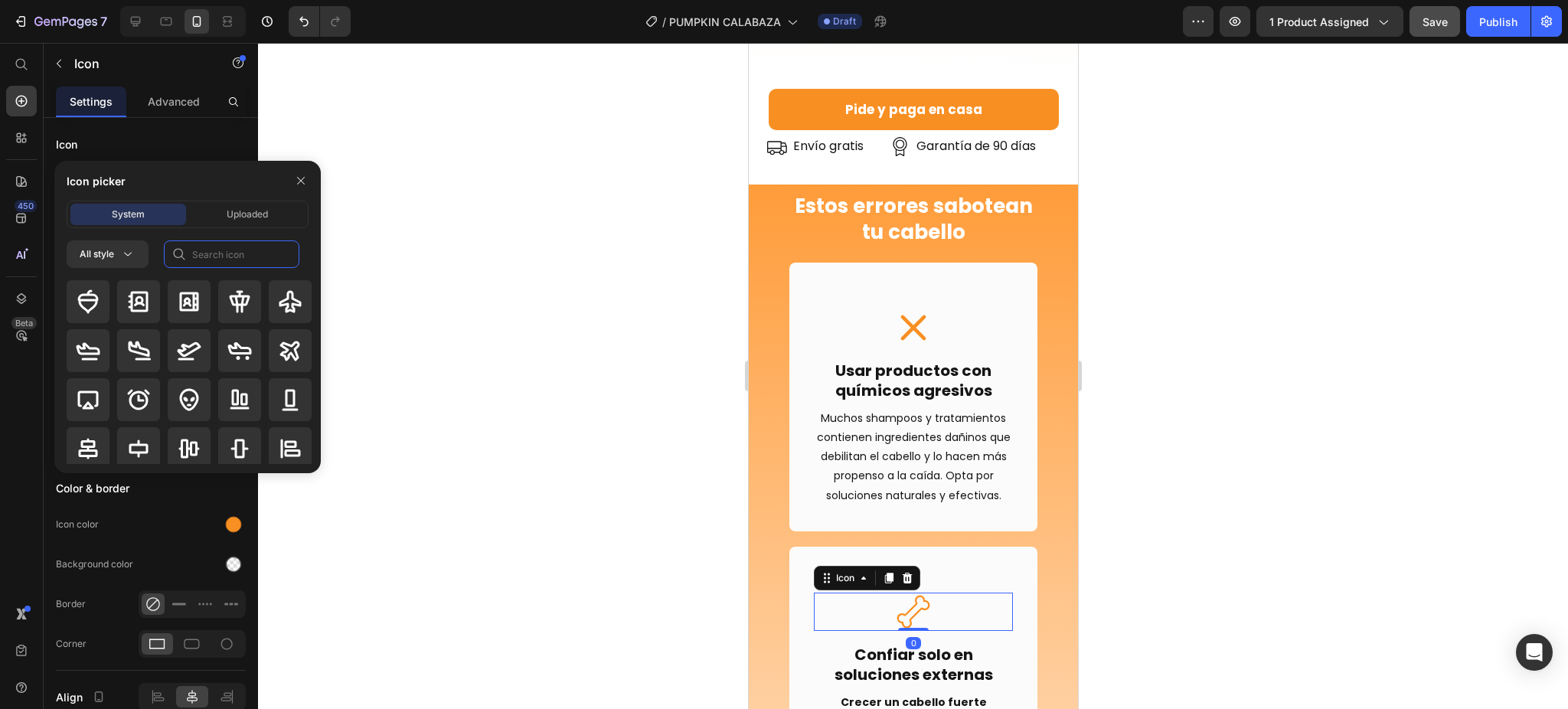 click 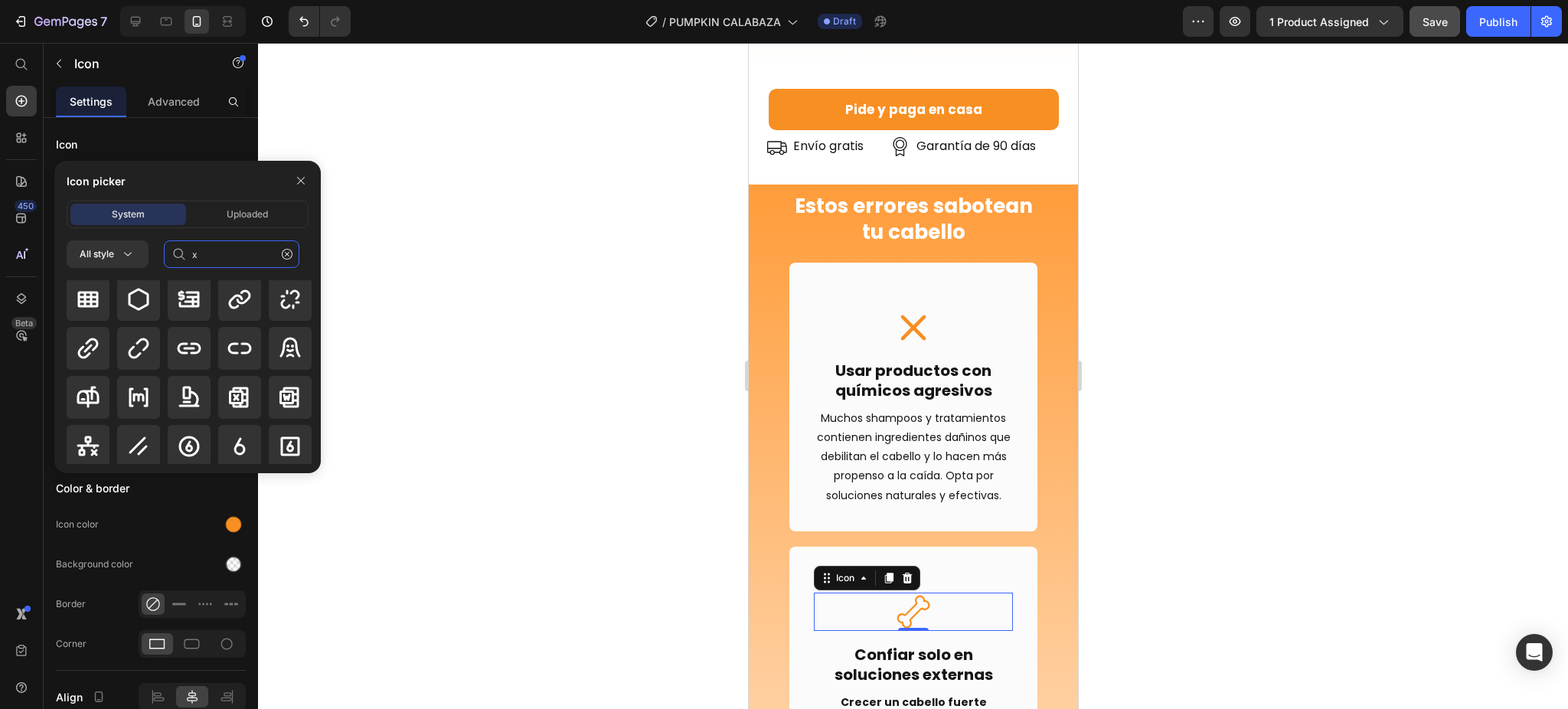 scroll, scrollTop: 1021, scrollLeft: 0, axis: vertical 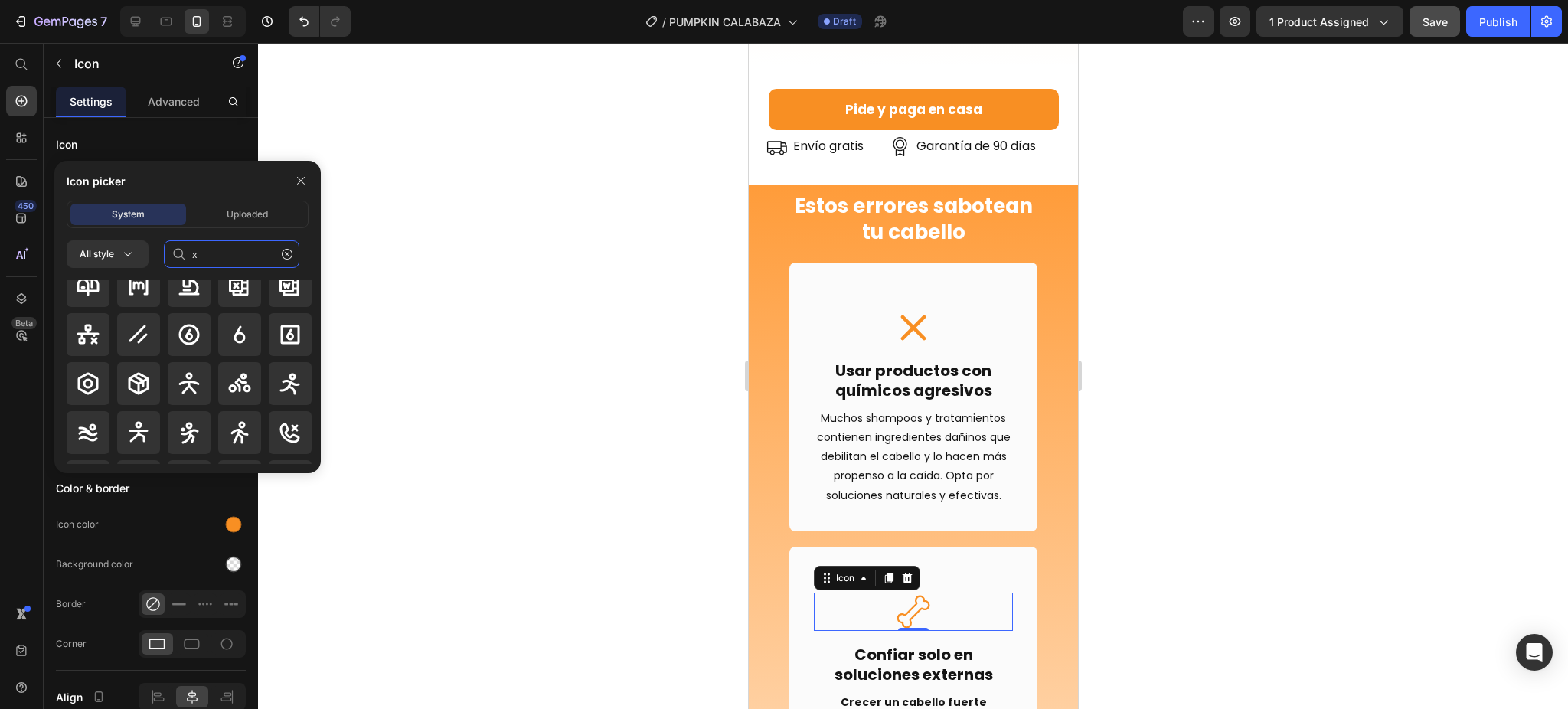 click on "x" 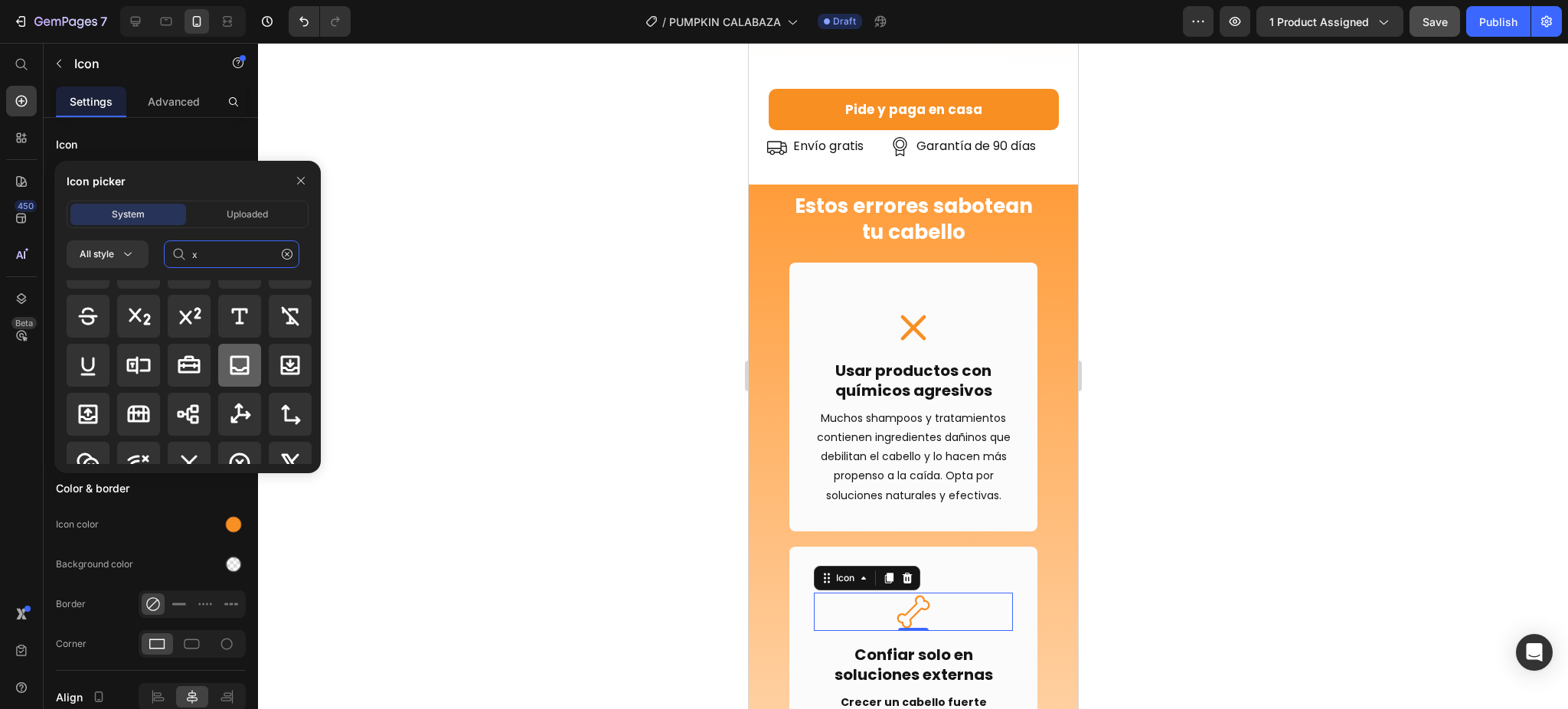 scroll, scrollTop: 1735, scrollLeft: 0, axis: vertical 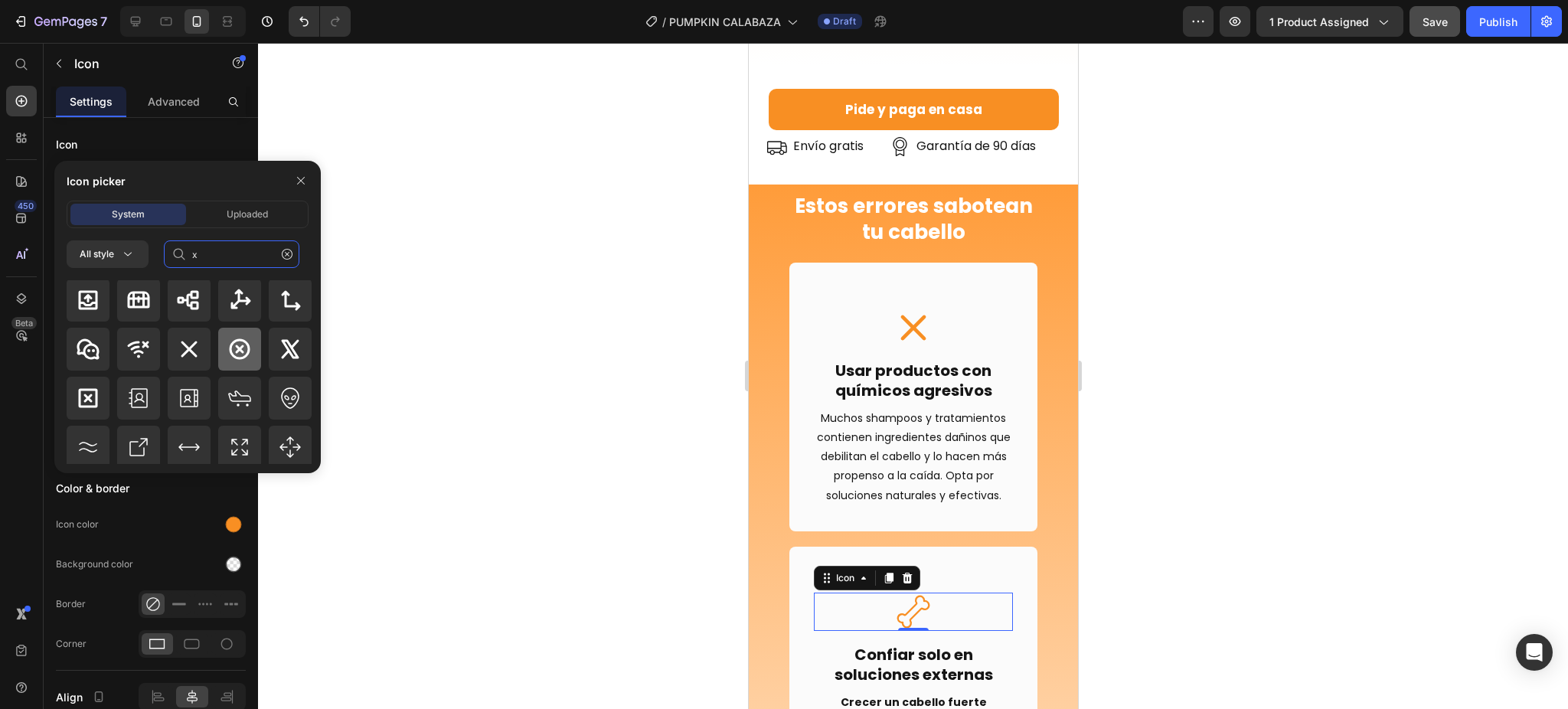 type on "x" 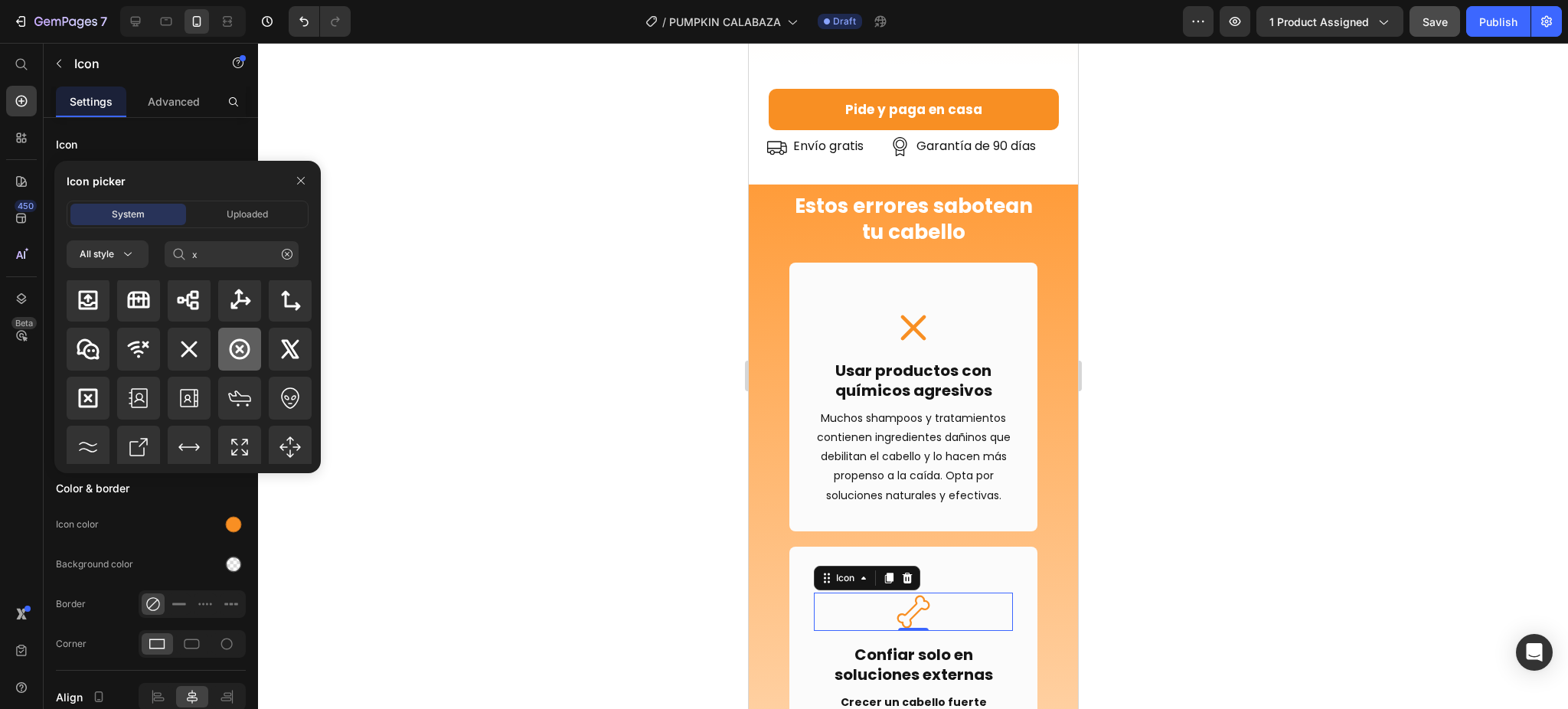 click 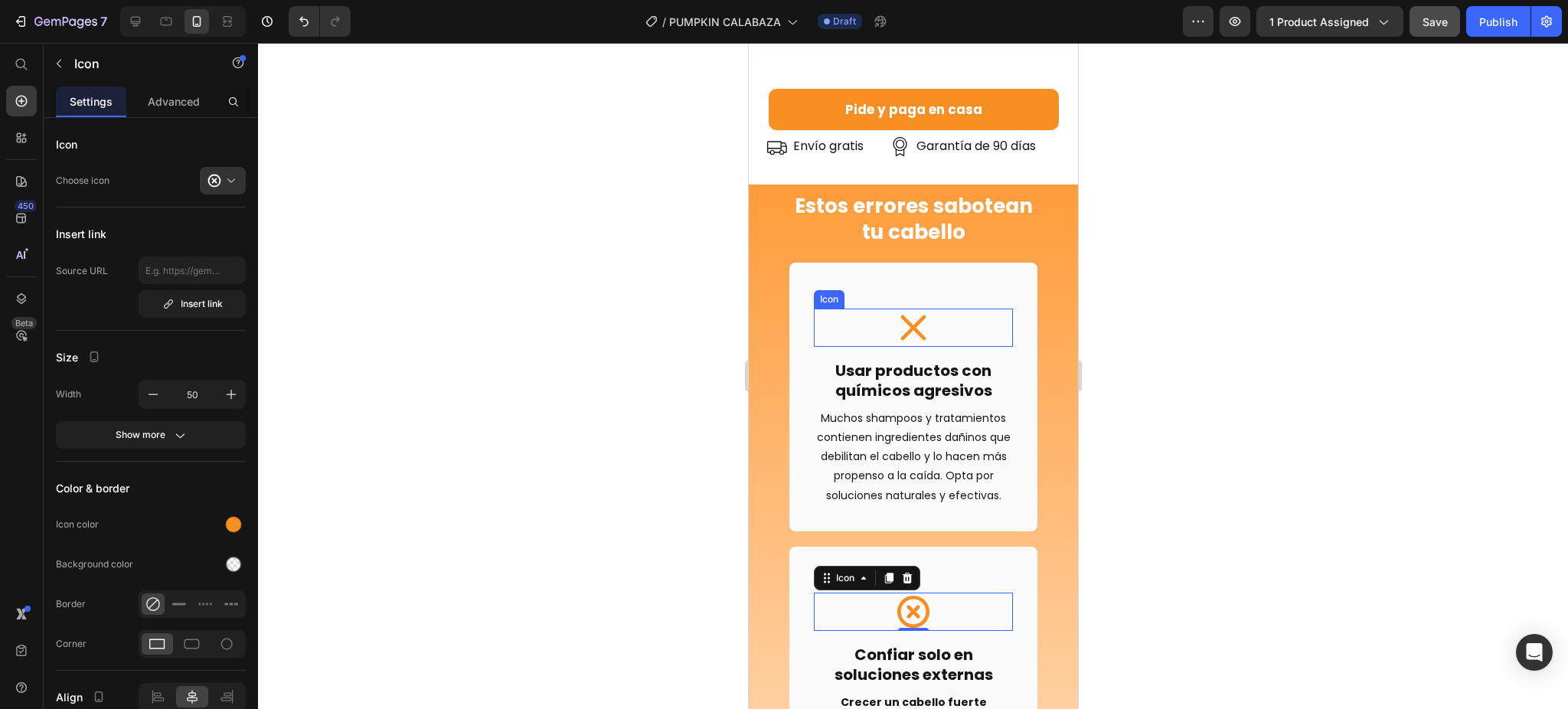 click 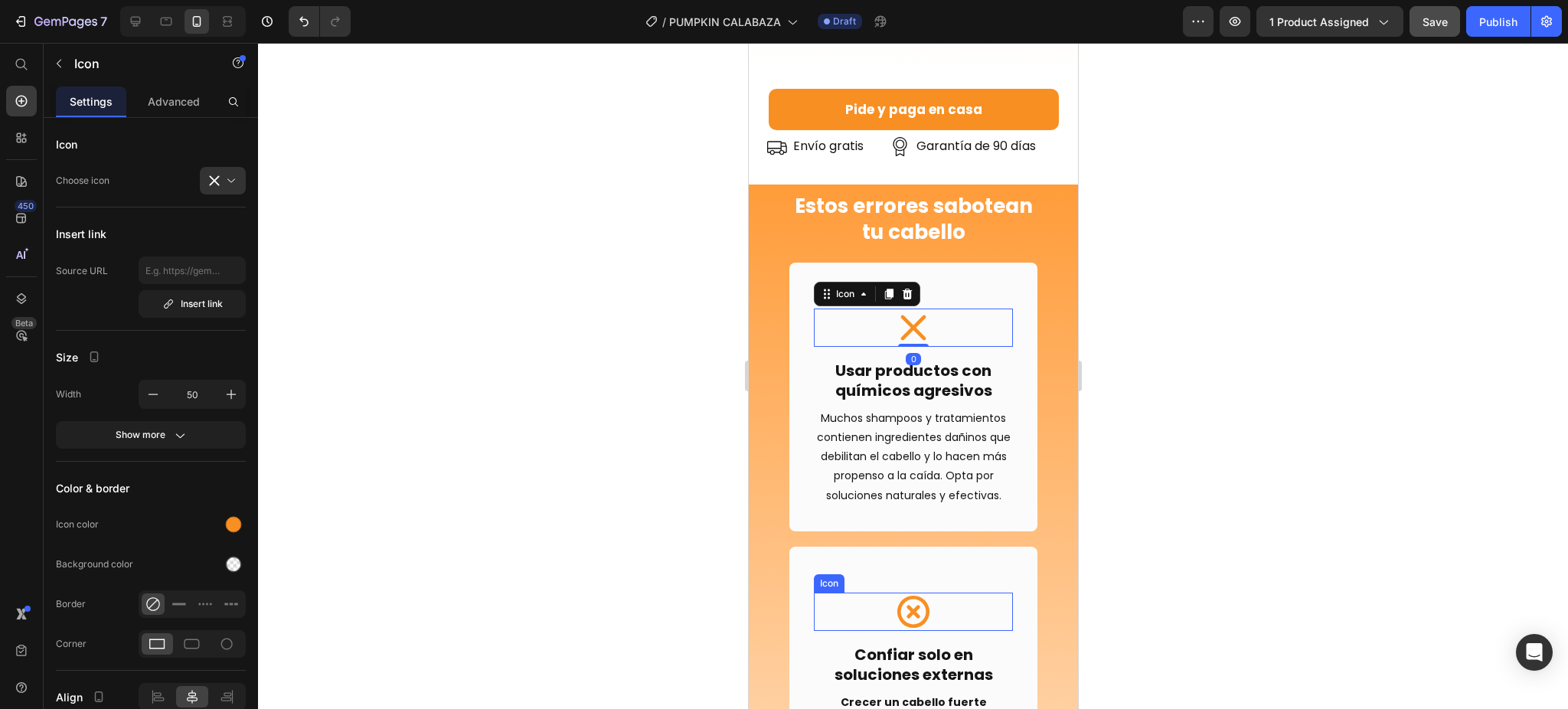 click 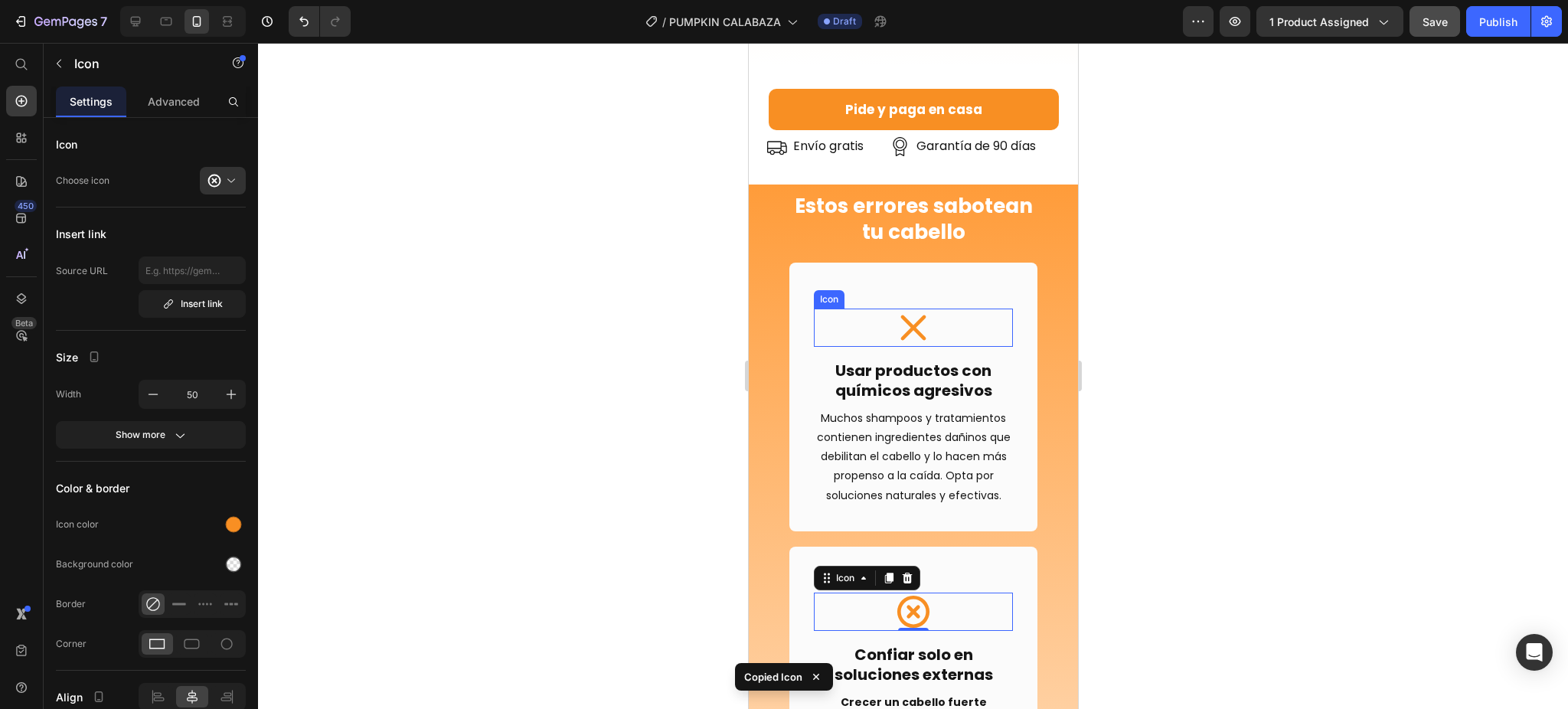 click 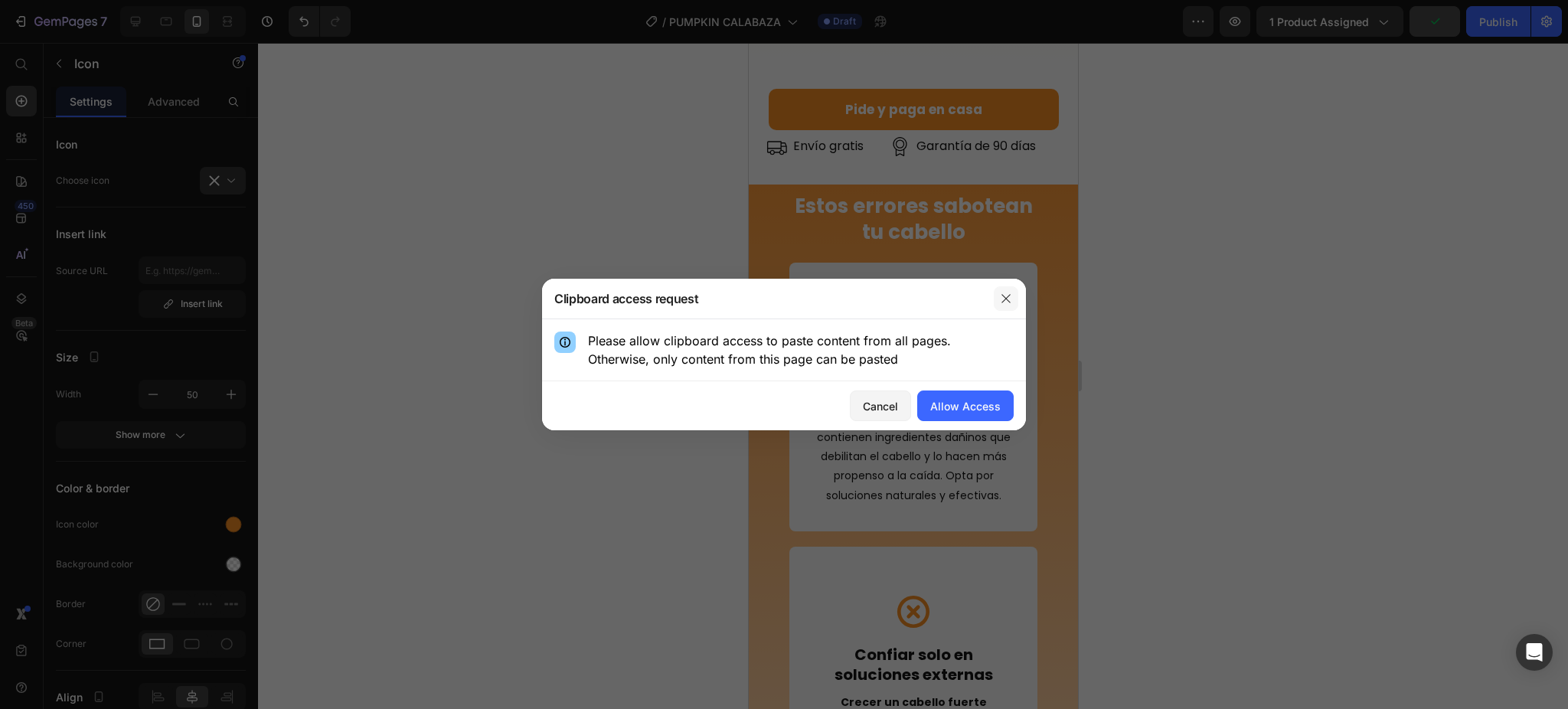 click 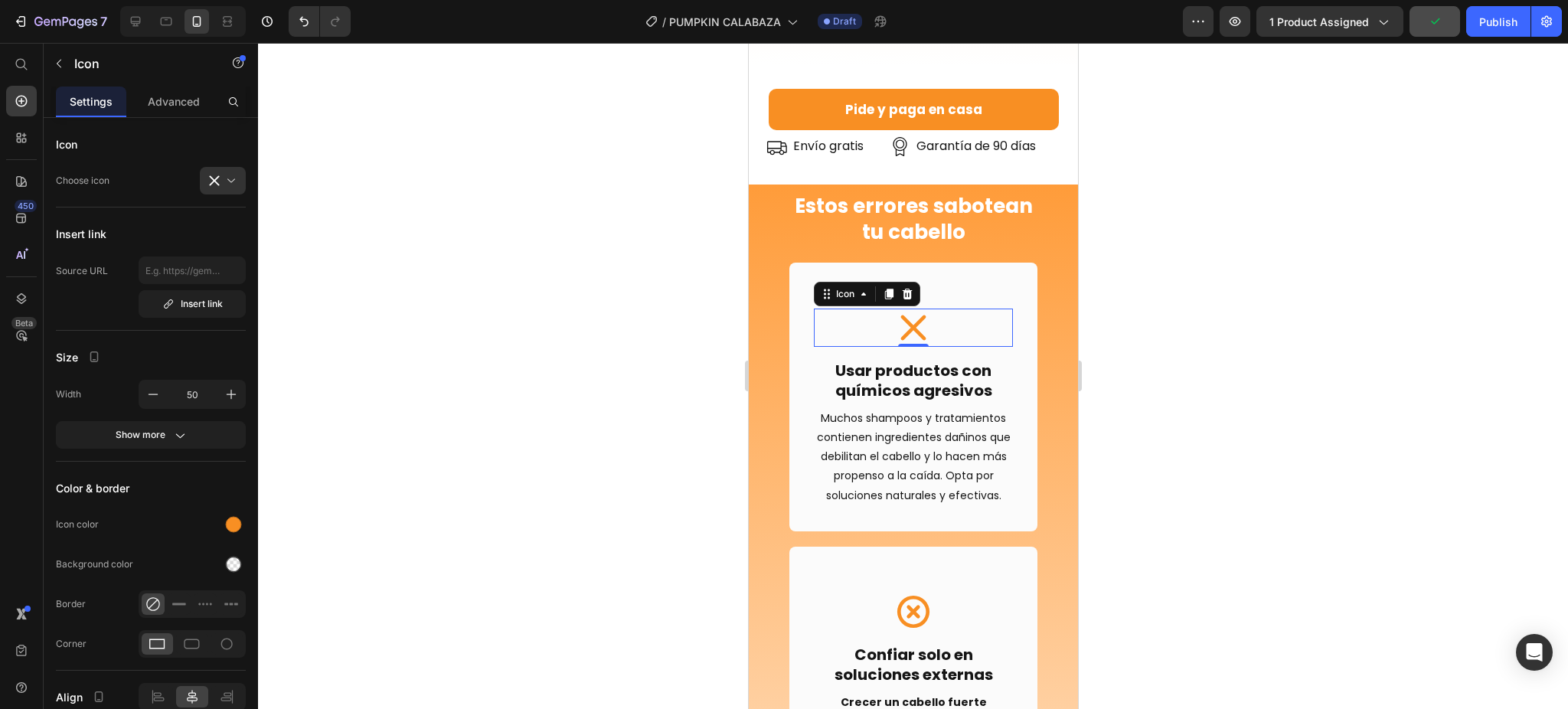click 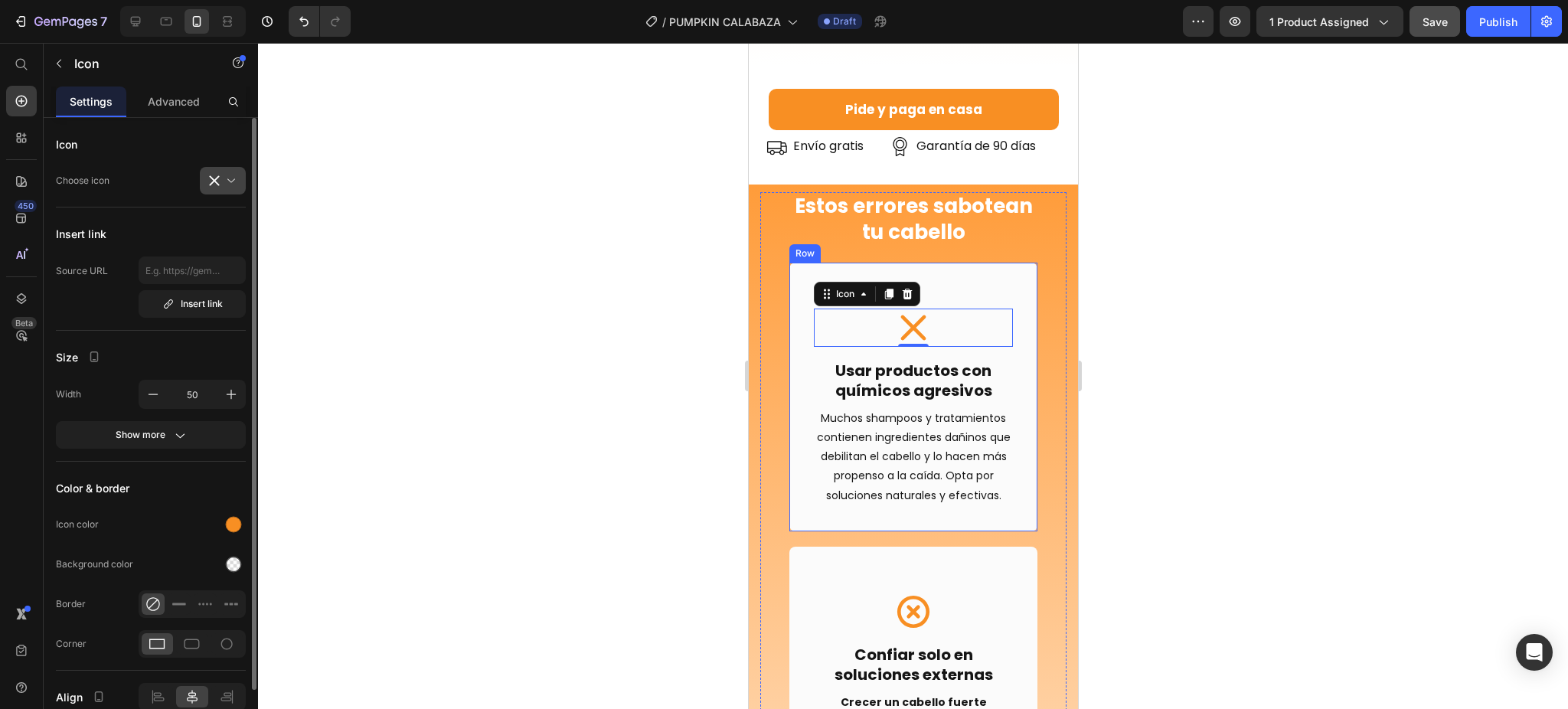 click at bounding box center [229, 181] 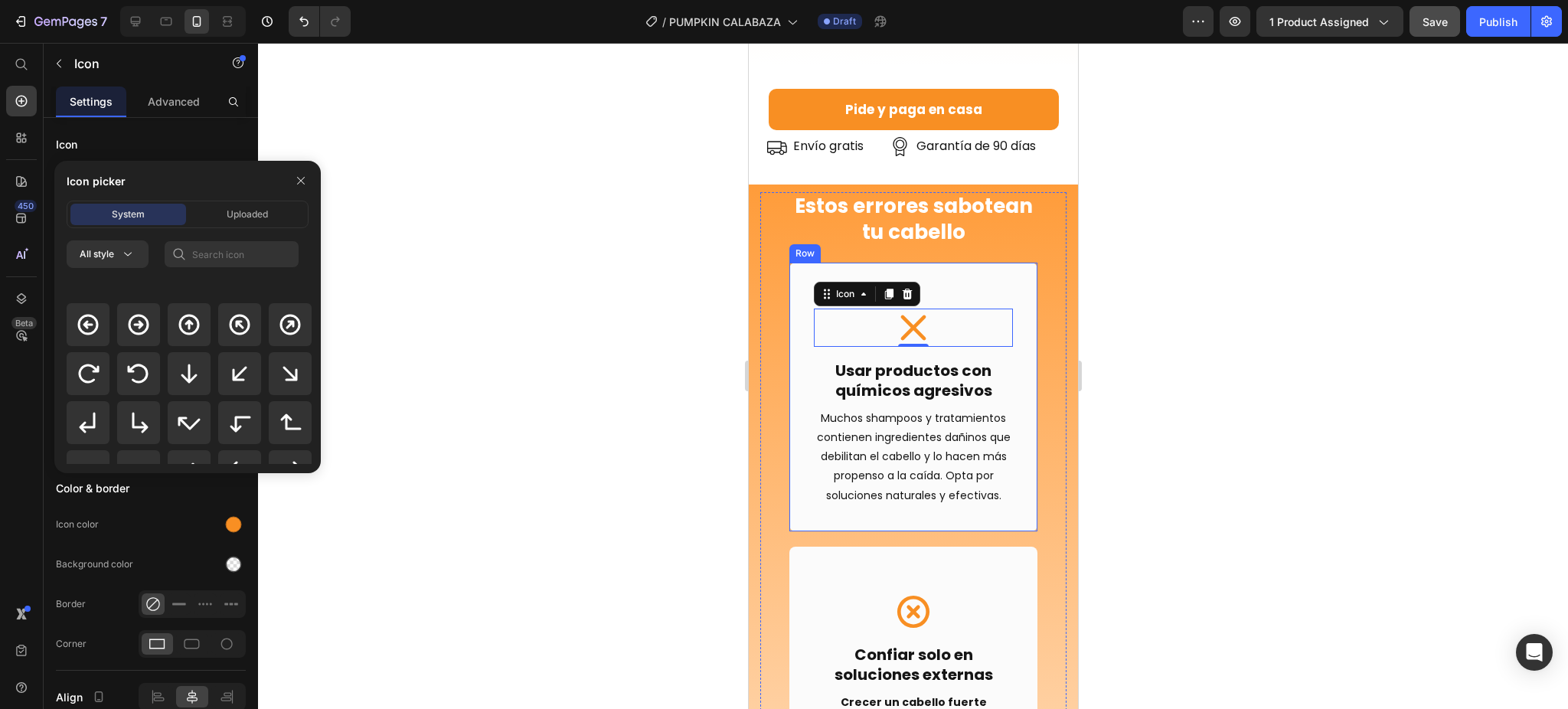 scroll, scrollTop: 613, scrollLeft: 0, axis: vertical 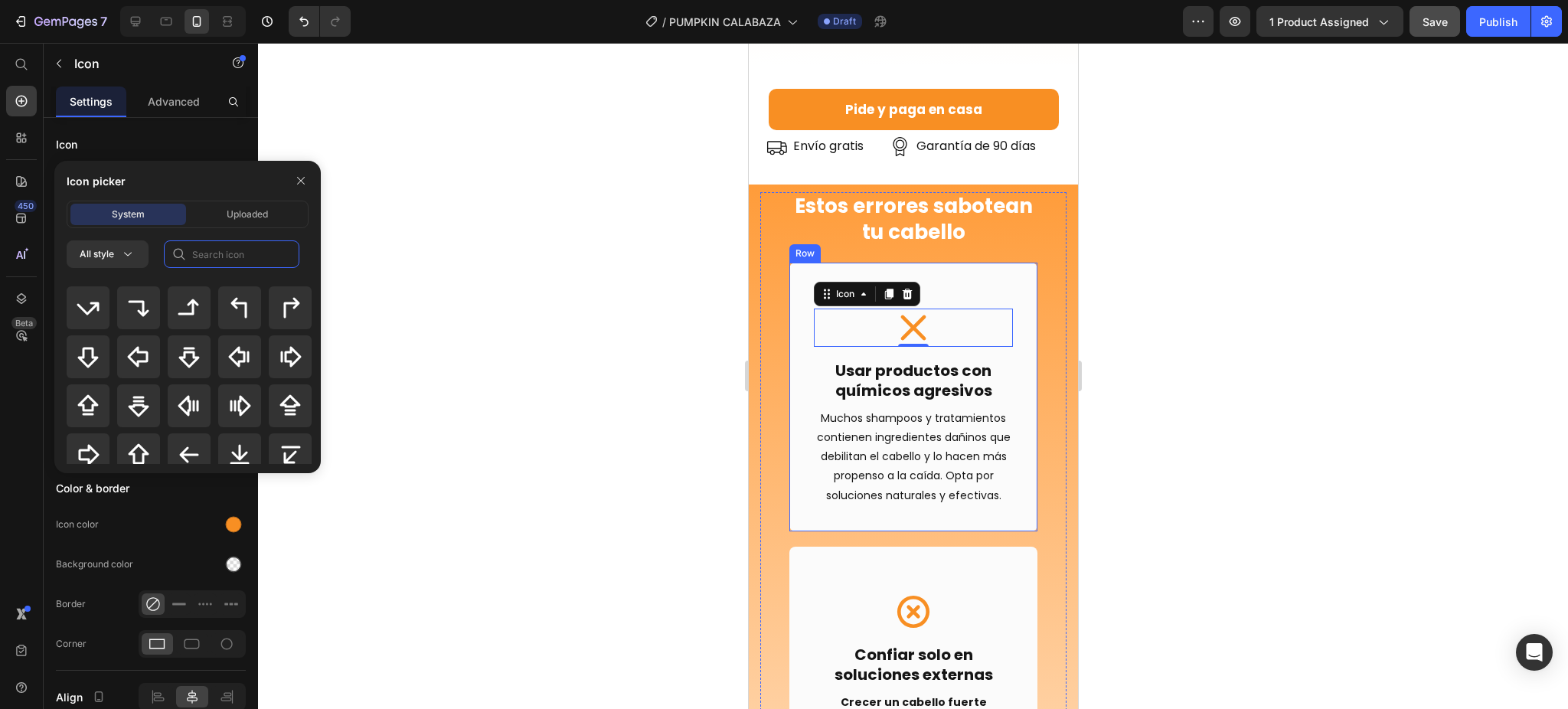 click 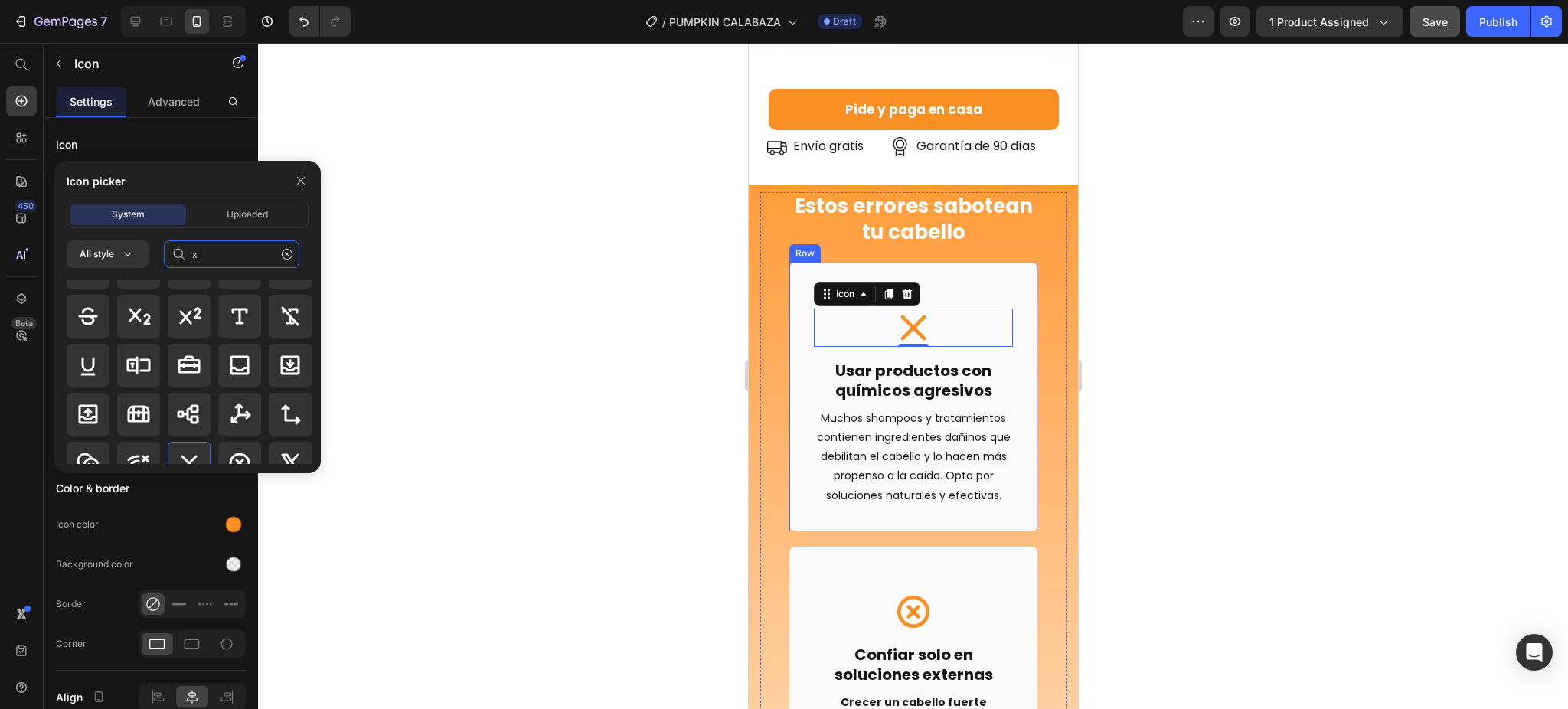 scroll, scrollTop: 1735, scrollLeft: 0, axis: vertical 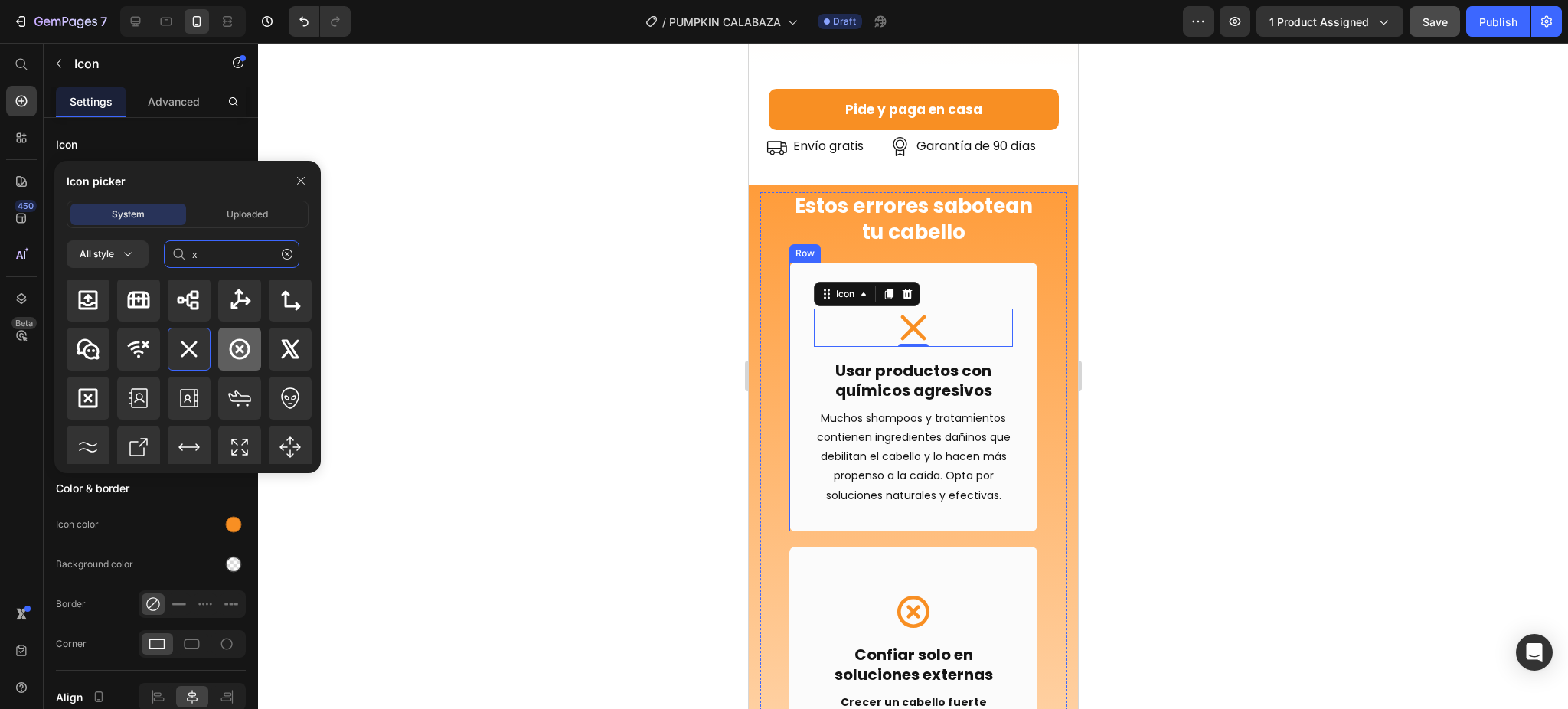 type on "x" 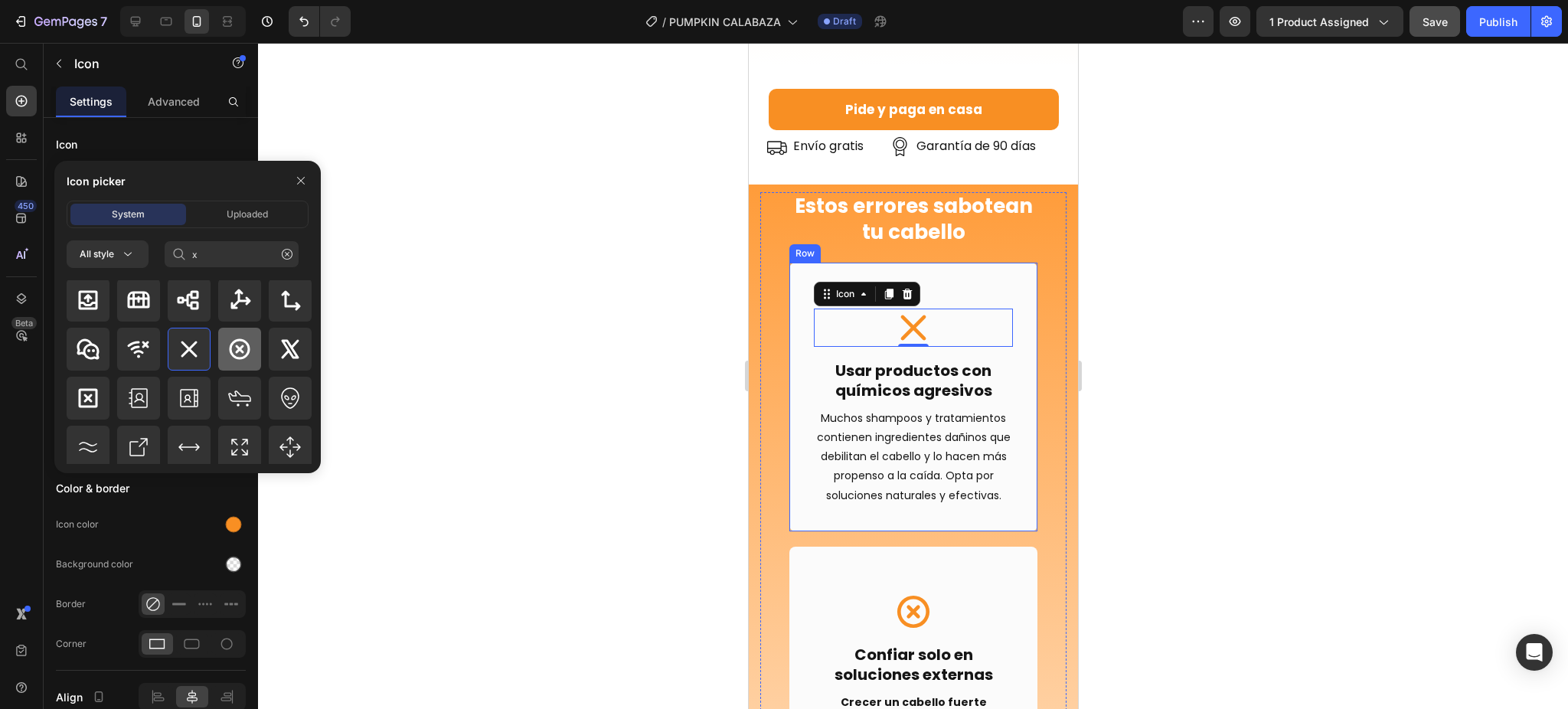click 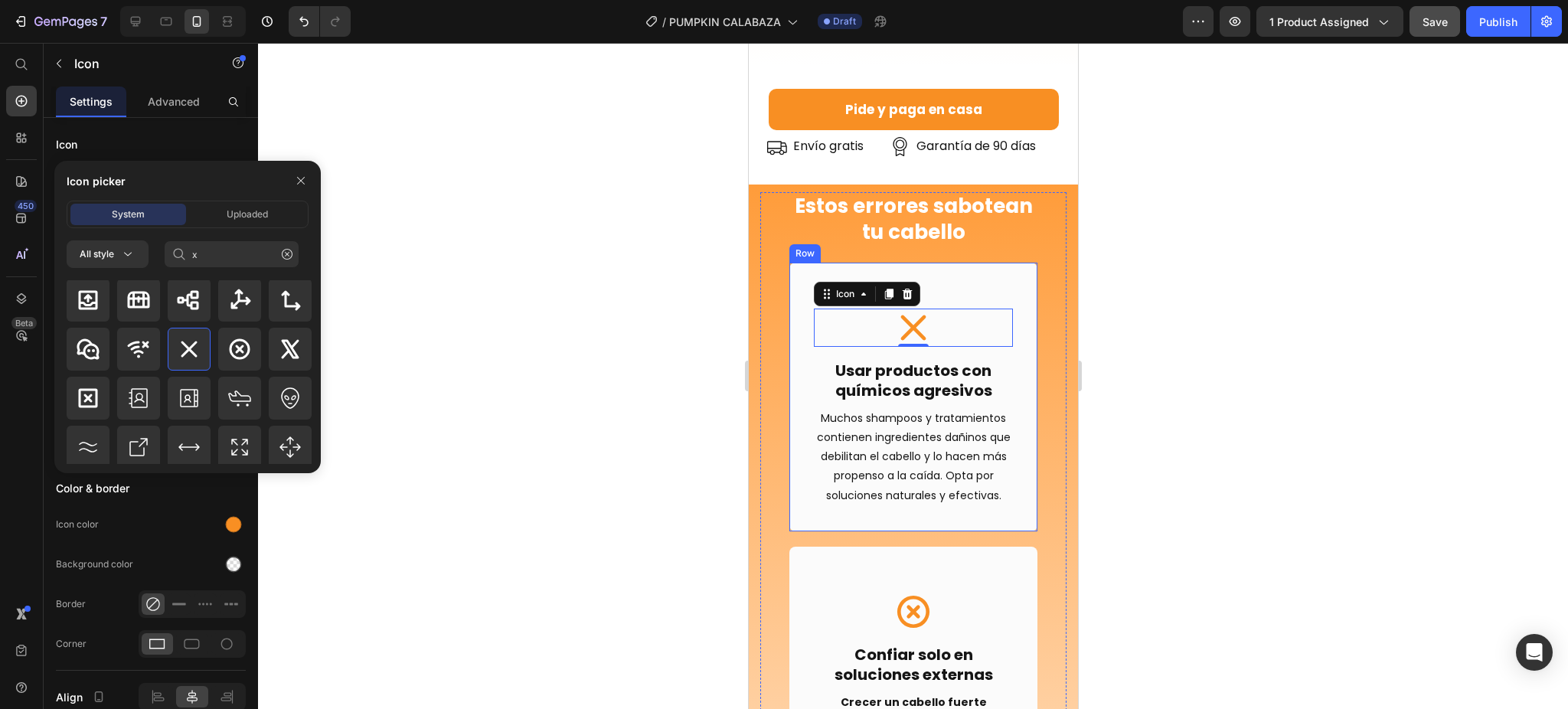 type 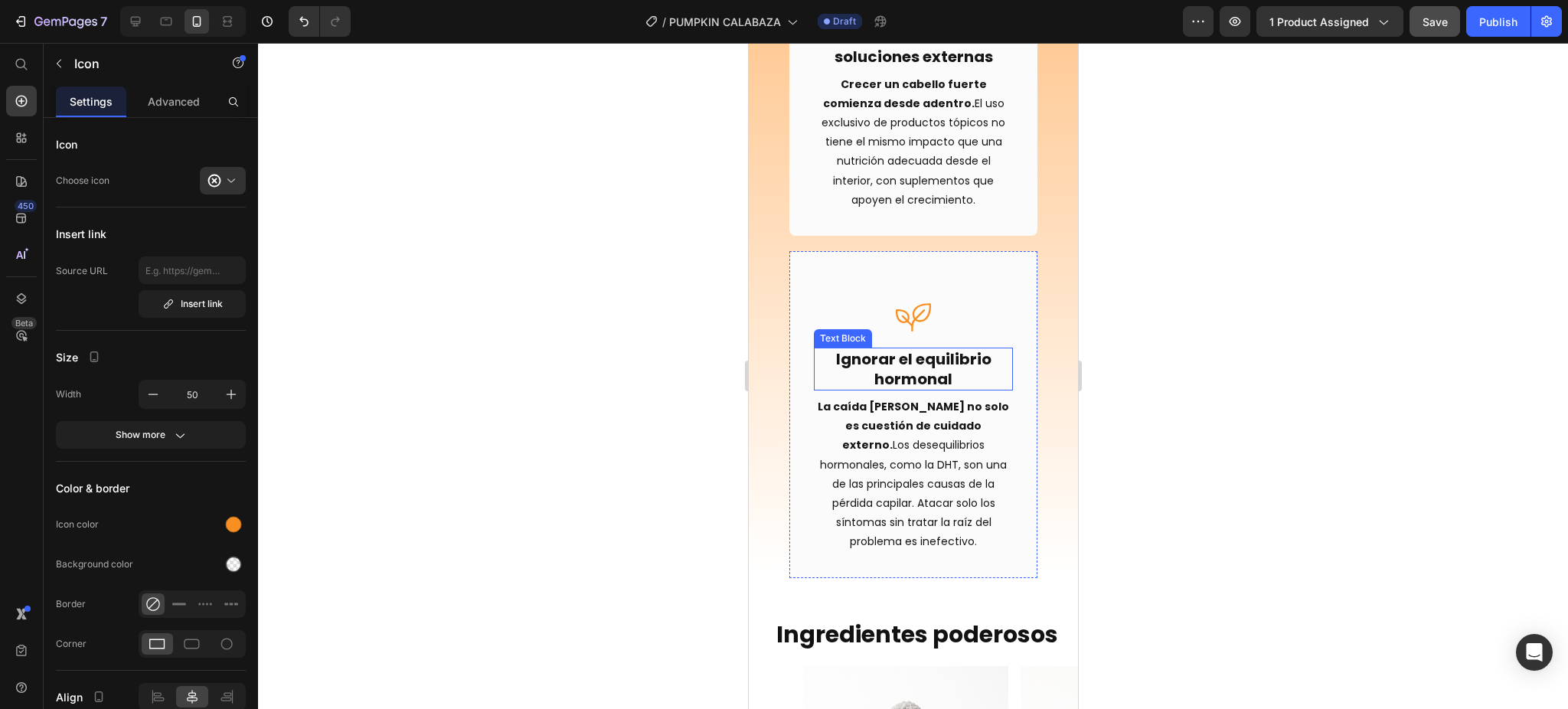 scroll, scrollTop: 2960, scrollLeft: 0, axis: vertical 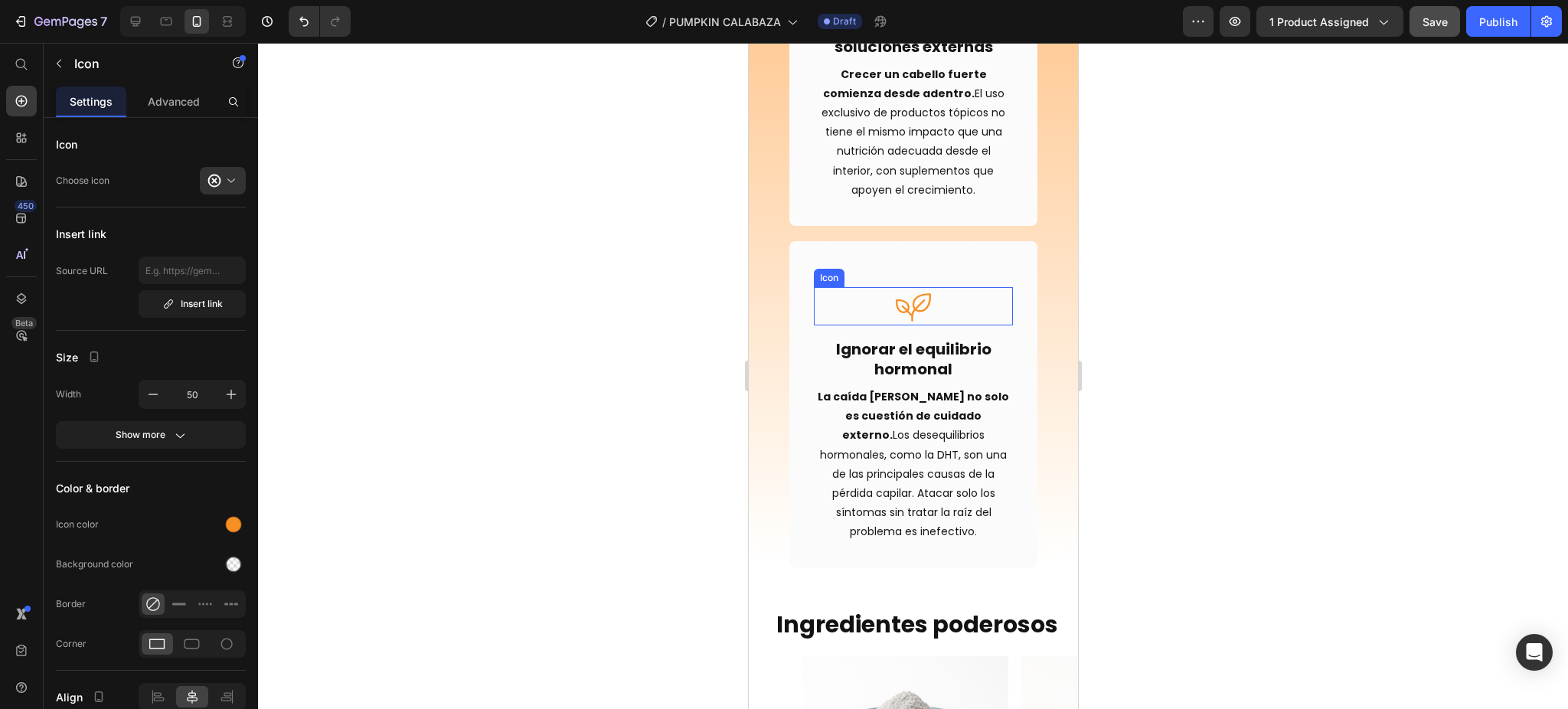 click 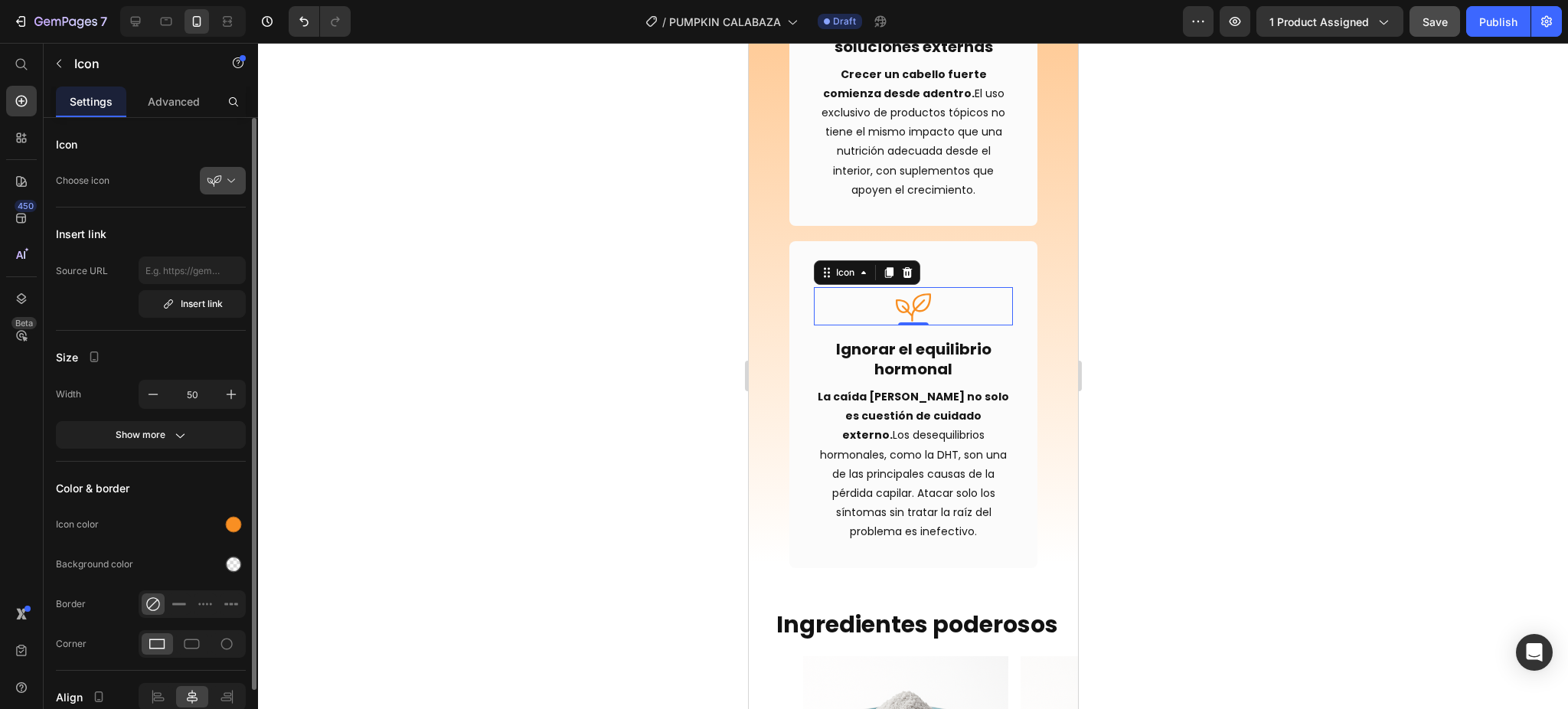 click at bounding box center (229, 181) 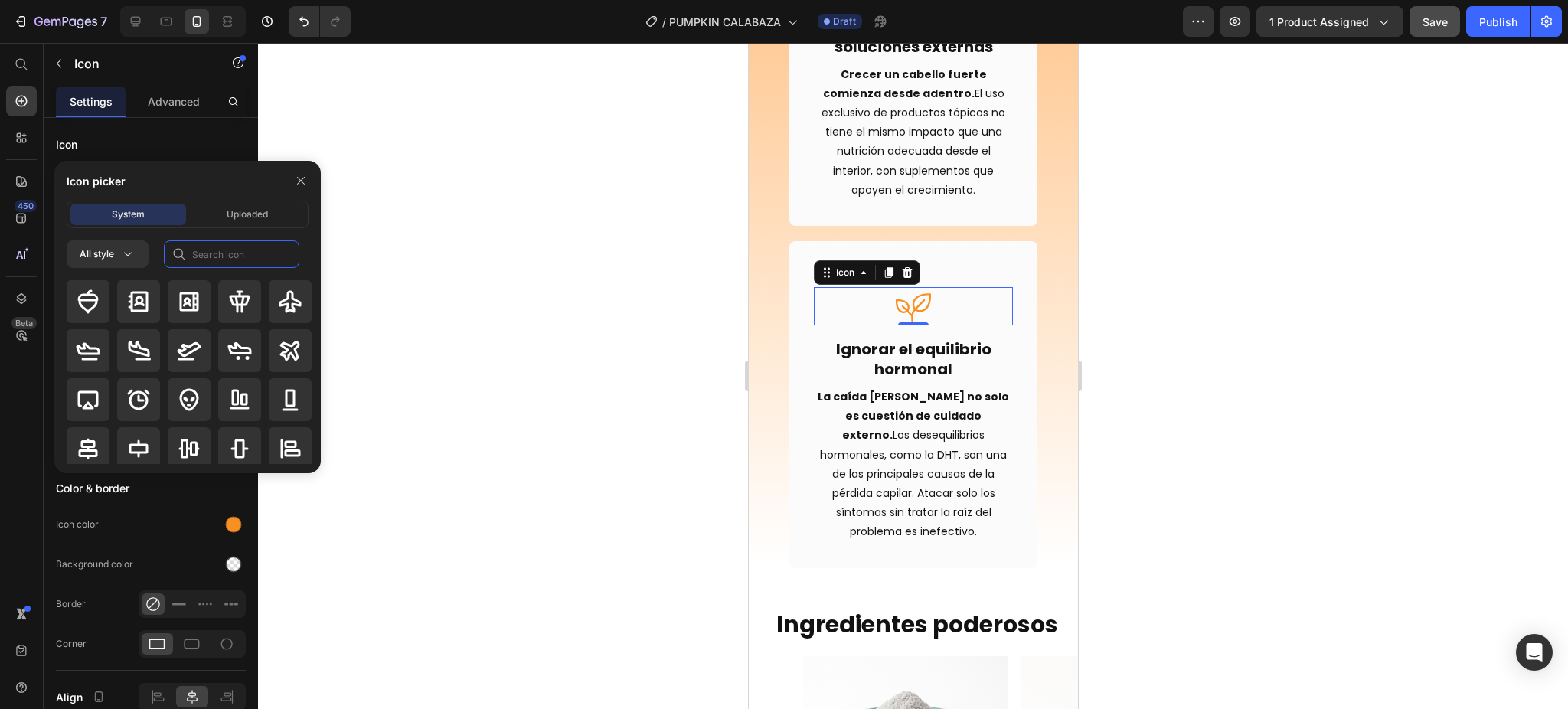 click 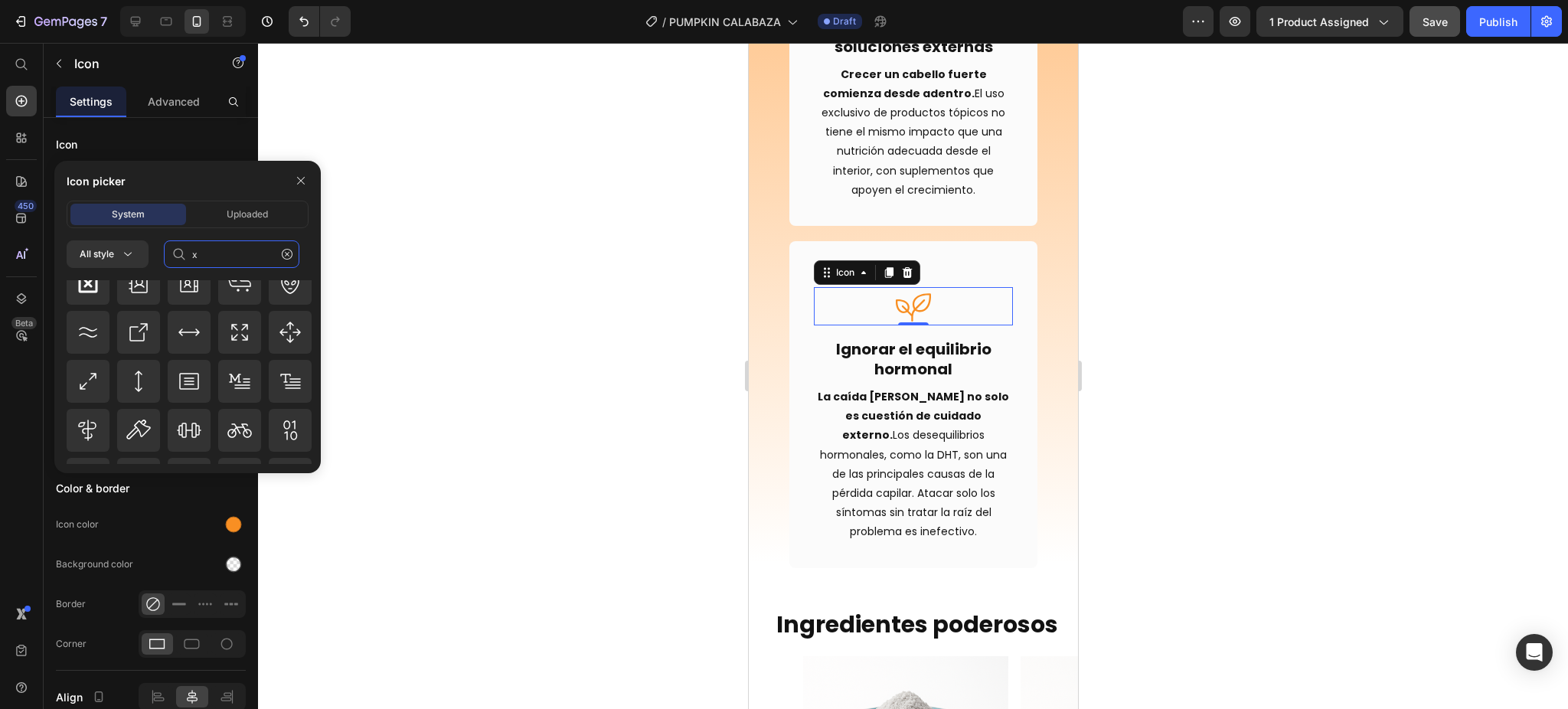 scroll, scrollTop: 1735, scrollLeft: 0, axis: vertical 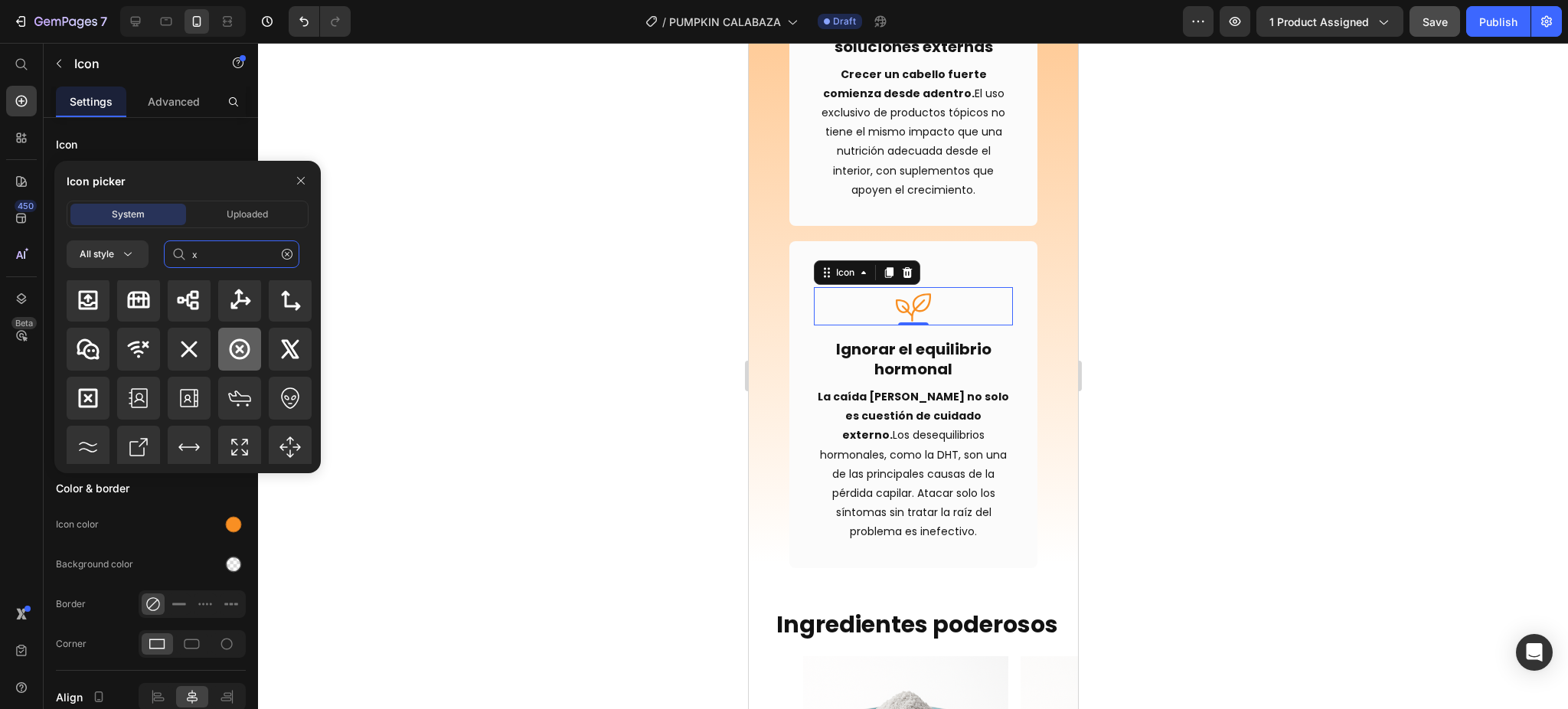 type on "x" 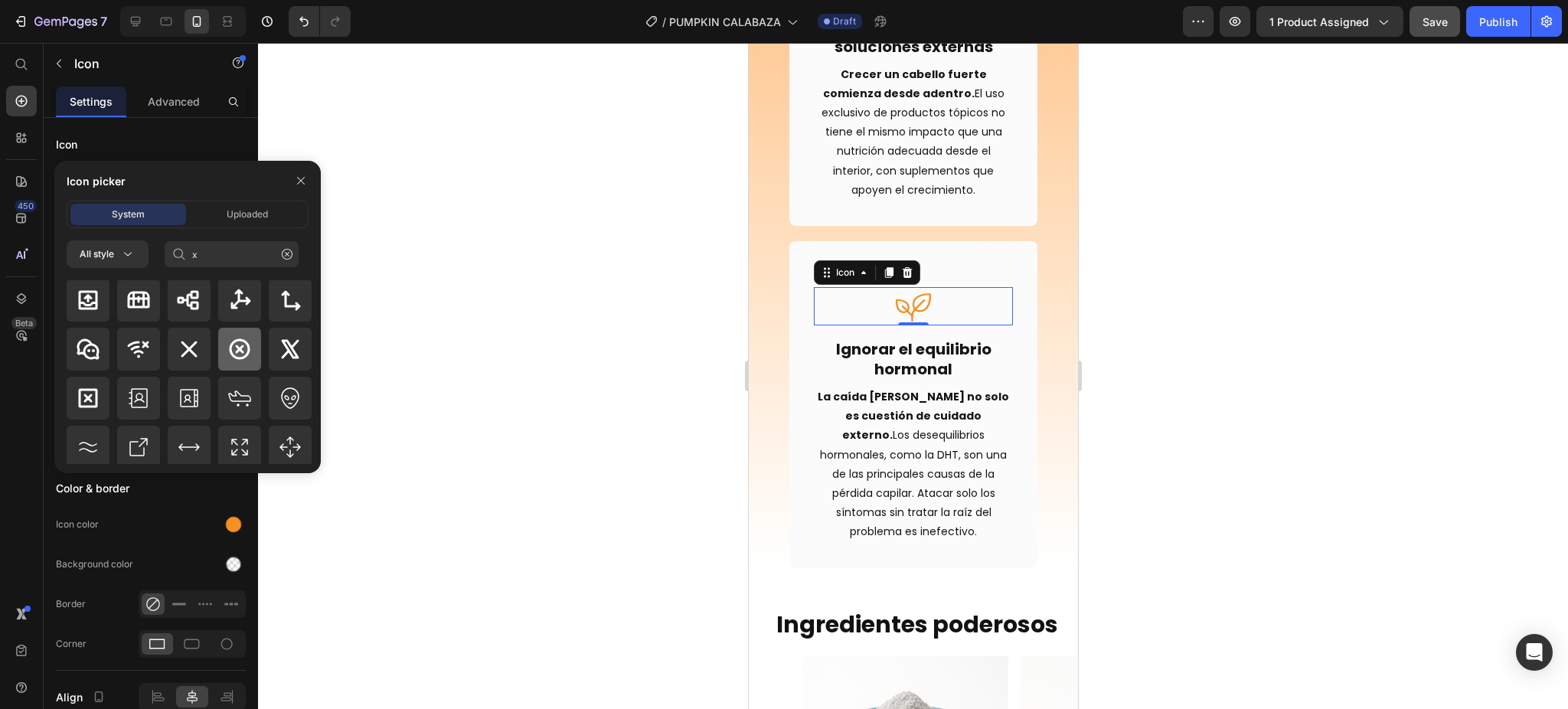 click 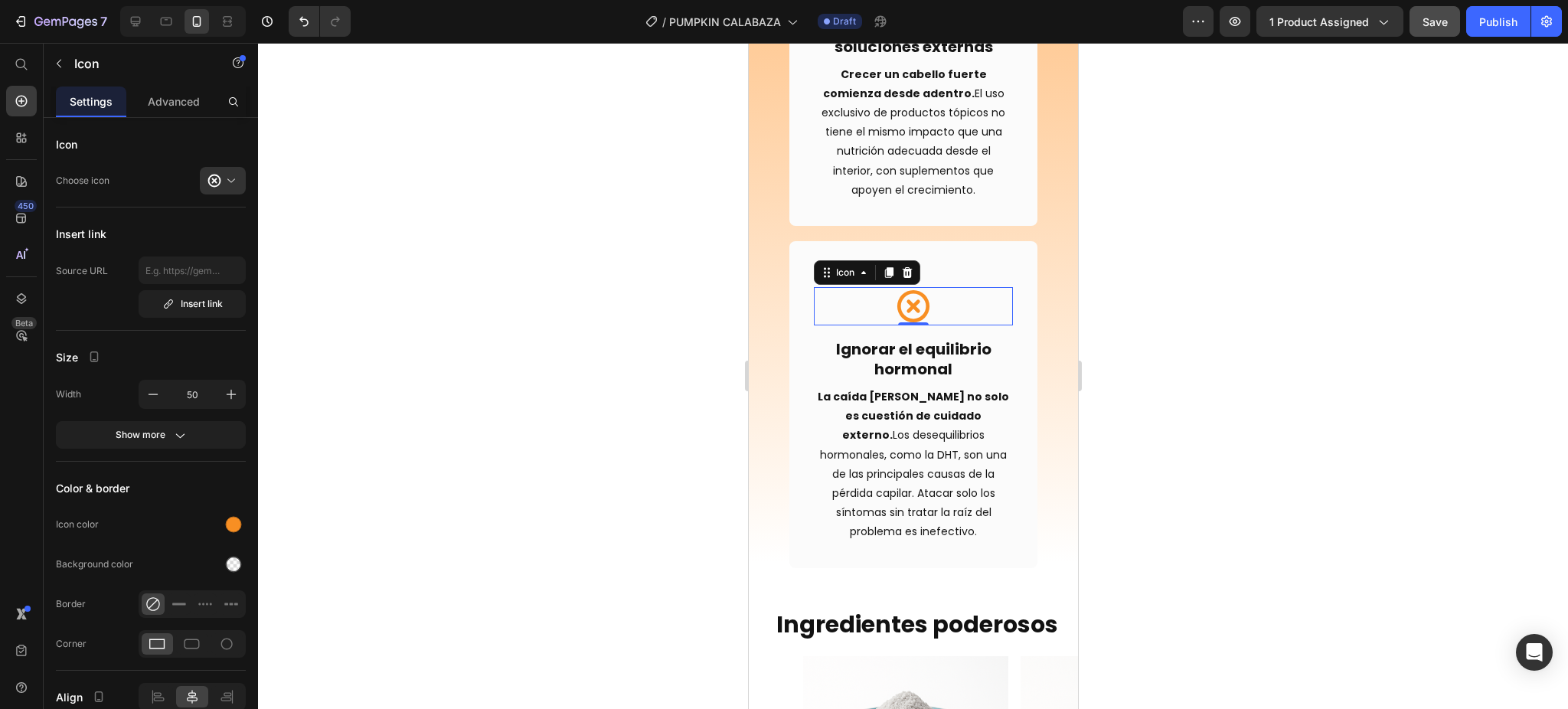 click 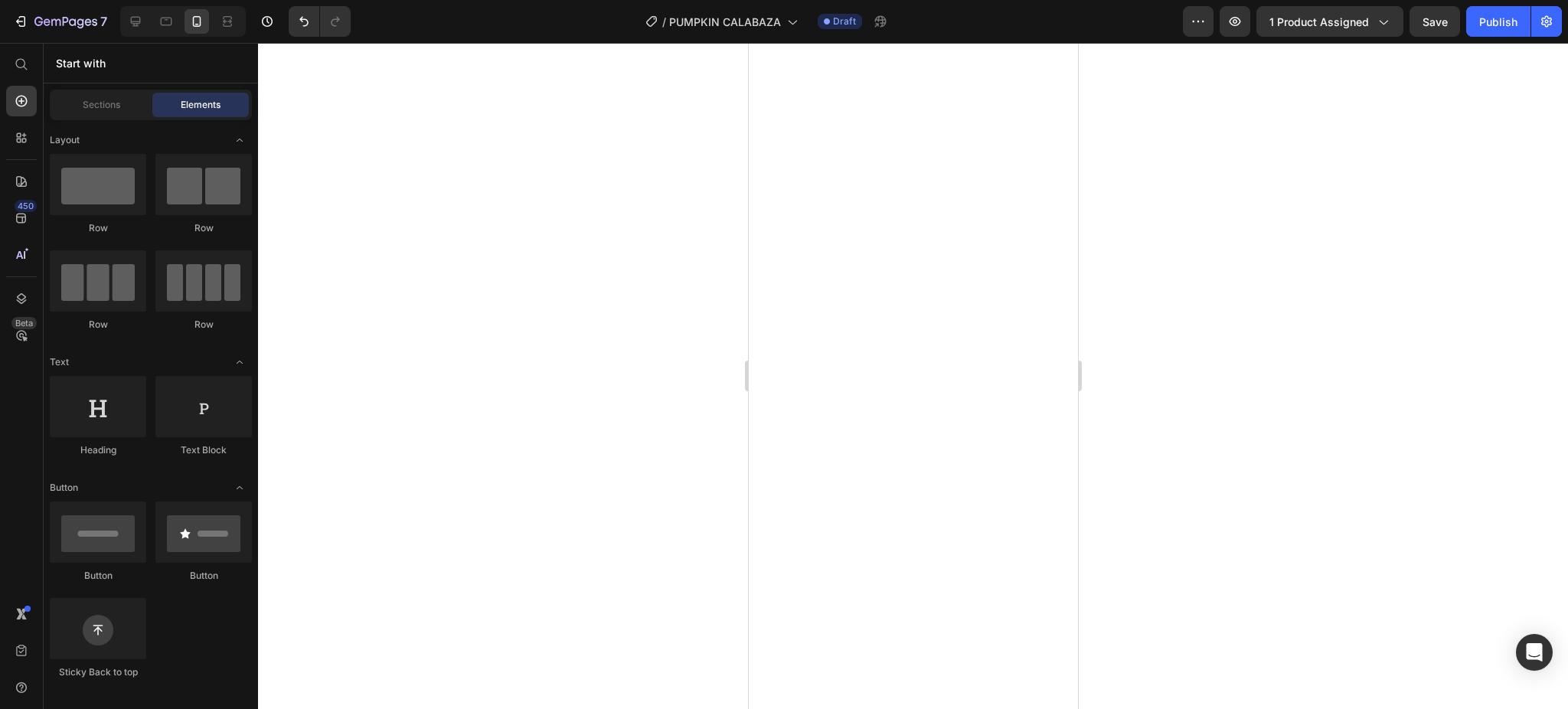 scroll, scrollTop: 0, scrollLeft: 0, axis: both 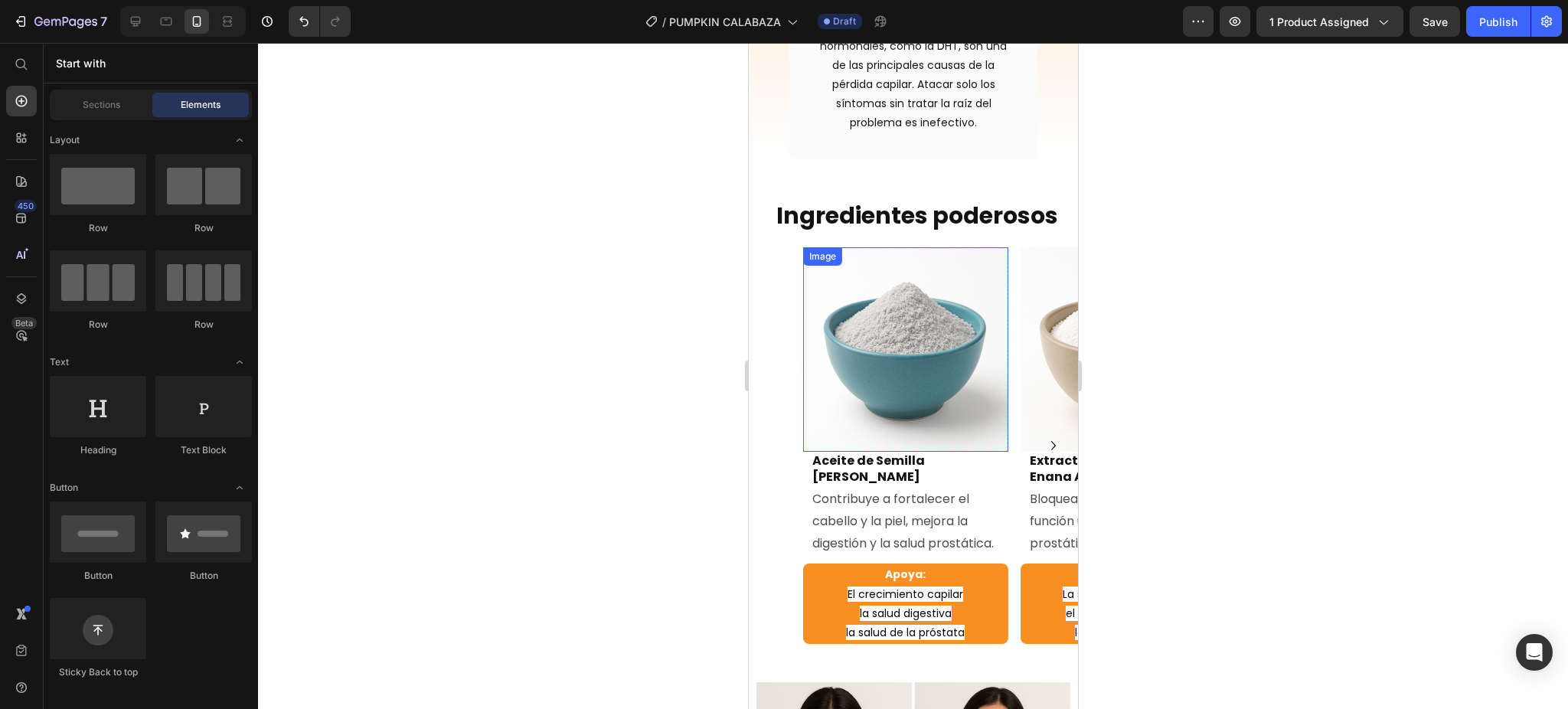 click at bounding box center [905, 350] 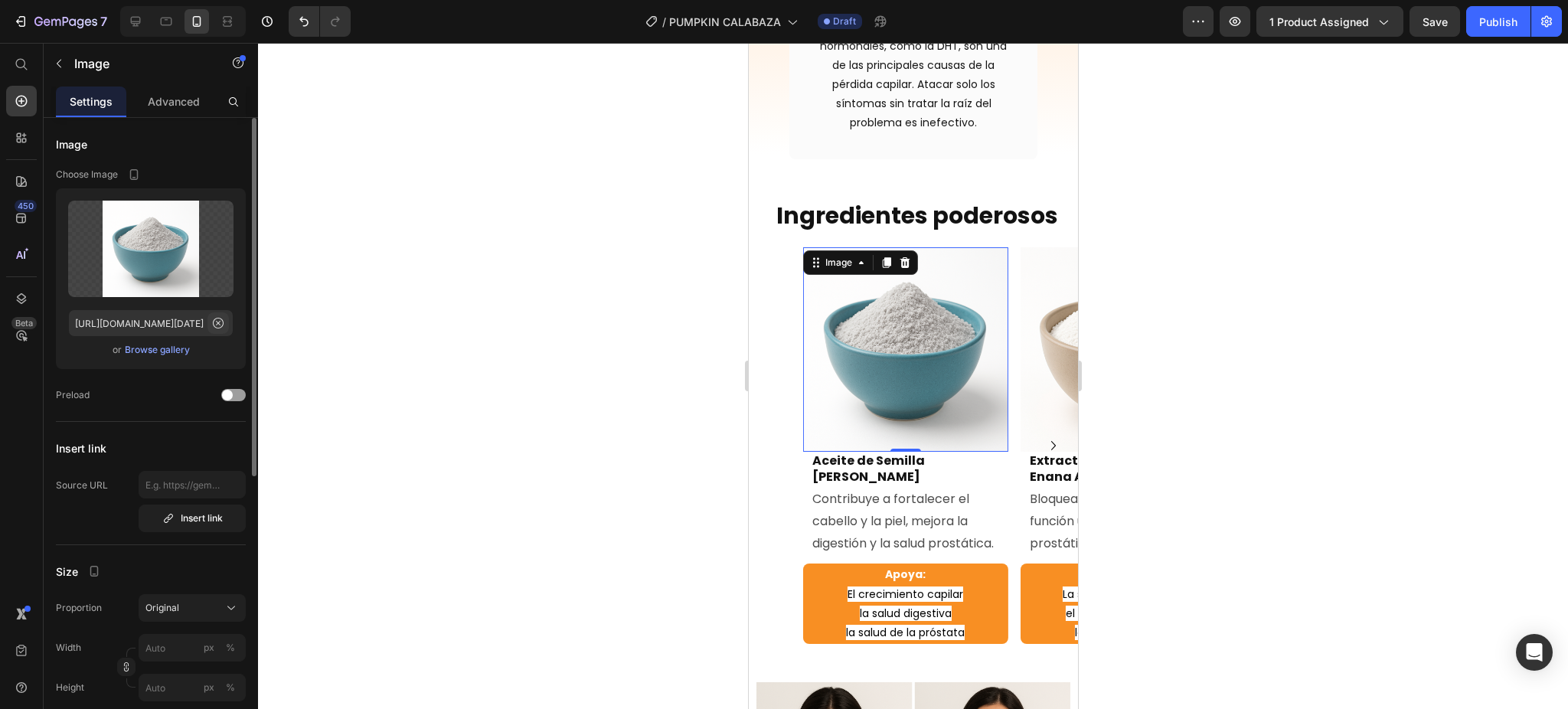 click 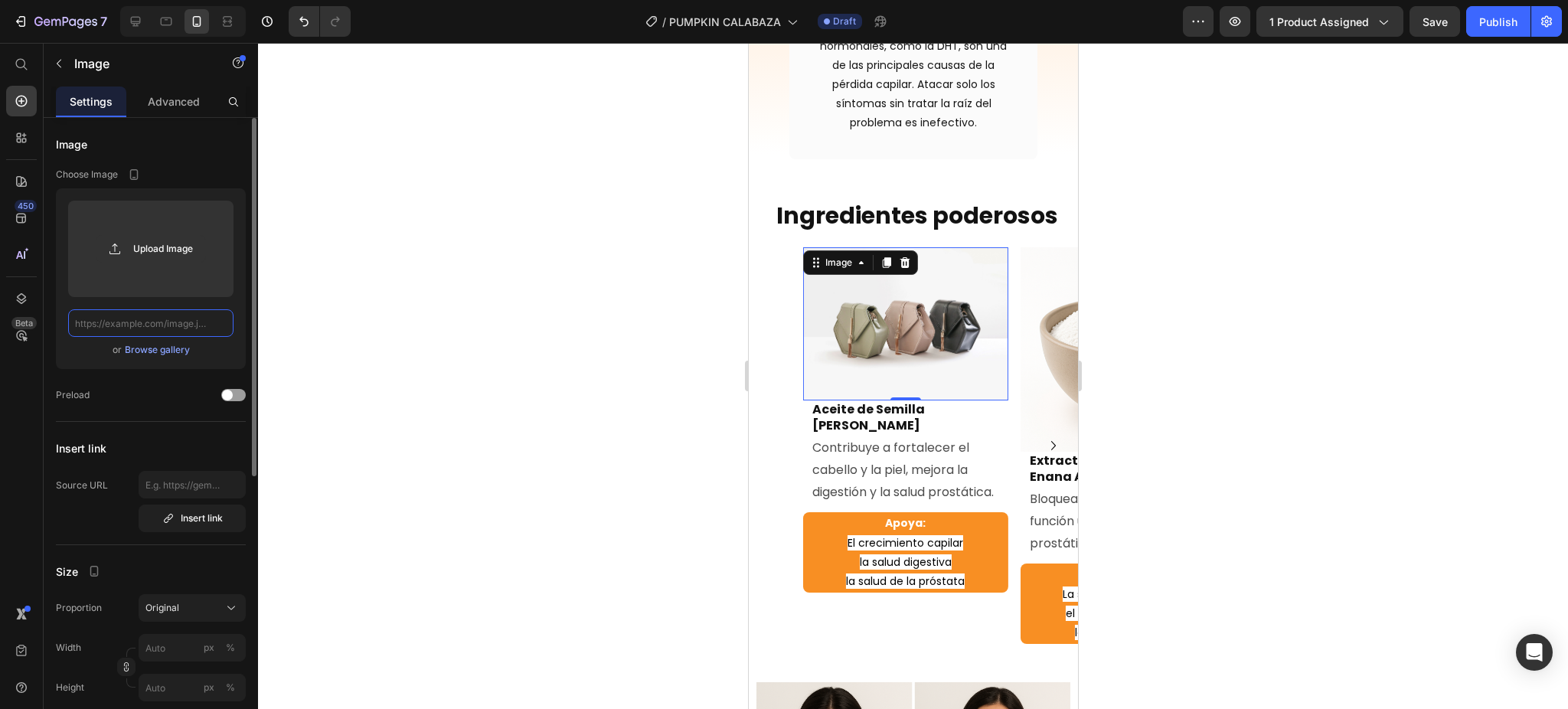 scroll, scrollTop: 0, scrollLeft: 0, axis: both 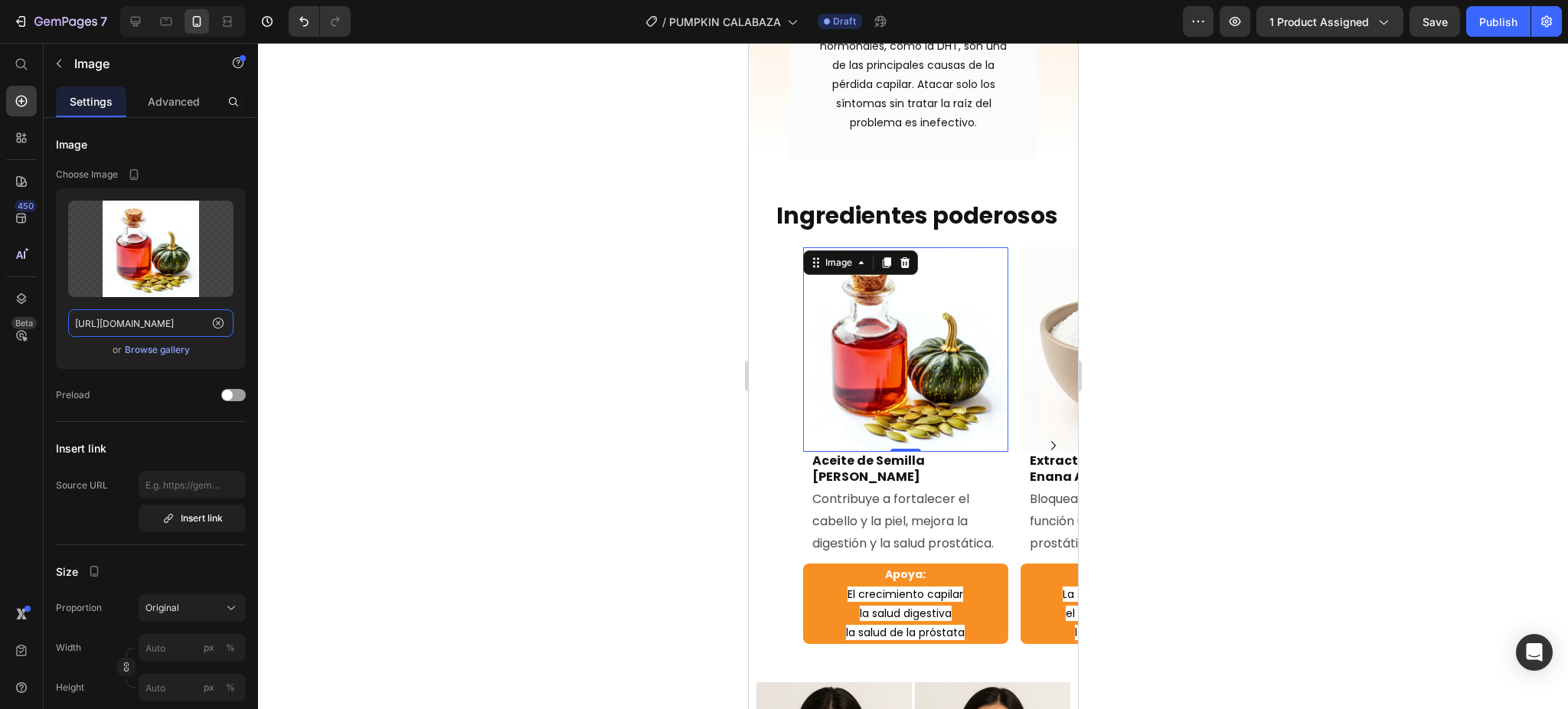 type on "https://cdn.shopify.com/s/files/1/0741/1207/3945/files/olej-z-pestek-dyni.webp?v=1753564445" 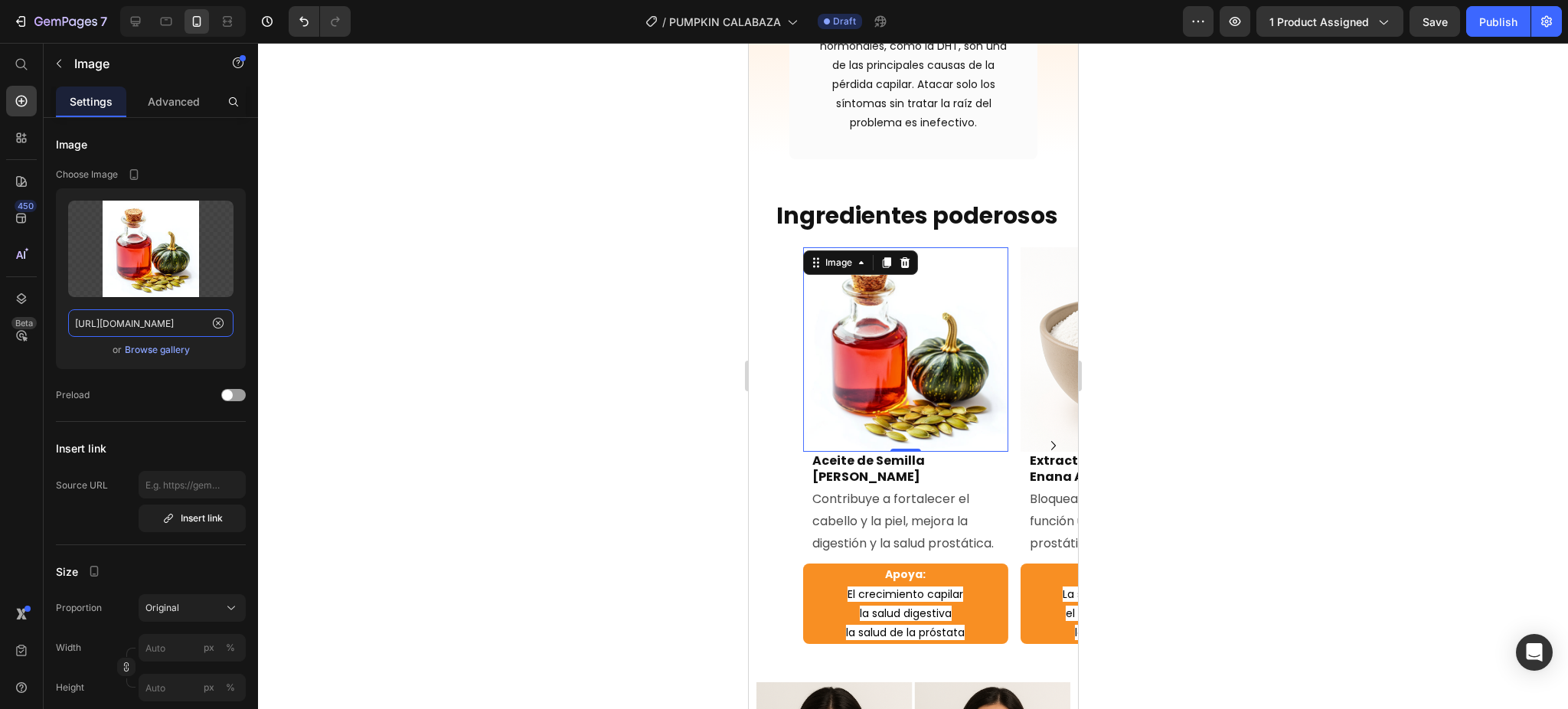 scroll, scrollTop: 0, scrollLeft: 0, axis: both 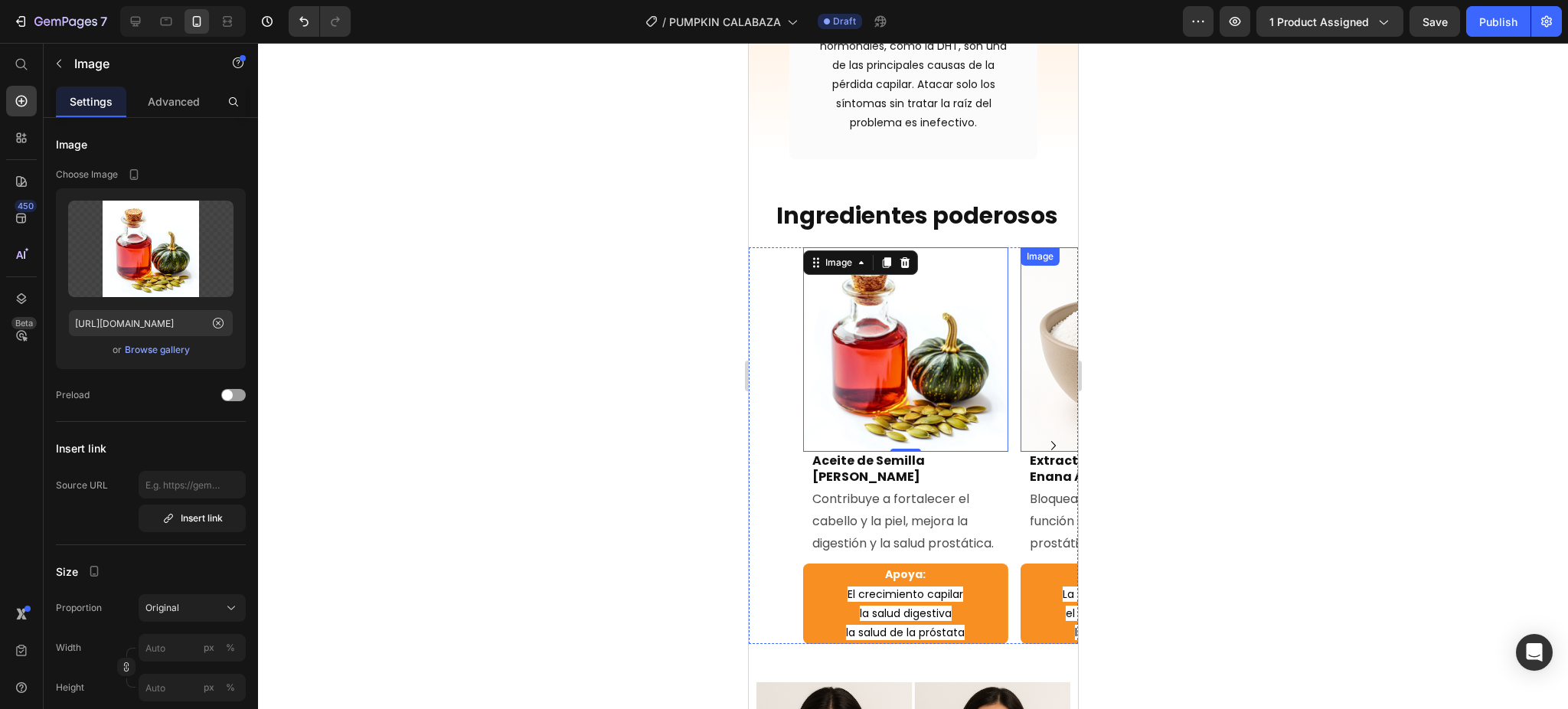 click at bounding box center (1122, 350) 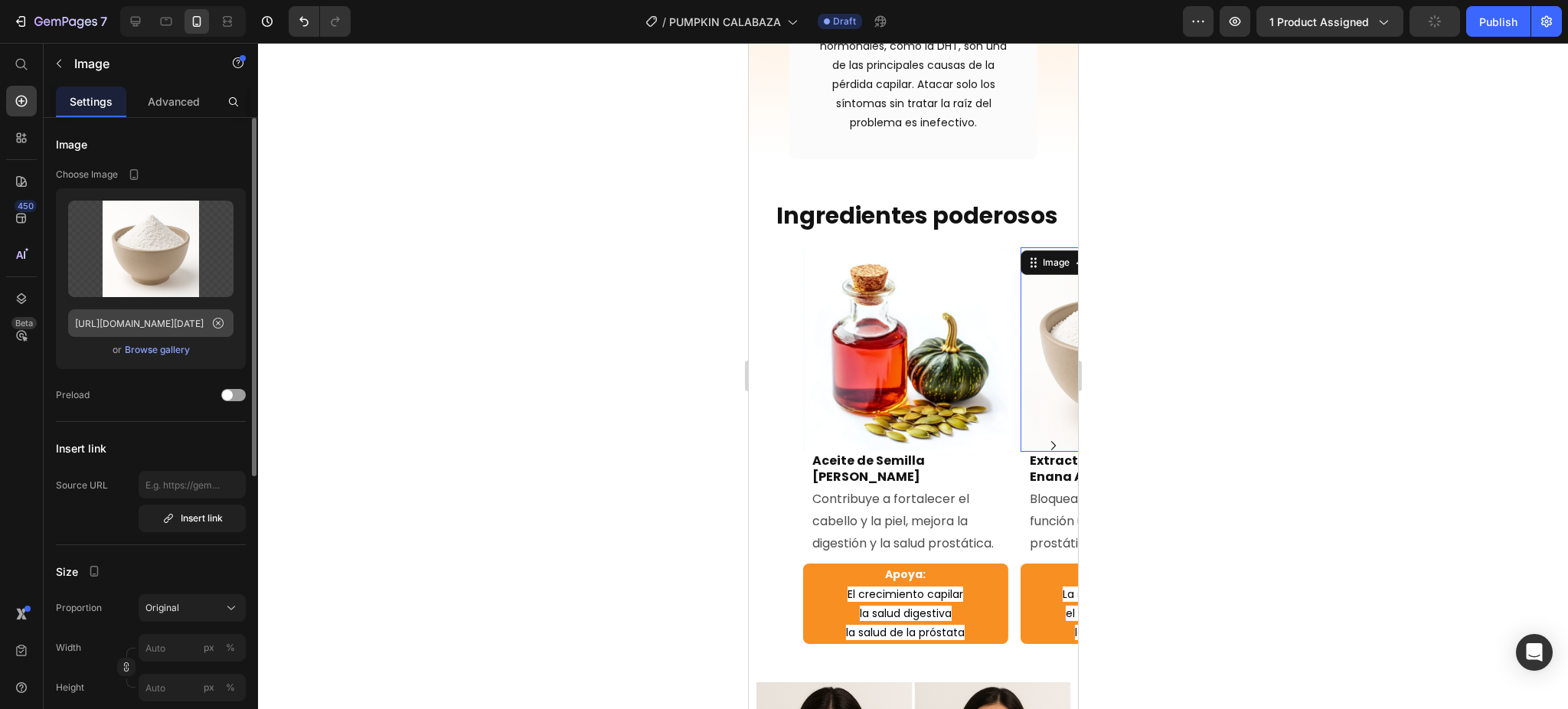 click 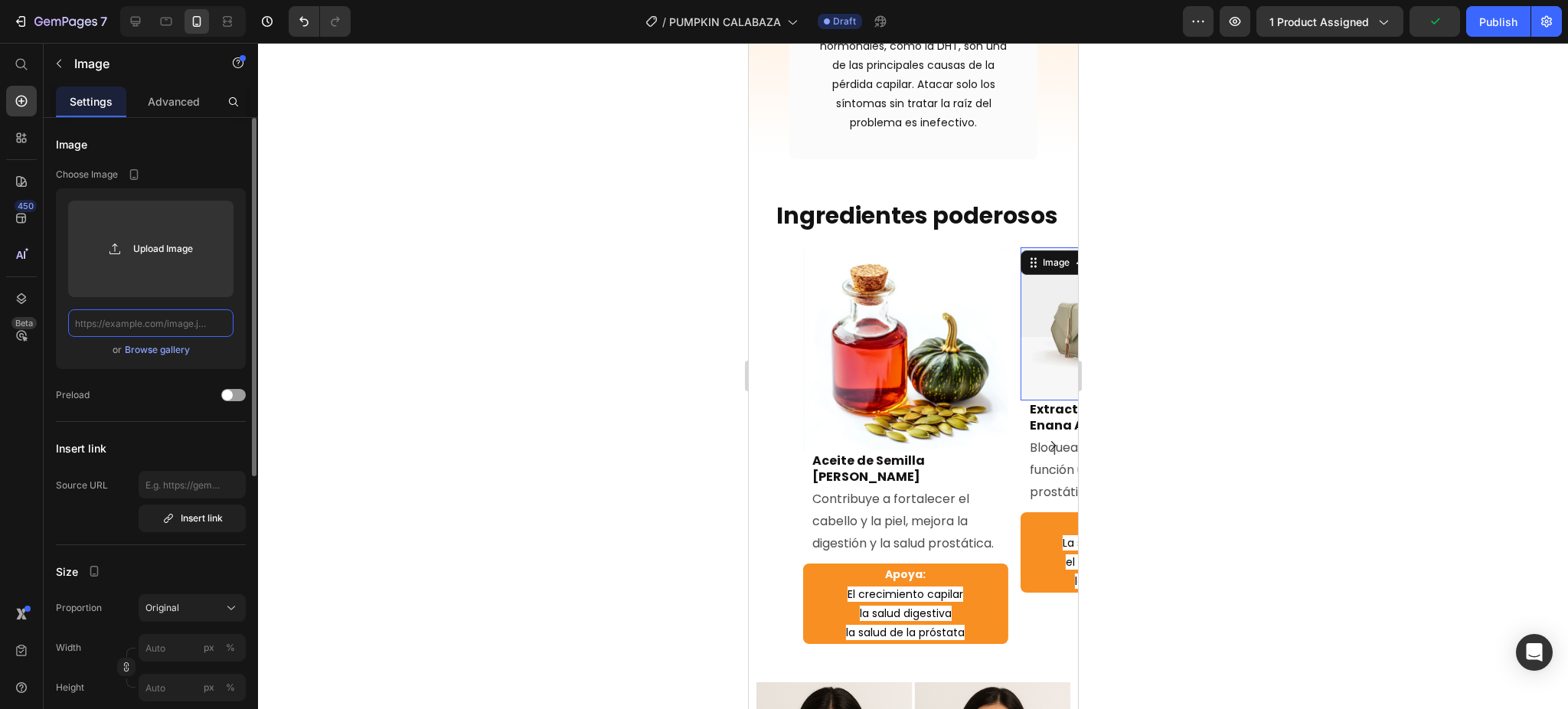 scroll, scrollTop: 0, scrollLeft: 0, axis: both 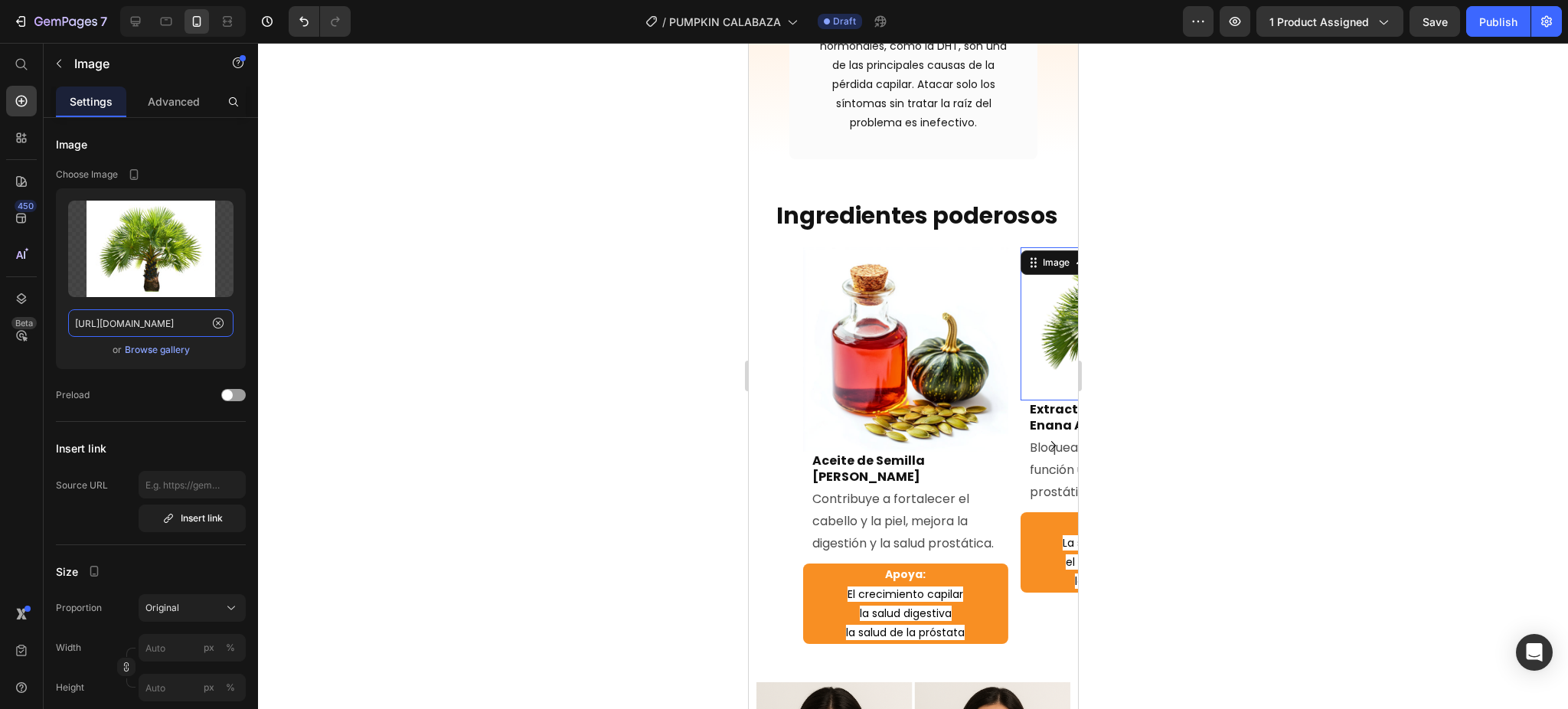 type on "https://cdn.shopify.com/s/files/1/0741/1207/3945/files/10303451592.jpg?v=1753564445" 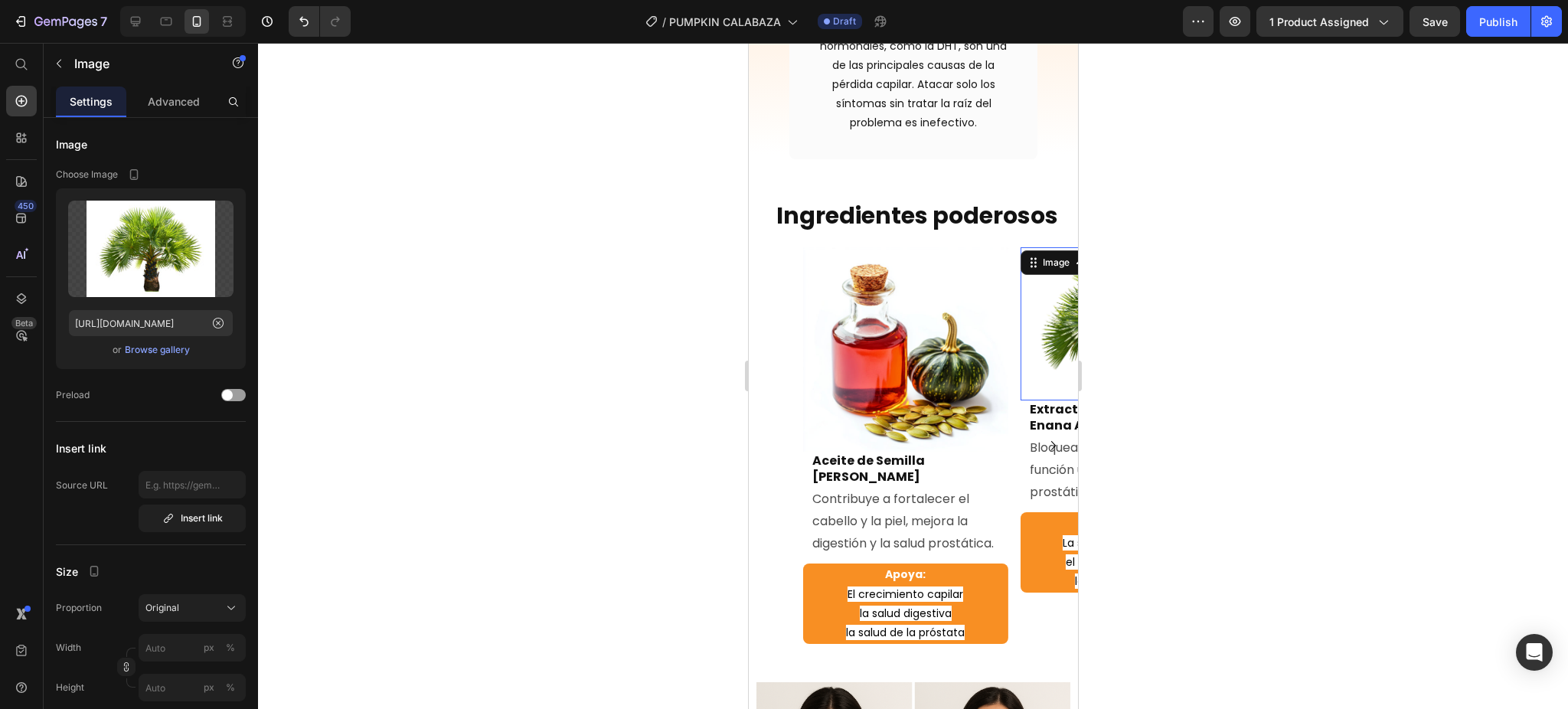 click 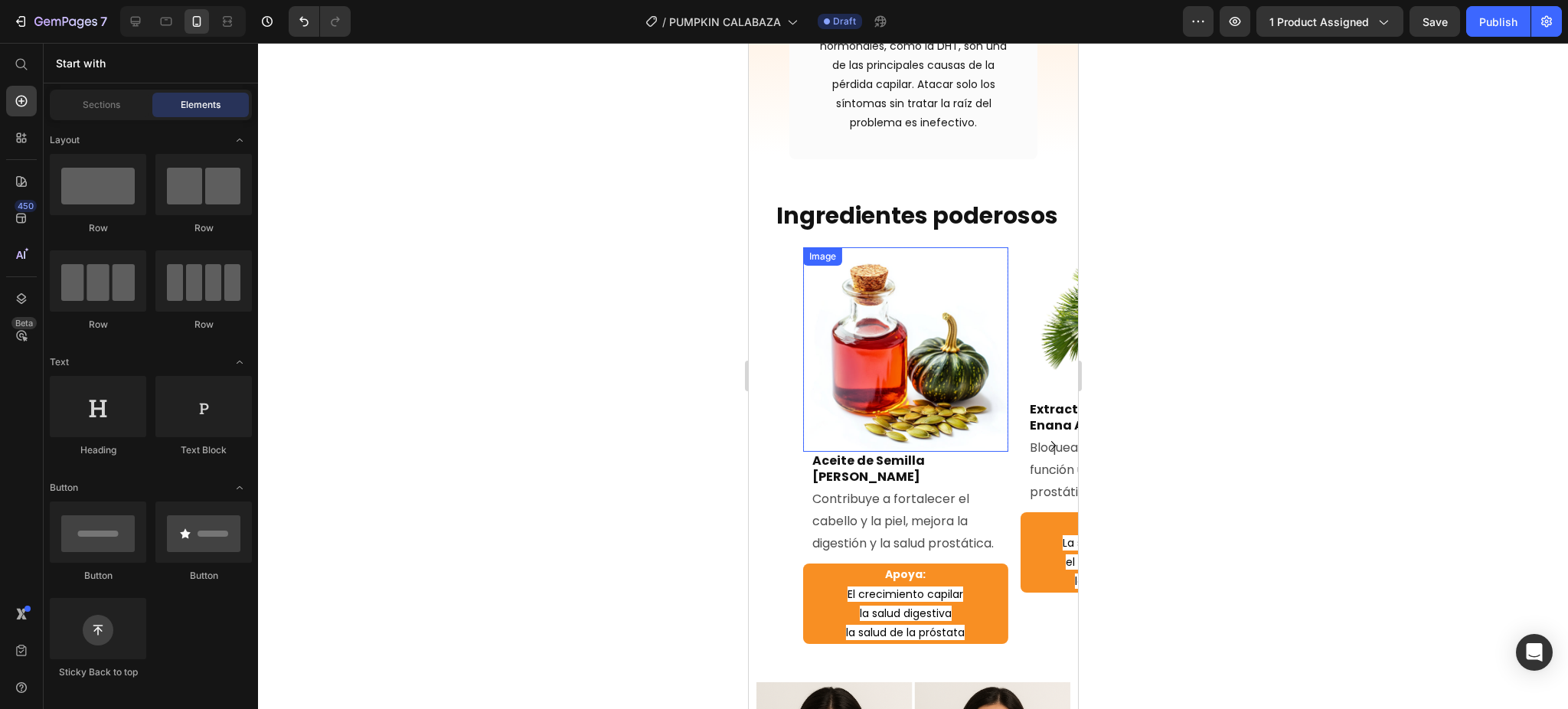 scroll, scrollTop: 3471, scrollLeft: 0, axis: vertical 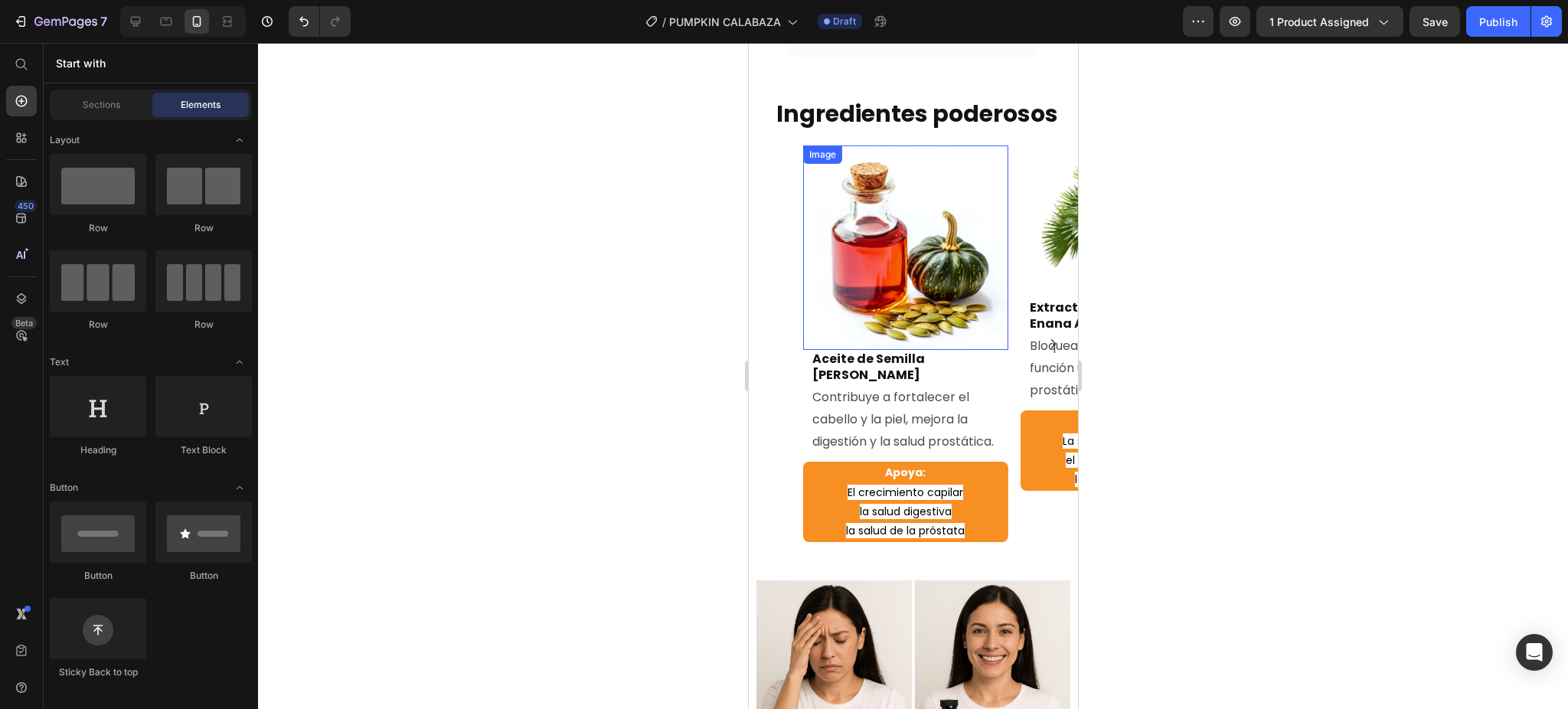 click at bounding box center (905, 248) 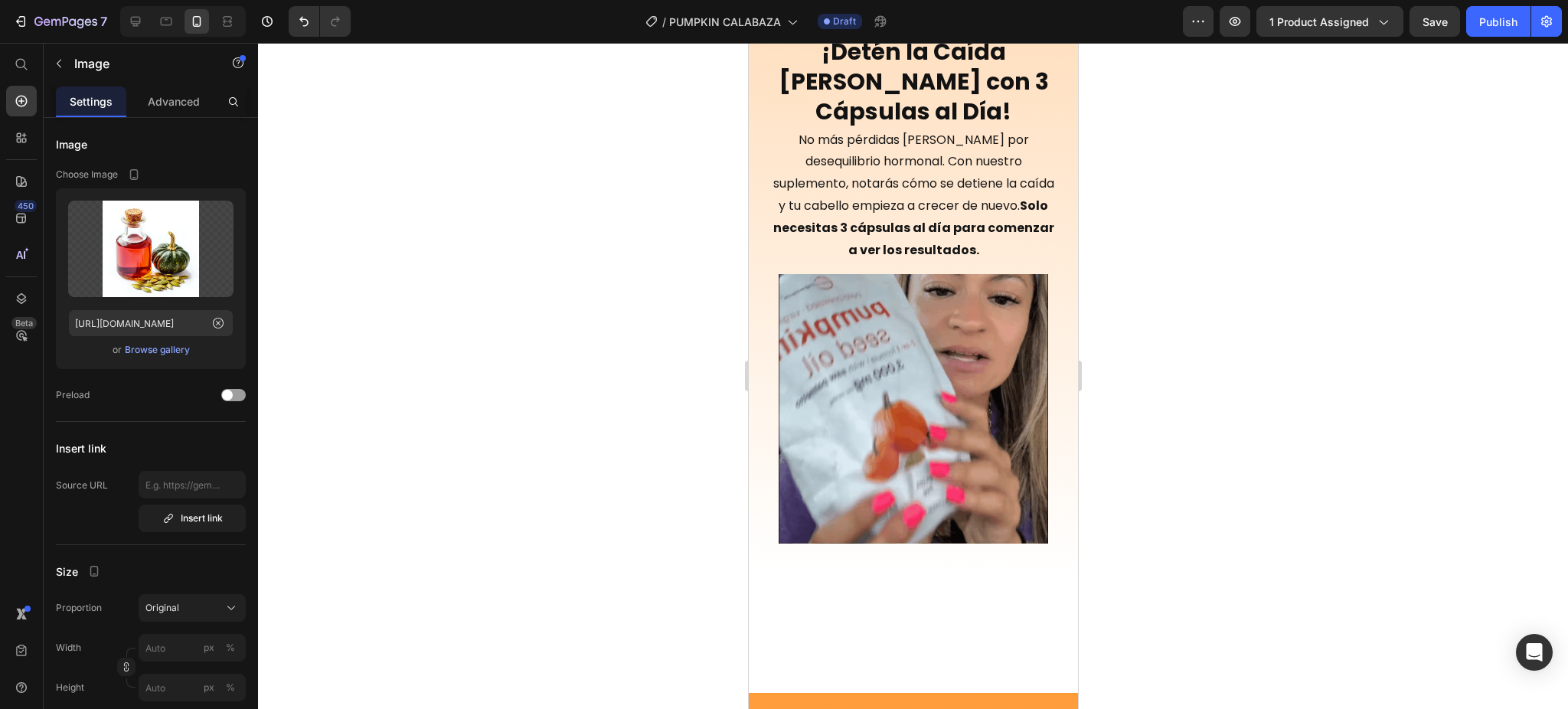 scroll, scrollTop: 1327, scrollLeft: 0, axis: vertical 